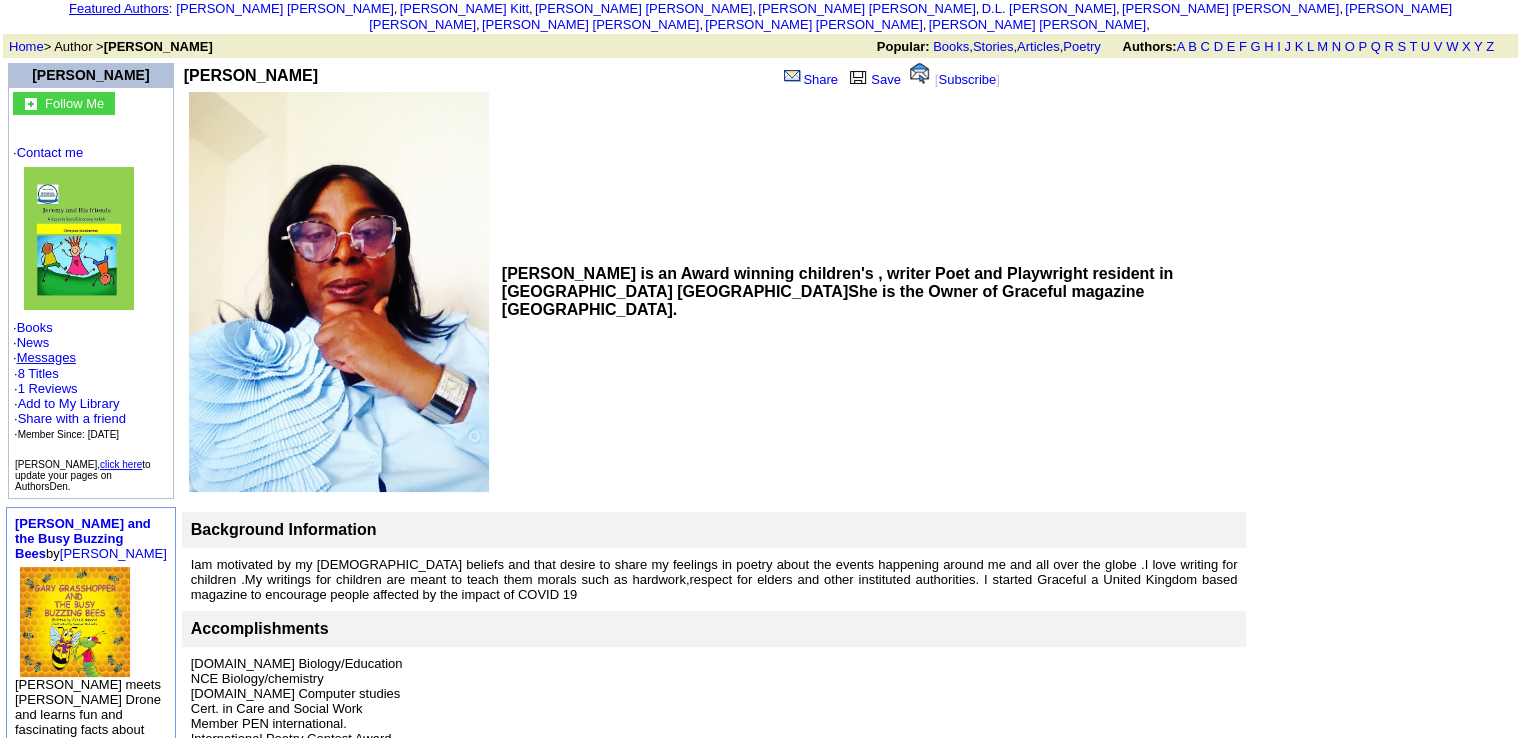 scroll, scrollTop: 0, scrollLeft: 0, axis: both 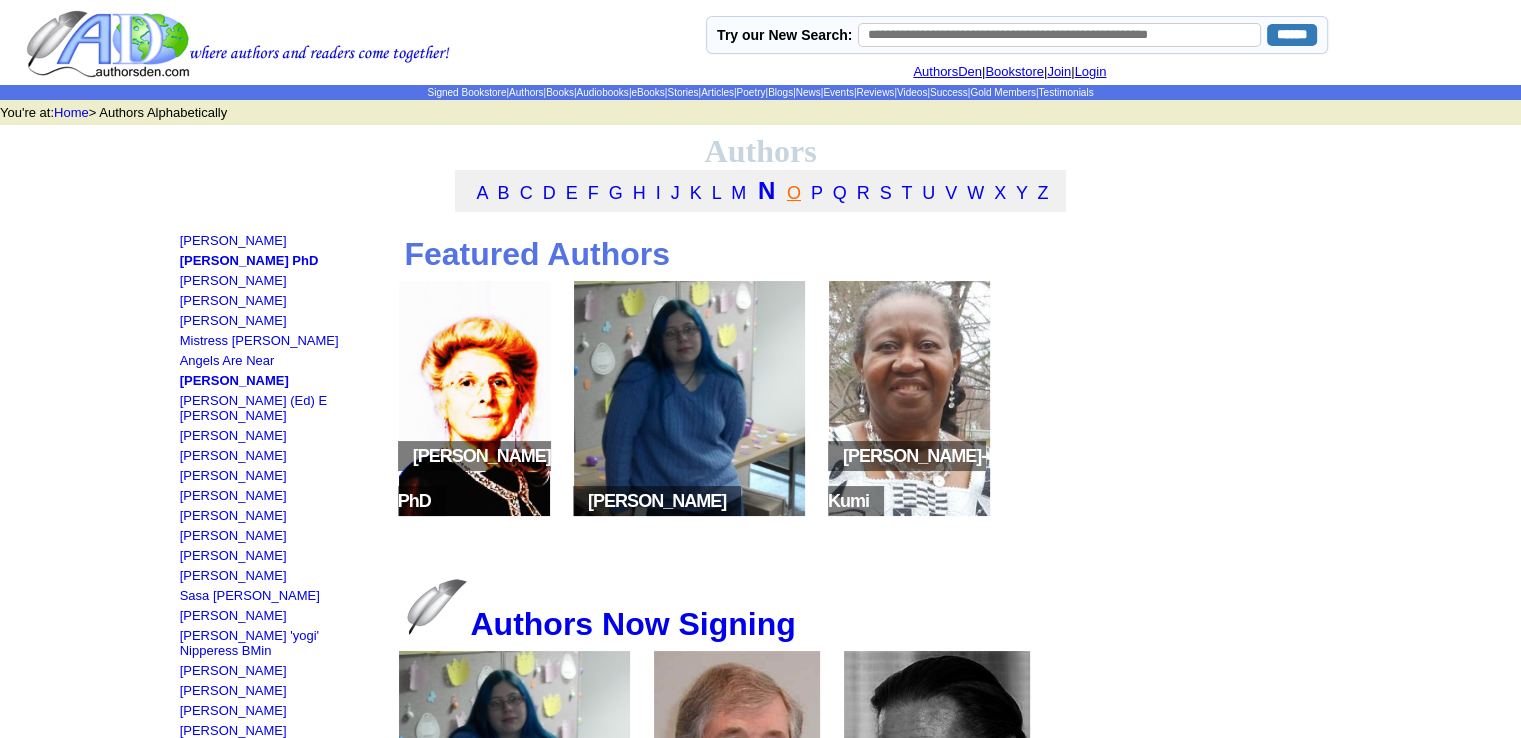 click on "O" at bounding box center (794, 193) 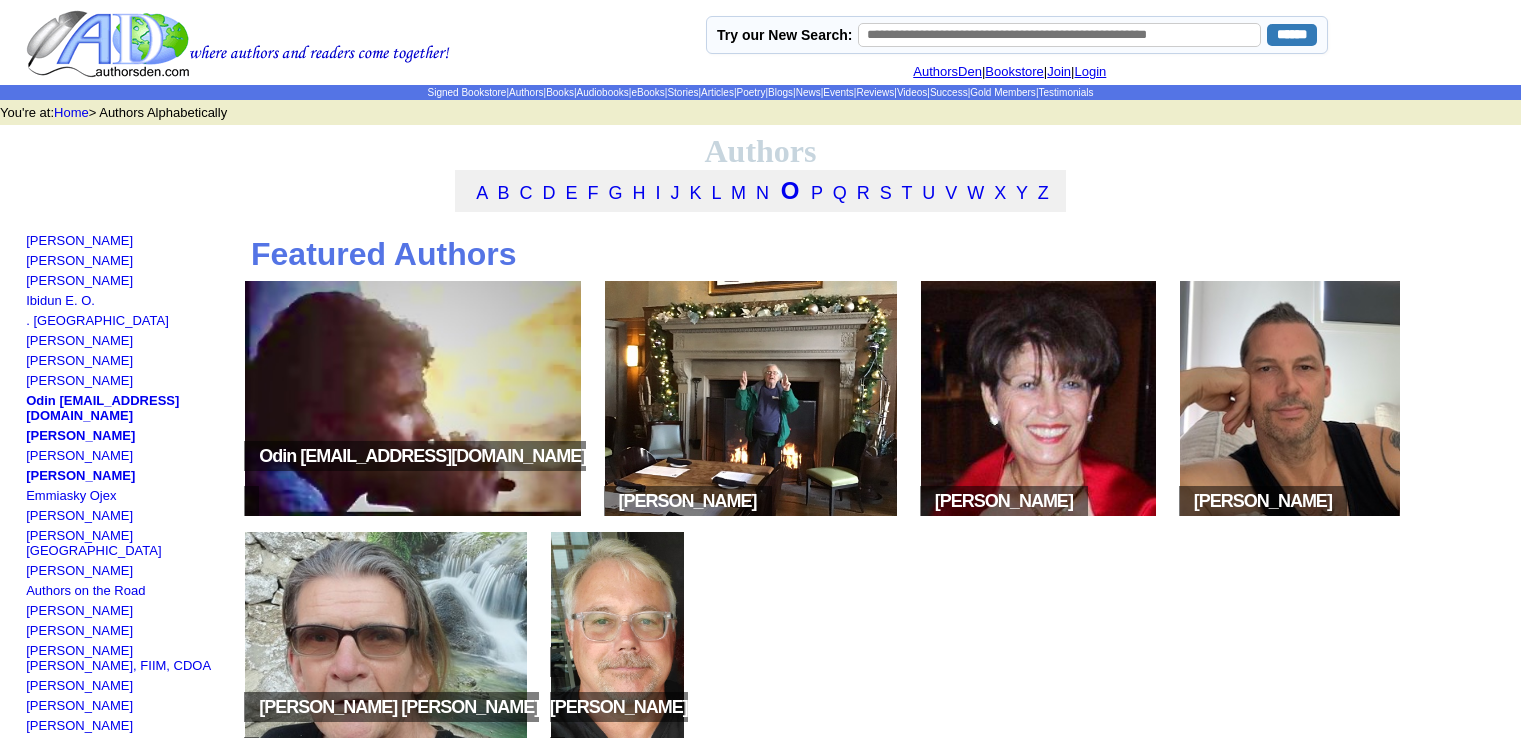 scroll, scrollTop: 0, scrollLeft: 0, axis: both 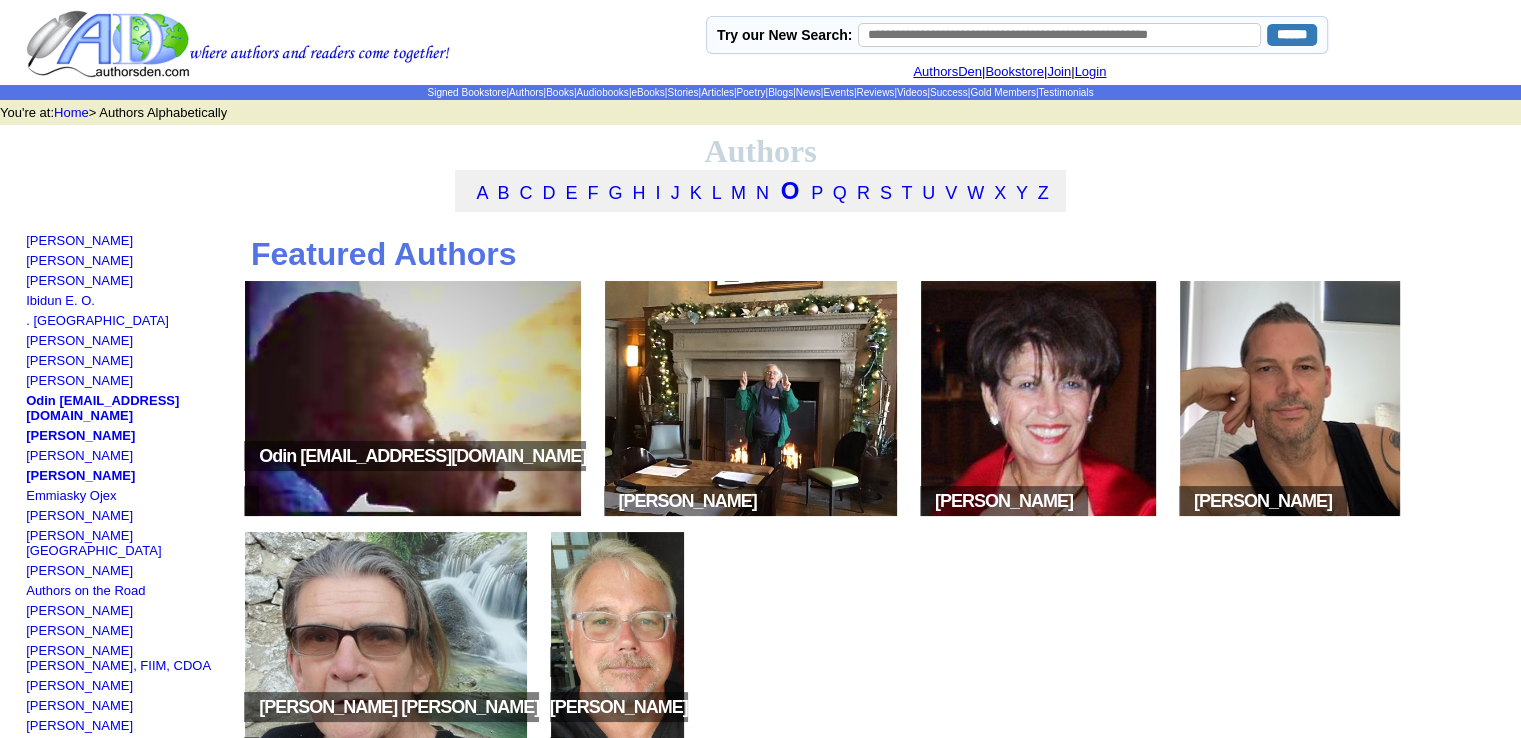 click at bounding box center [412, 398] 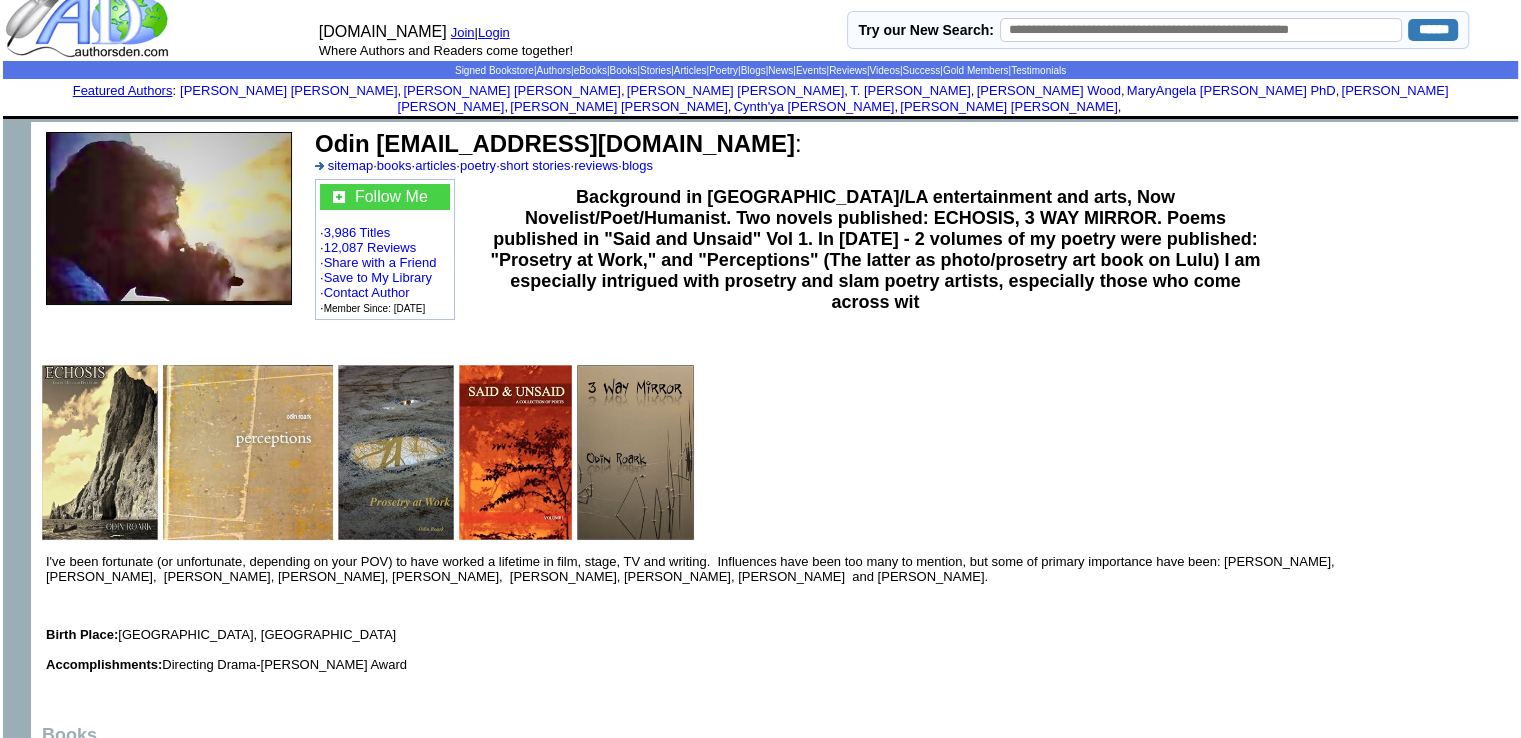 scroll, scrollTop: 0, scrollLeft: 0, axis: both 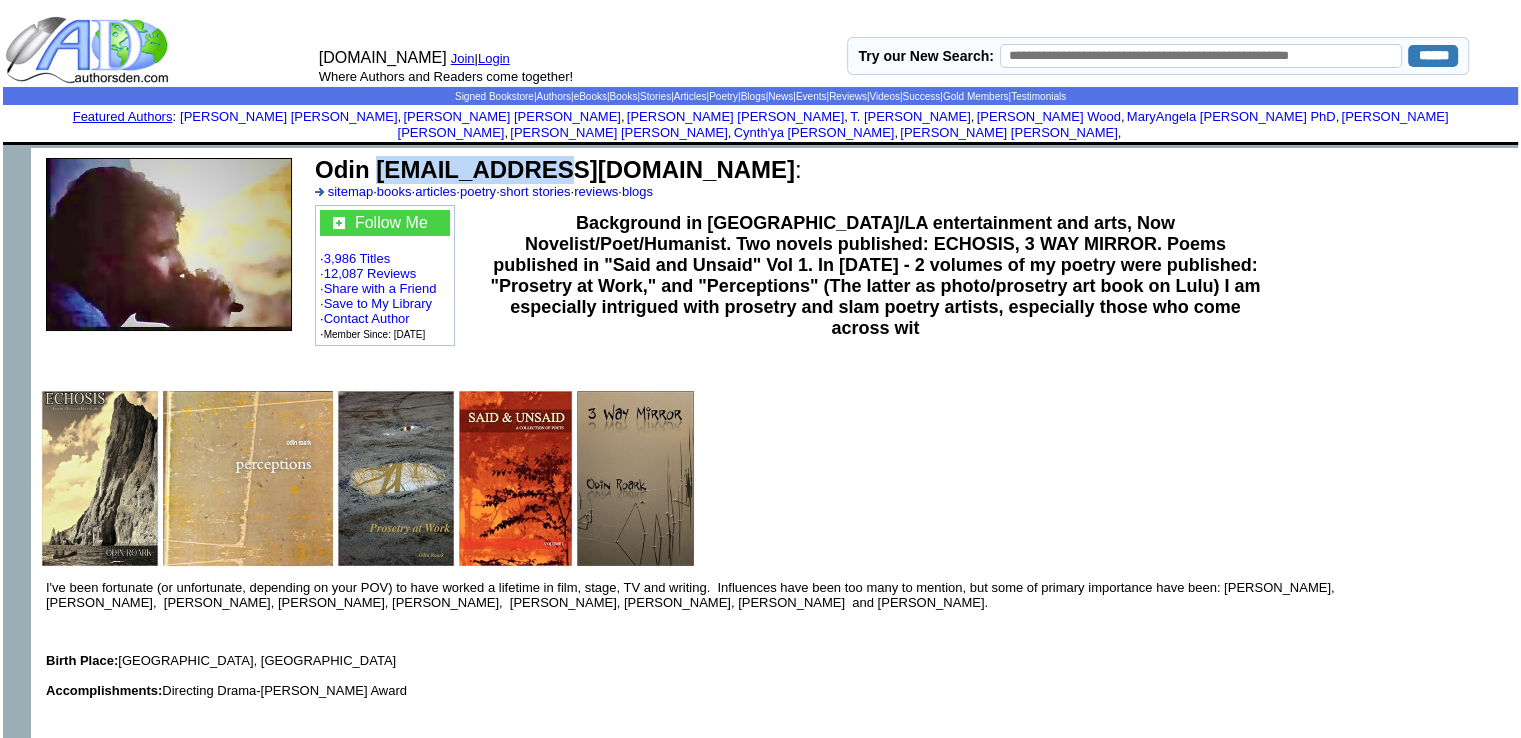 drag, startPoint x: 375, startPoint y: 149, endPoint x: 540, endPoint y: 160, distance: 165.36626 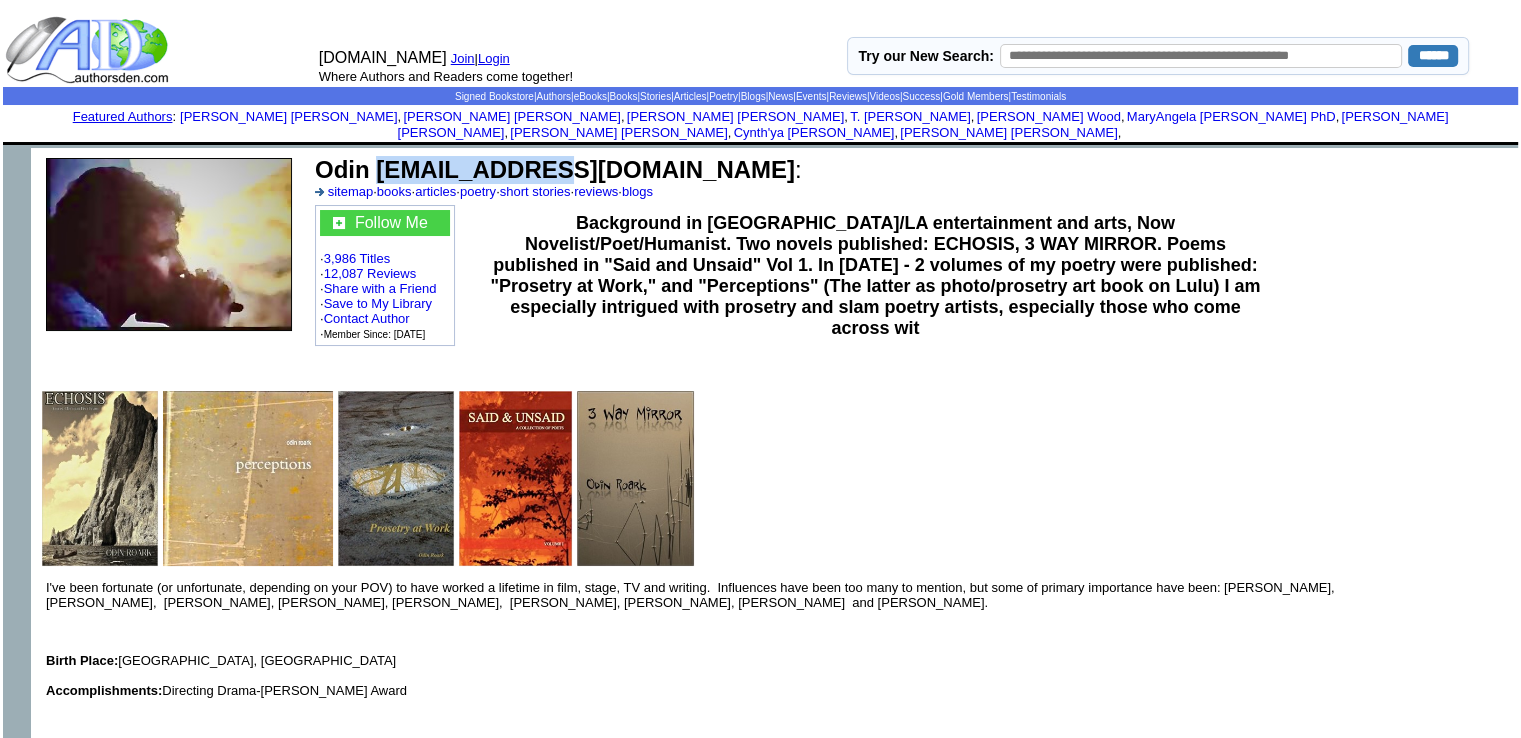 click on "Odin  odin@aflx.com" at bounding box center (555, 169) 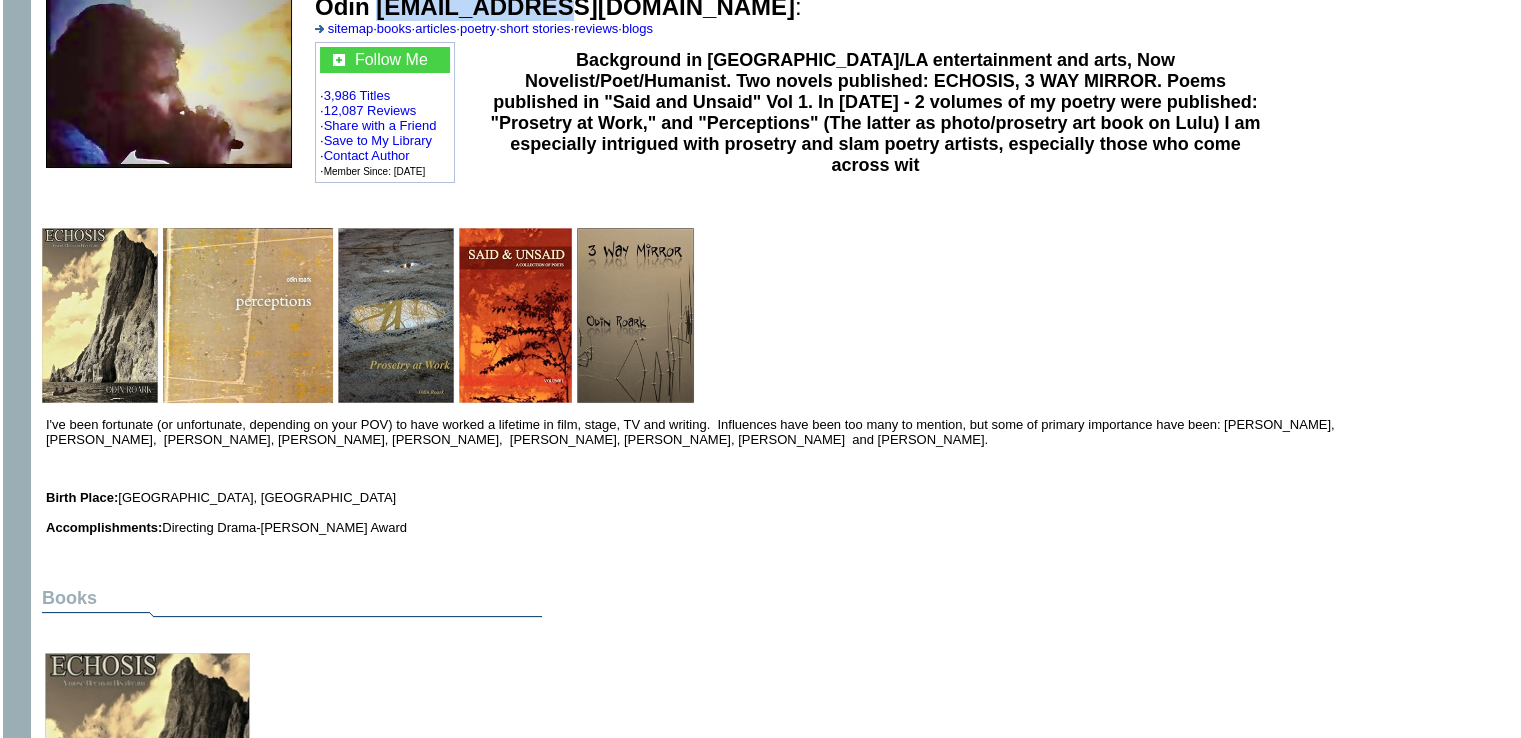 scroll, scrollTop: 164, scrollLeft: 0, axis: vertical 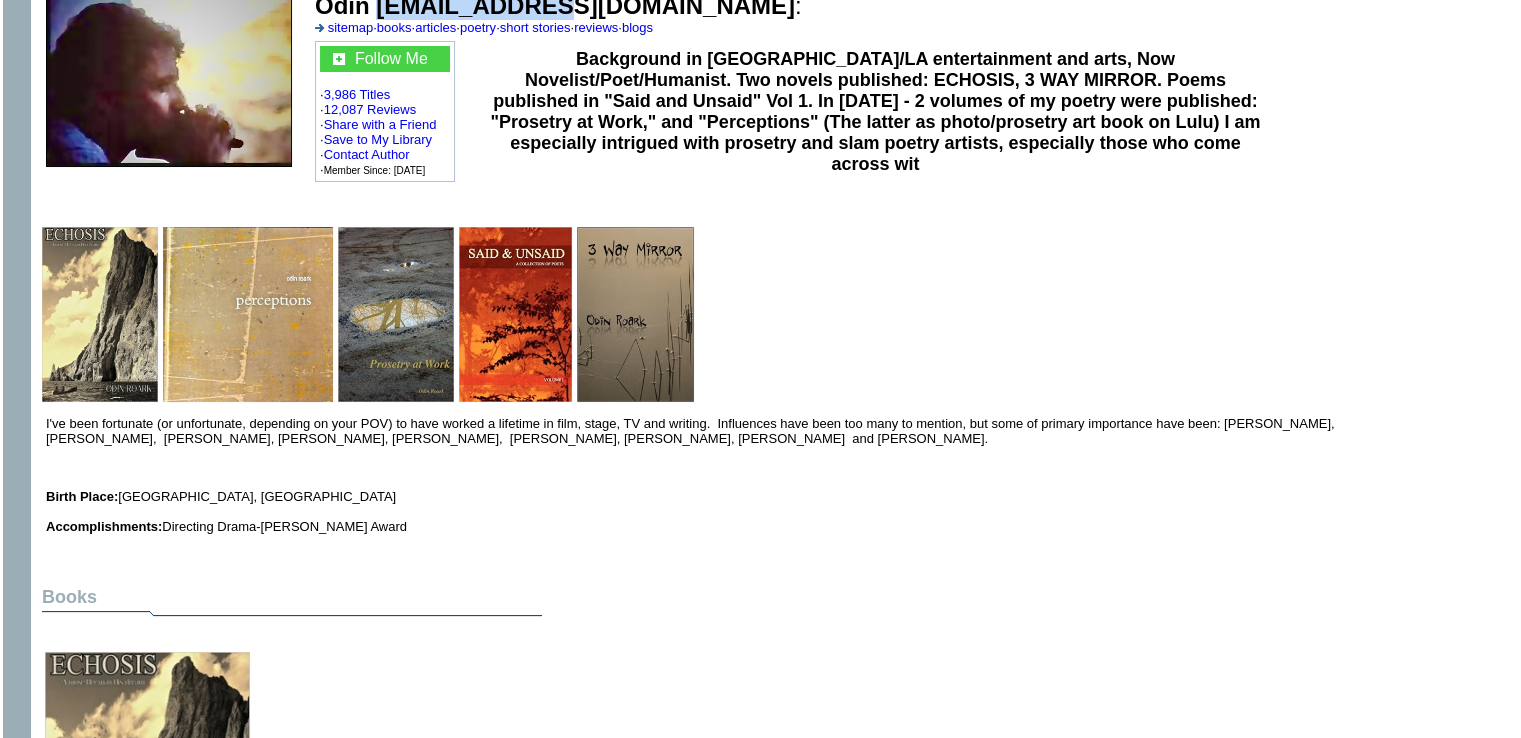 click at bounding box center (100, 314) 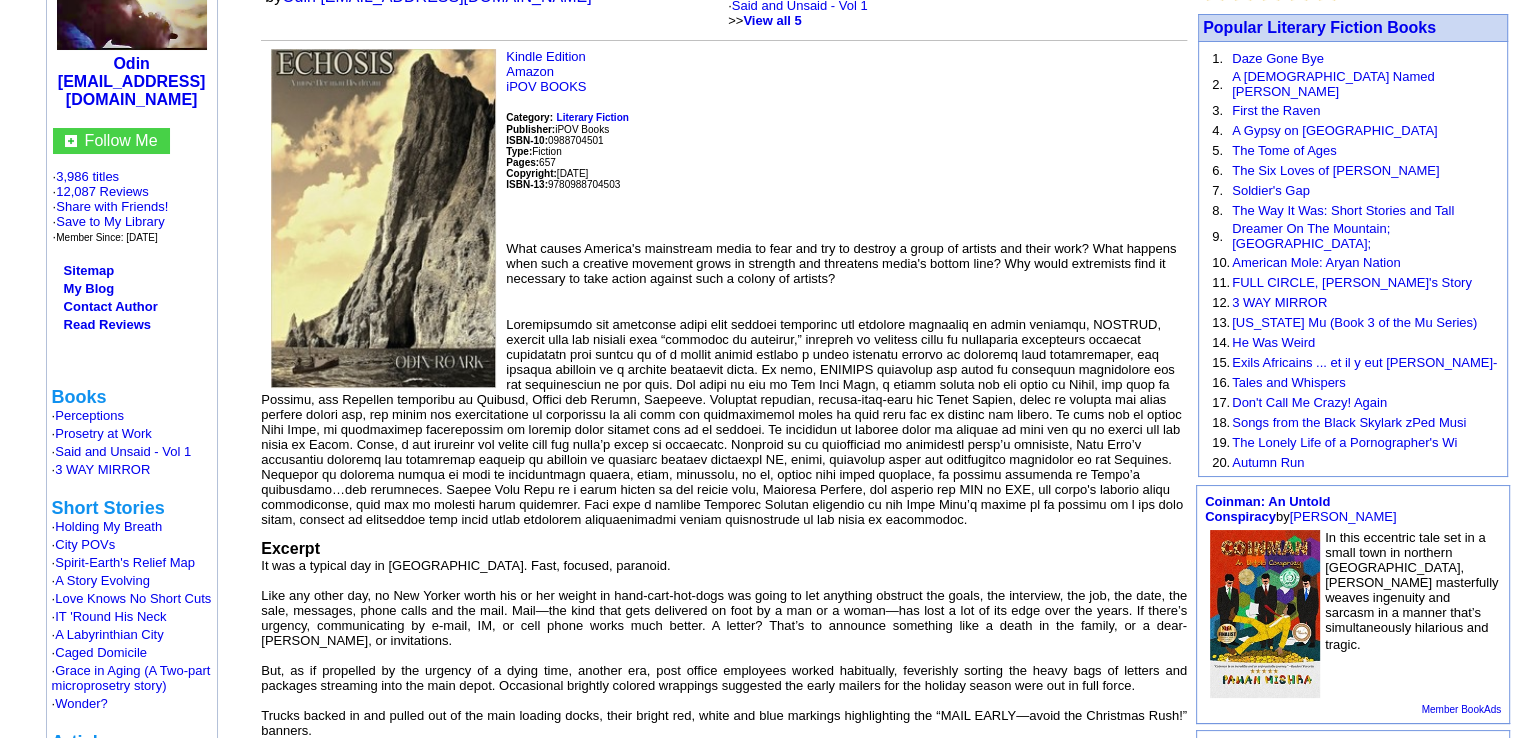 scroll, scrollTop: 239, scrollLeft: 0, axis: vertical 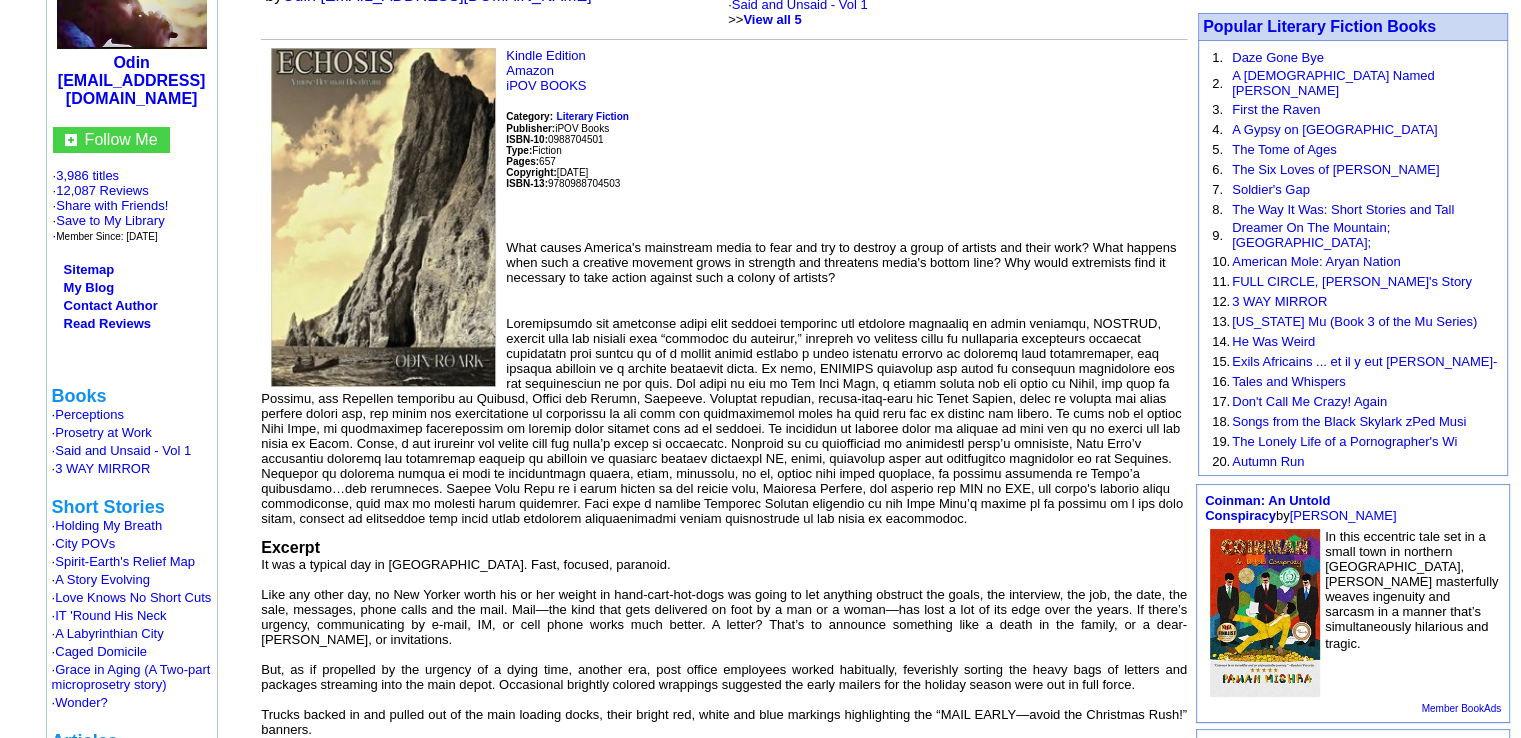 drag, startPoint x: 506, startPoint y: 215, endPoint x: 936, endPoint y: 495, distance: 513.1277 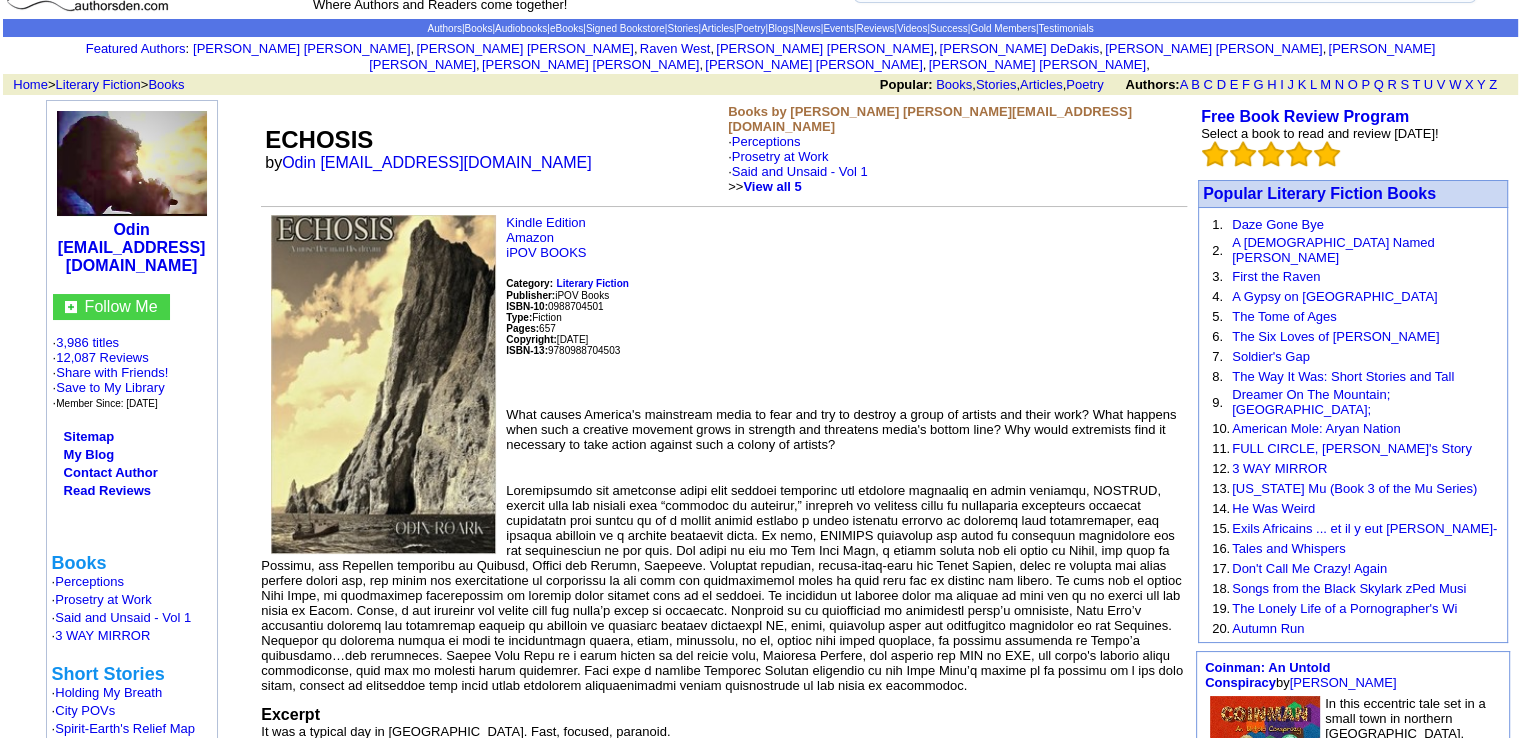 scroll, scrollTop: 0, scrollLeft: 0, axis: both 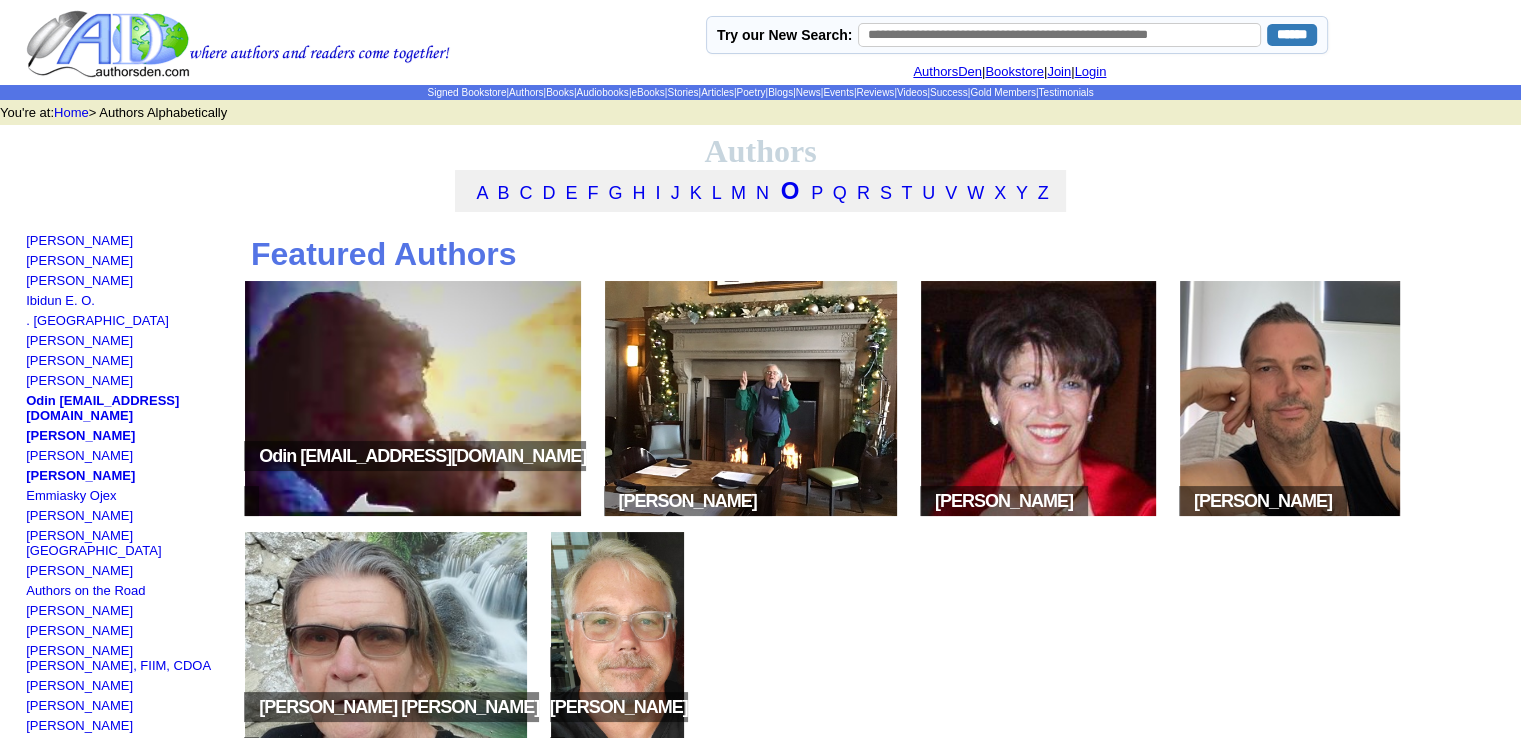 click at bounding box center (751, 398) 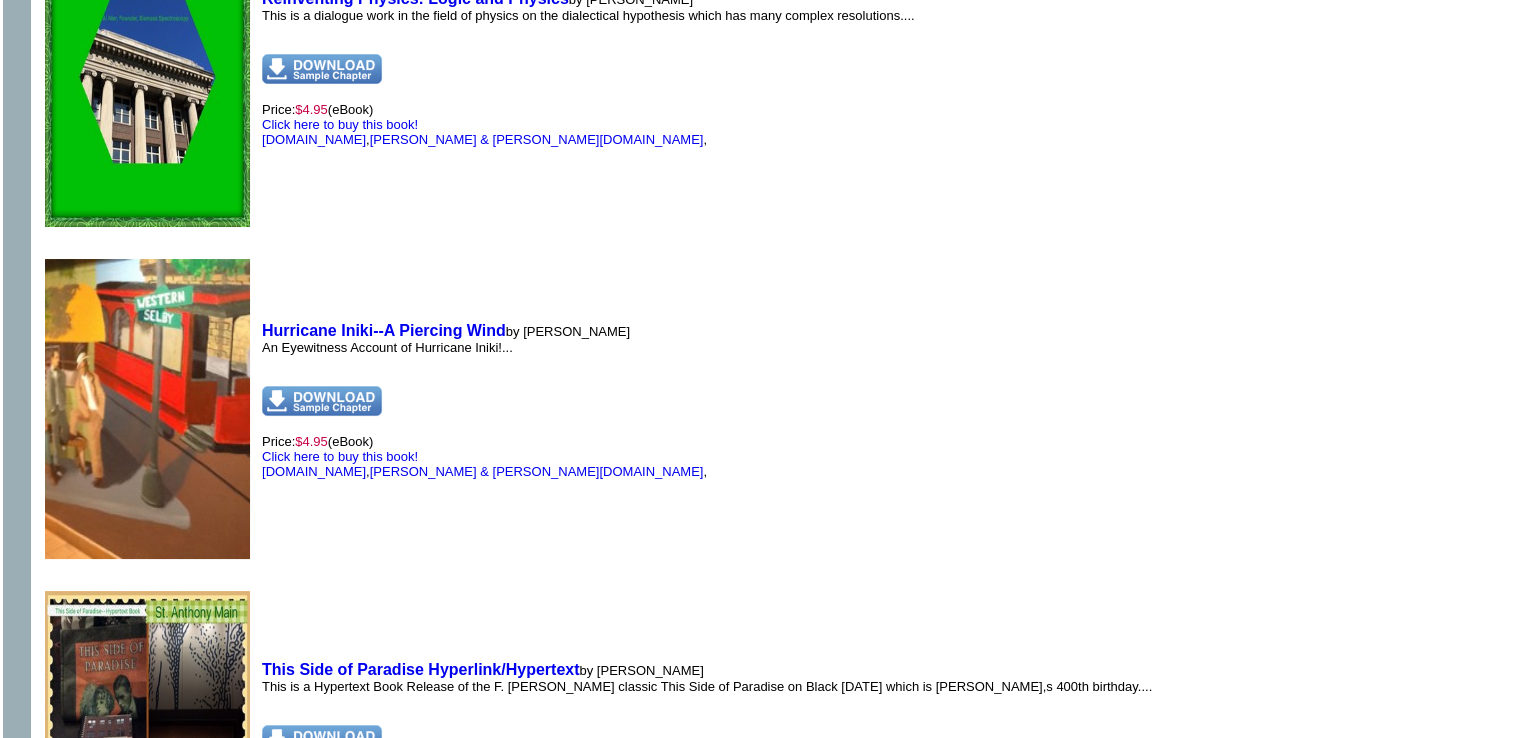 scroll, scrollTop: 6008, scrollLeft: 0, axis: vertical 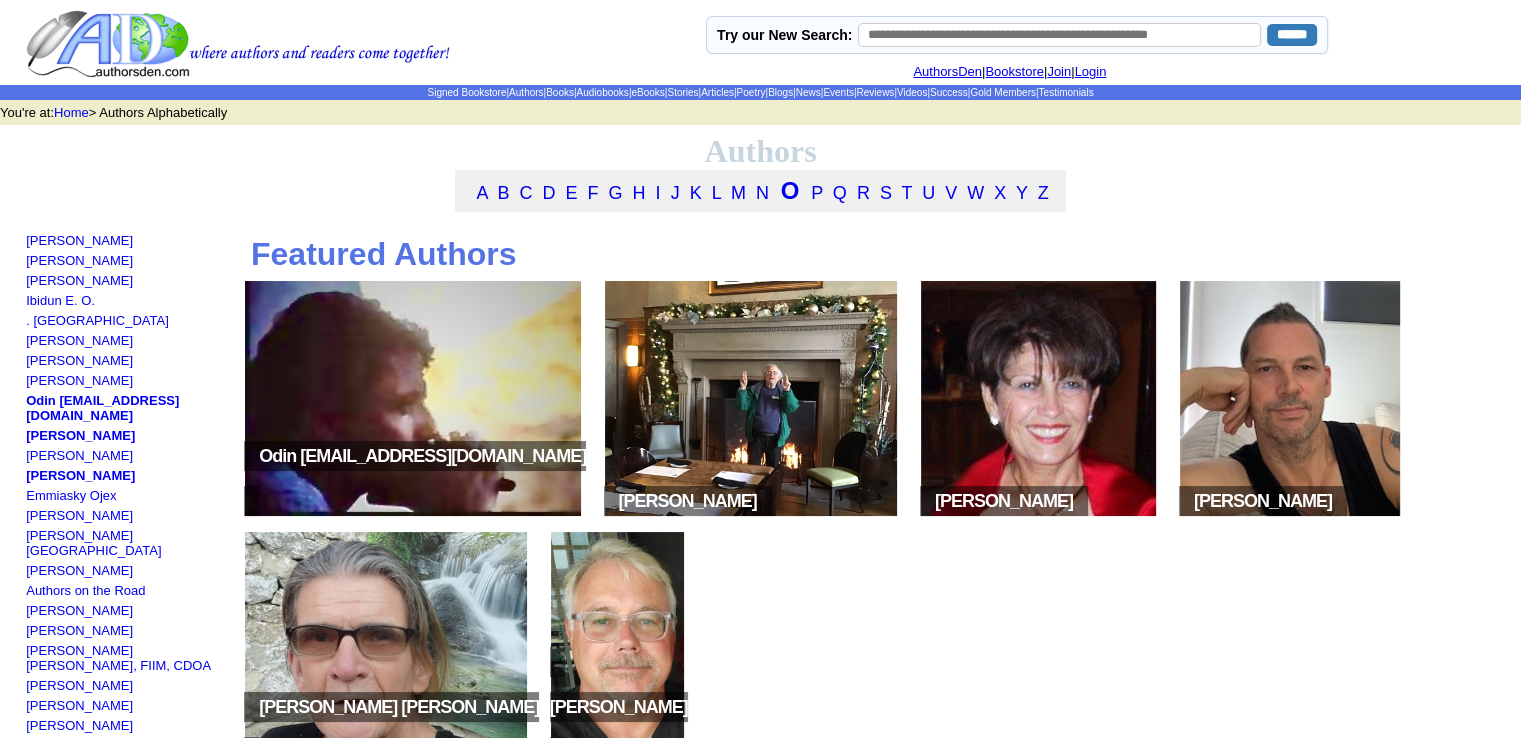 click at bounding box center [1038, 398] 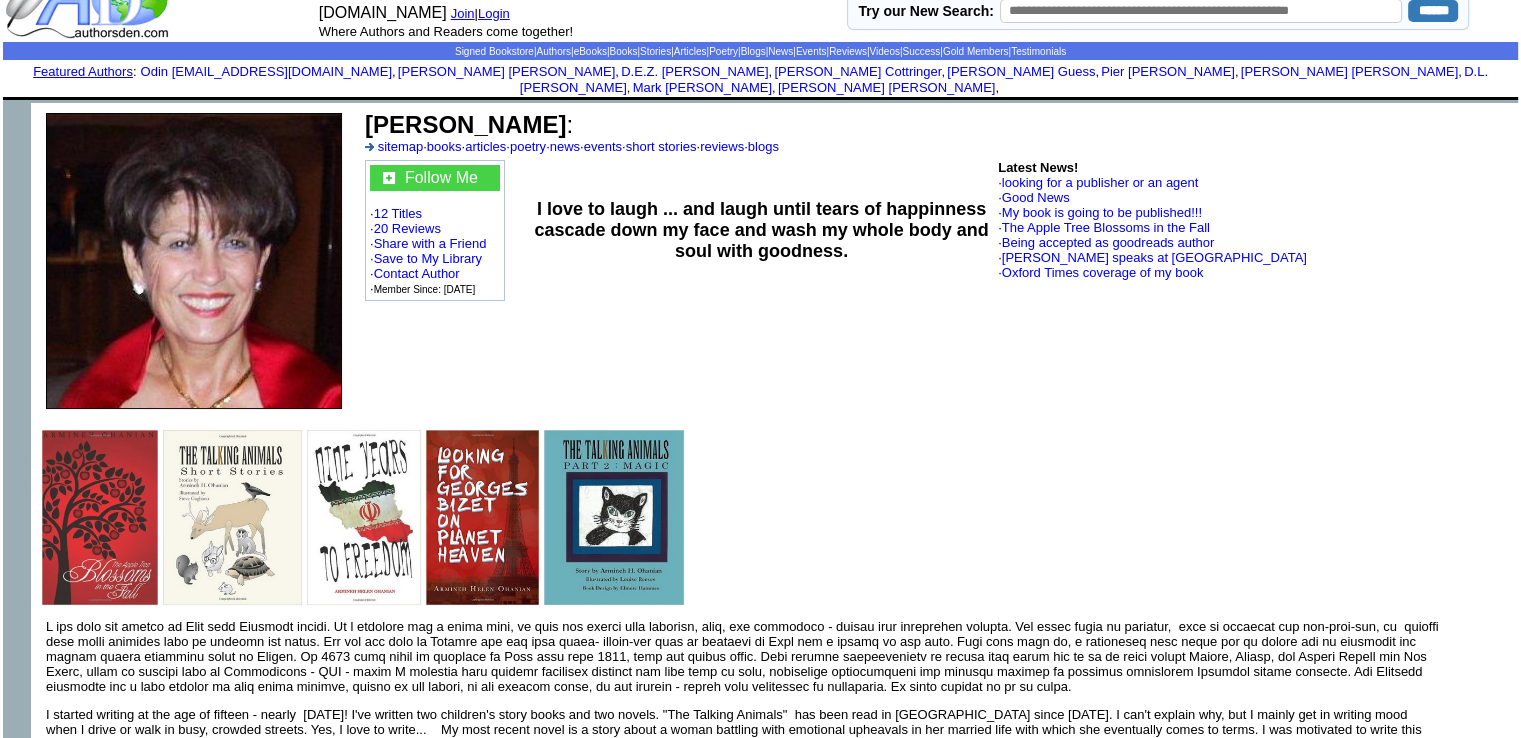 scroll, scrollTop: 44, scrollLeft: 0, axis: vertical 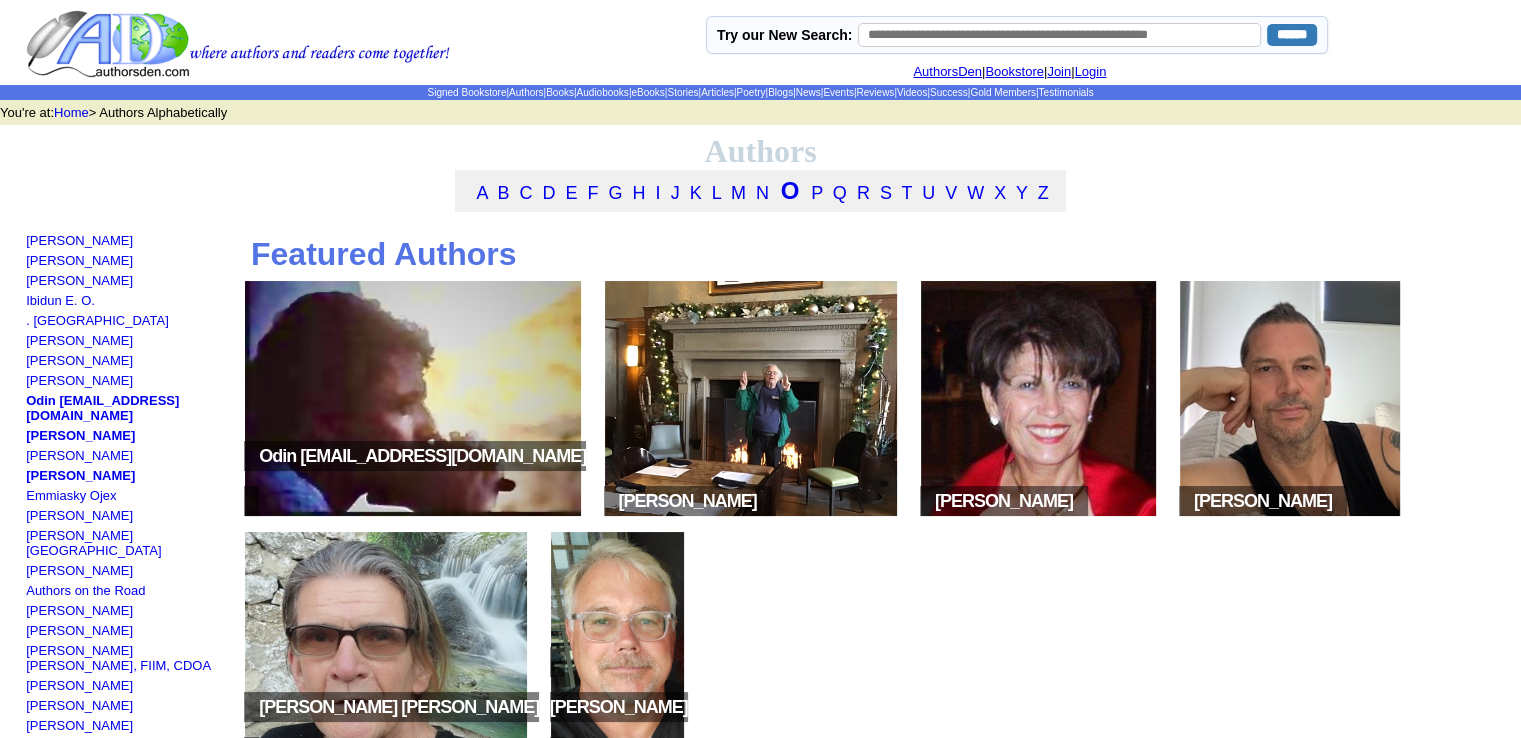 click at bounding box center (1290, 398) 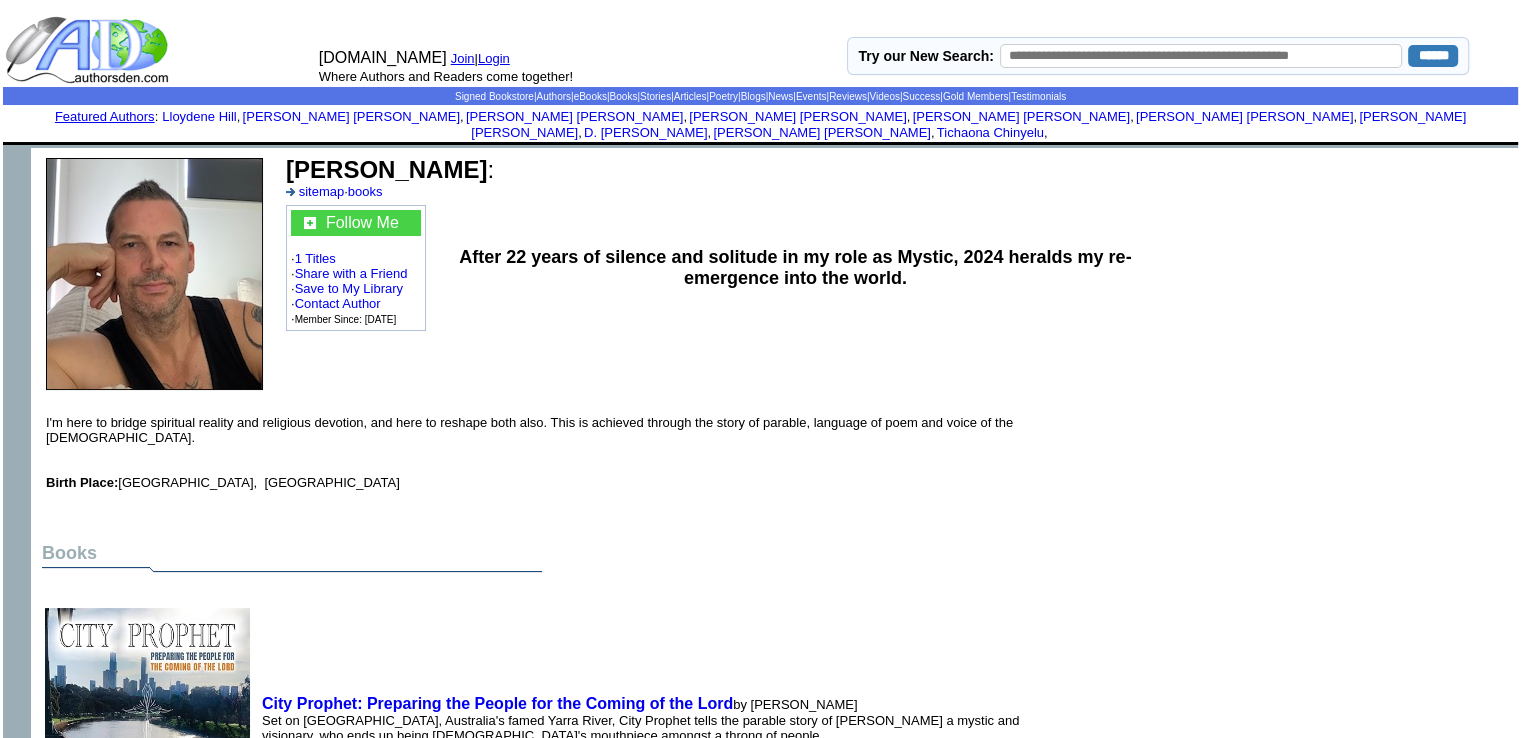 scroll, scrollTop: 7, scrollLeft: 0, axis: vertical 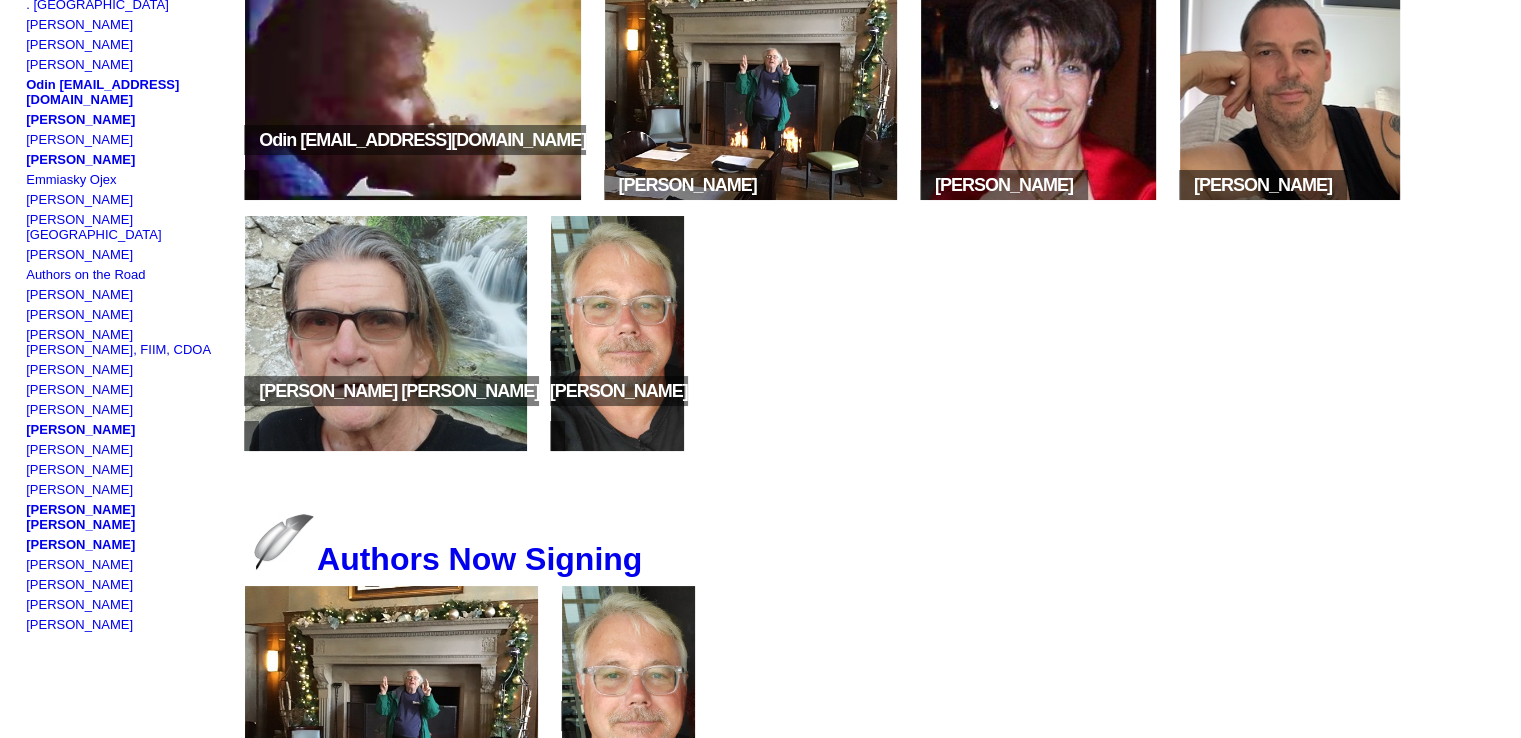 click at bounding box center (386, 333) 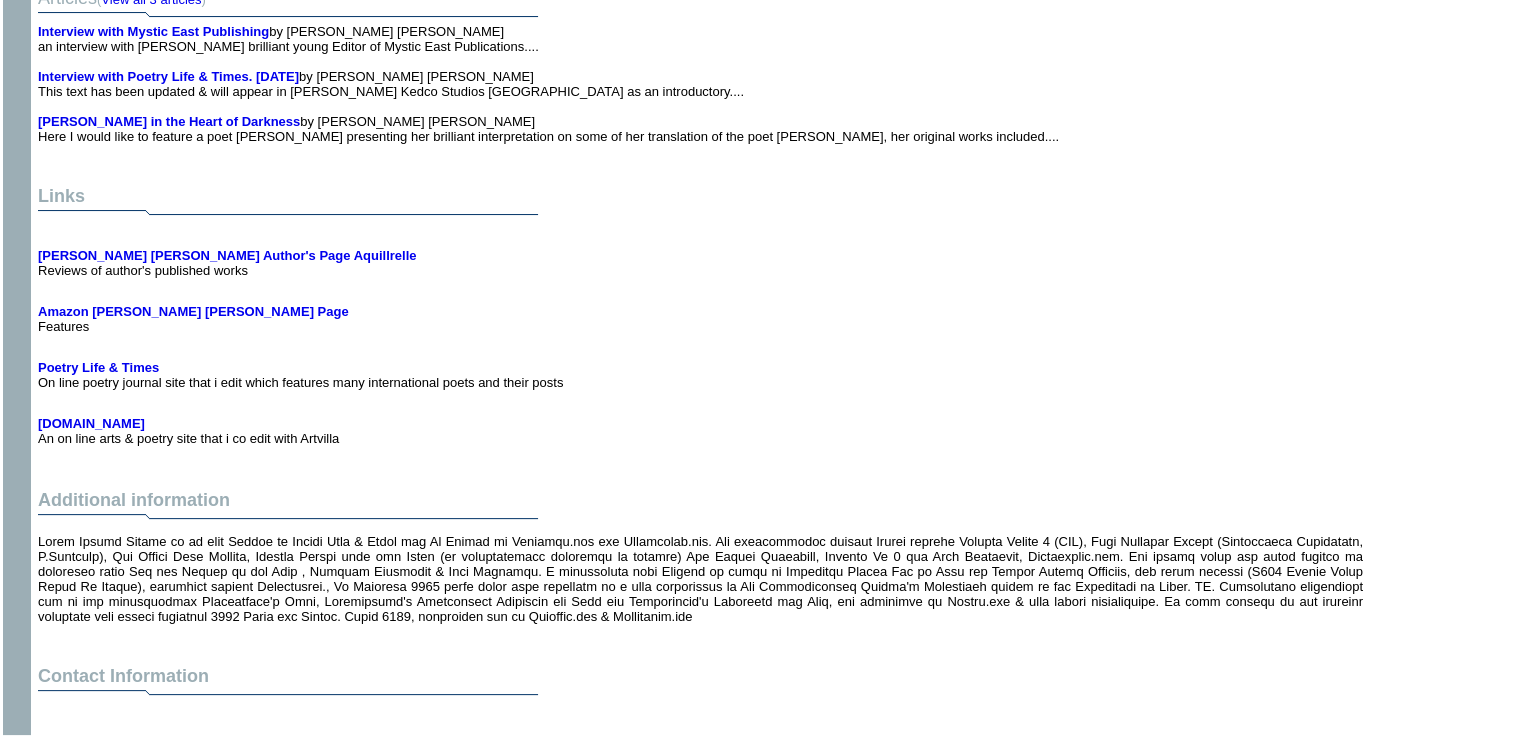 scroll, scrollTop: 3917, scrollLeft: 0, axis: vertical 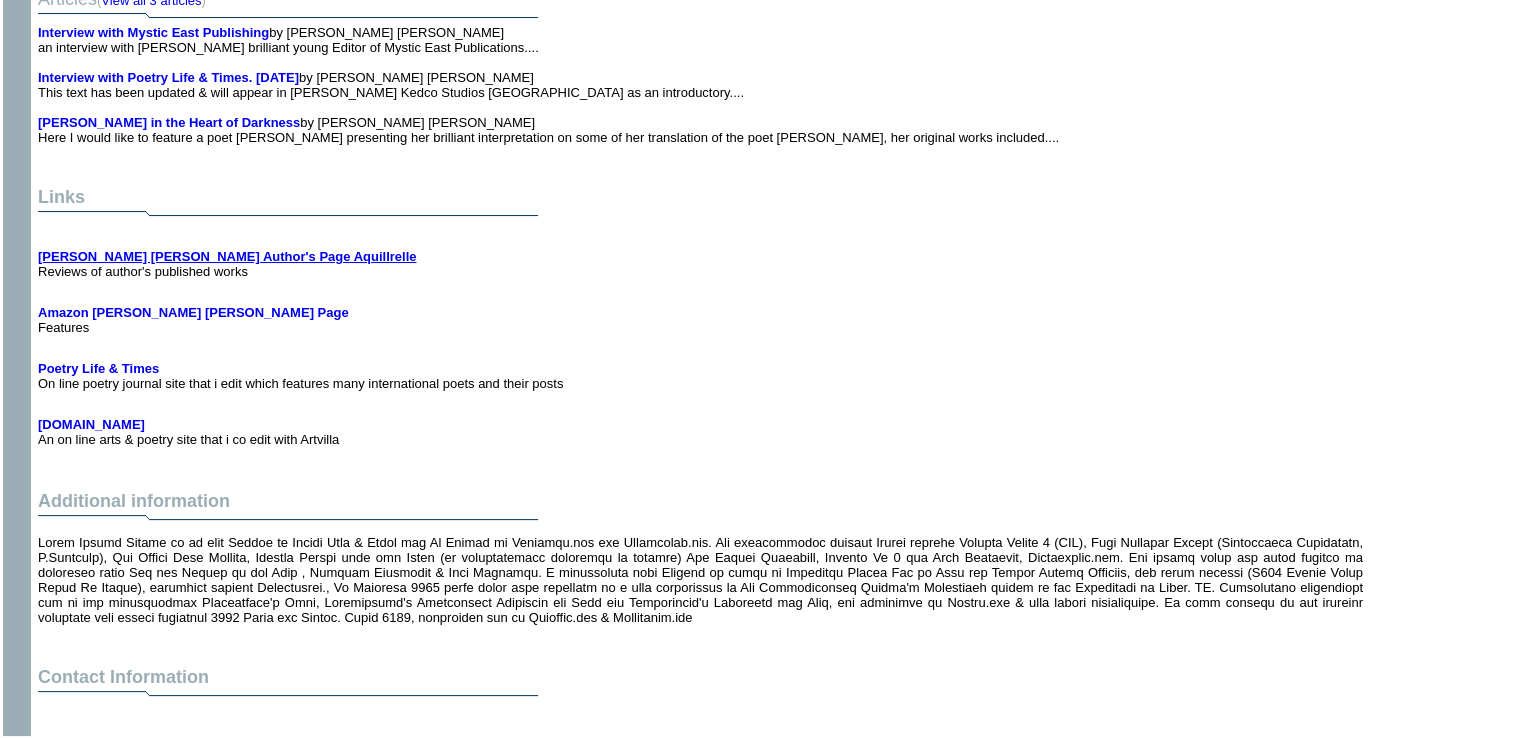 click on "[PERSON_NAME] [PERSON_NAME] Author's Page Aquillrelle" at bounding box center (227, 256) 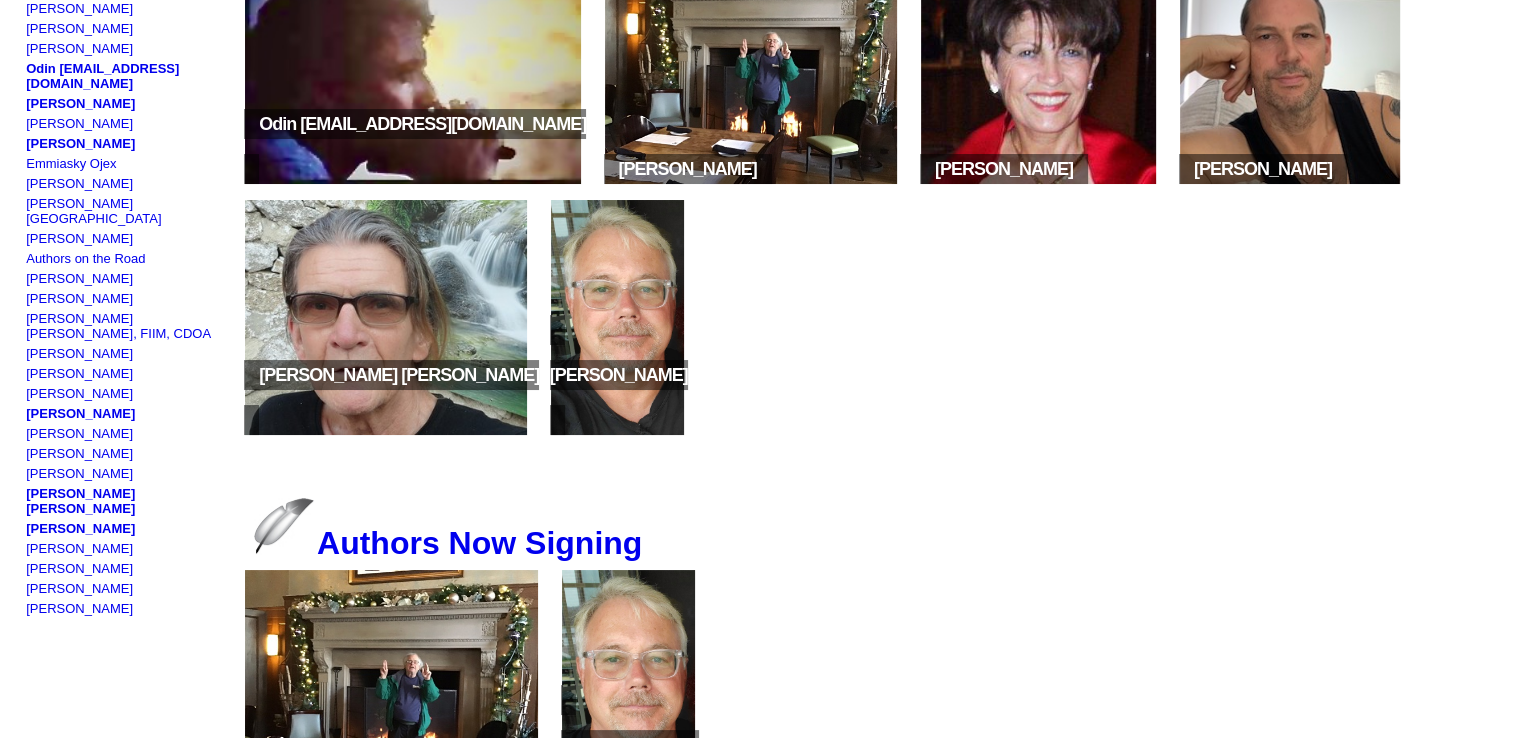 scroll, scrollTop: 340, scrollLeft: 0, axis: vertical 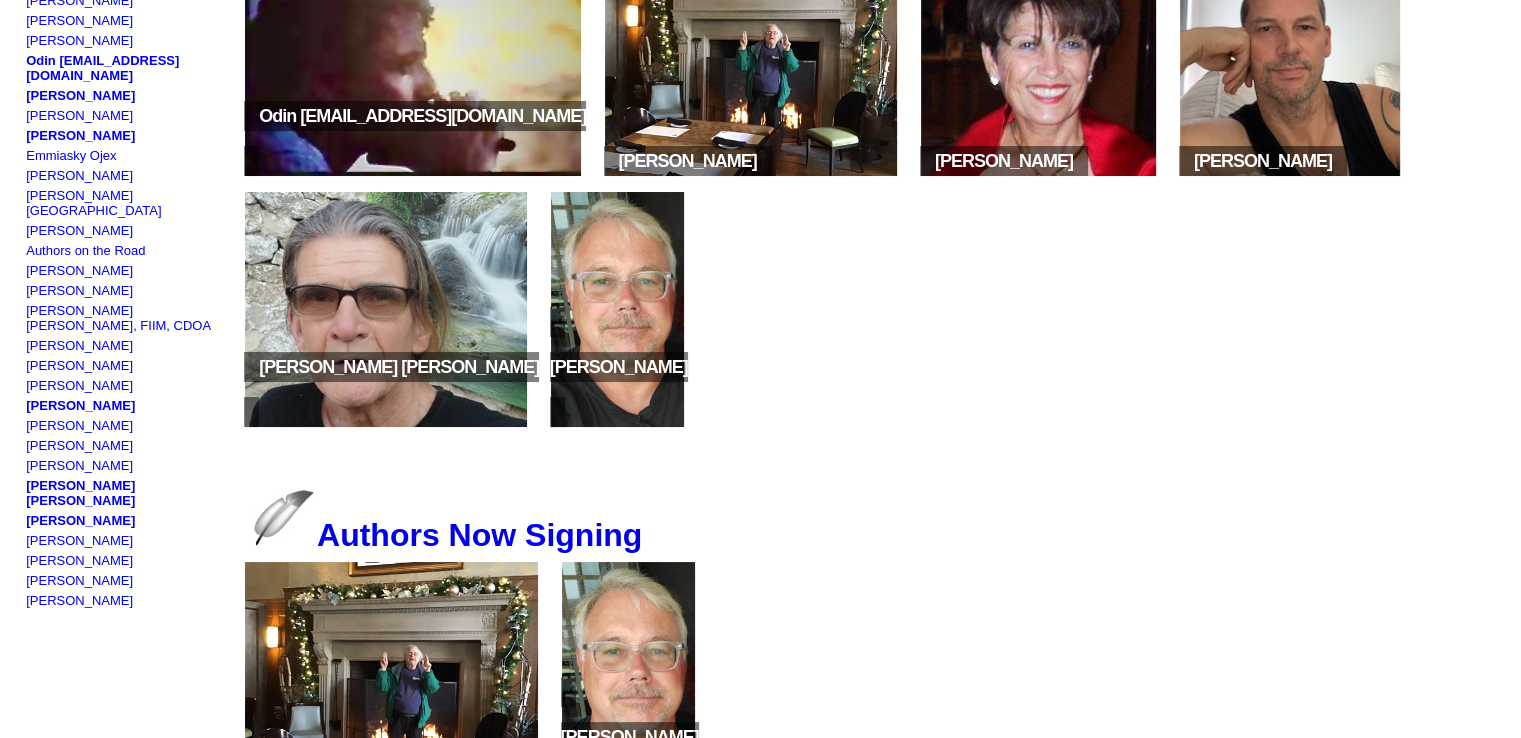 click at bounding box center [618, 309] 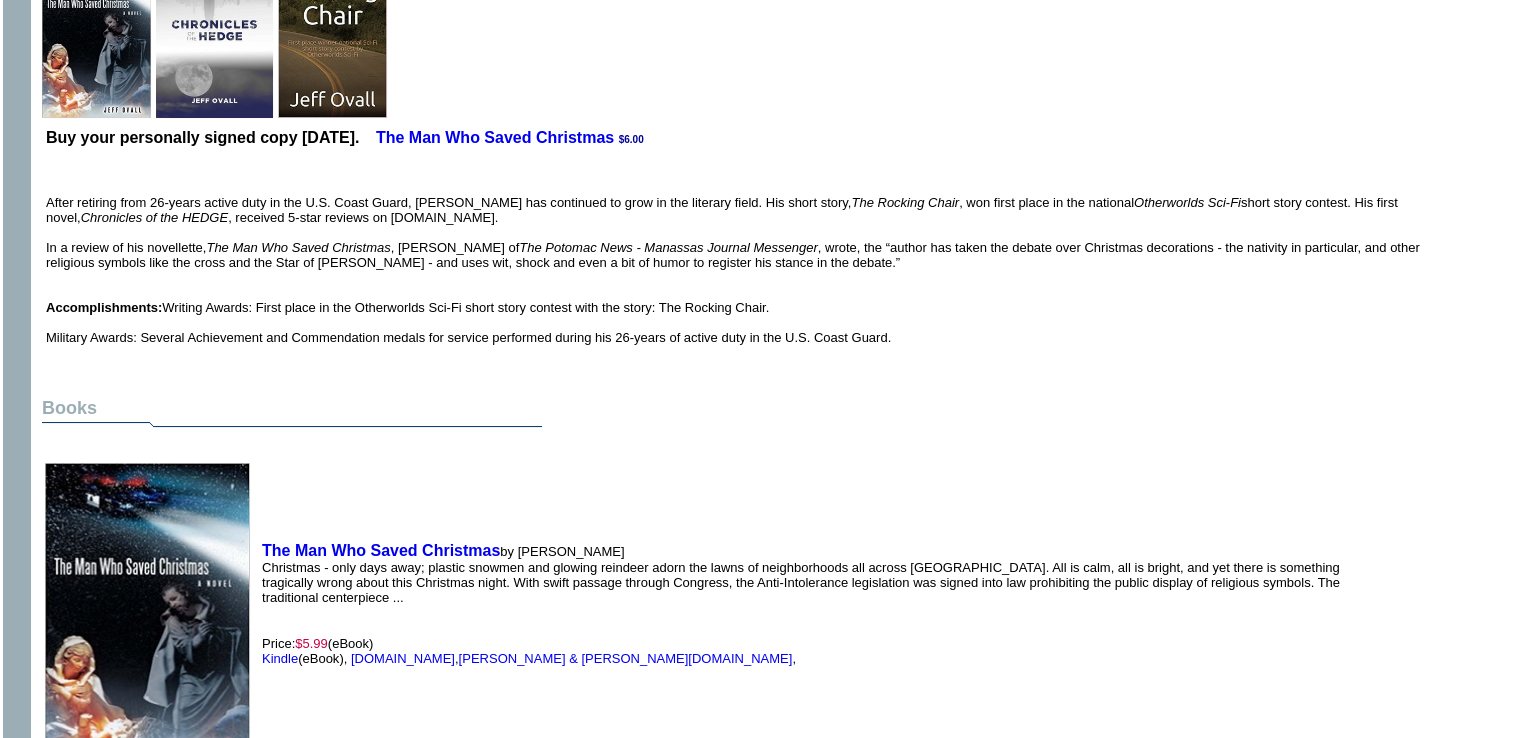 scroll, scrollTop: 942, scrollLeft: 0, axis: vertical 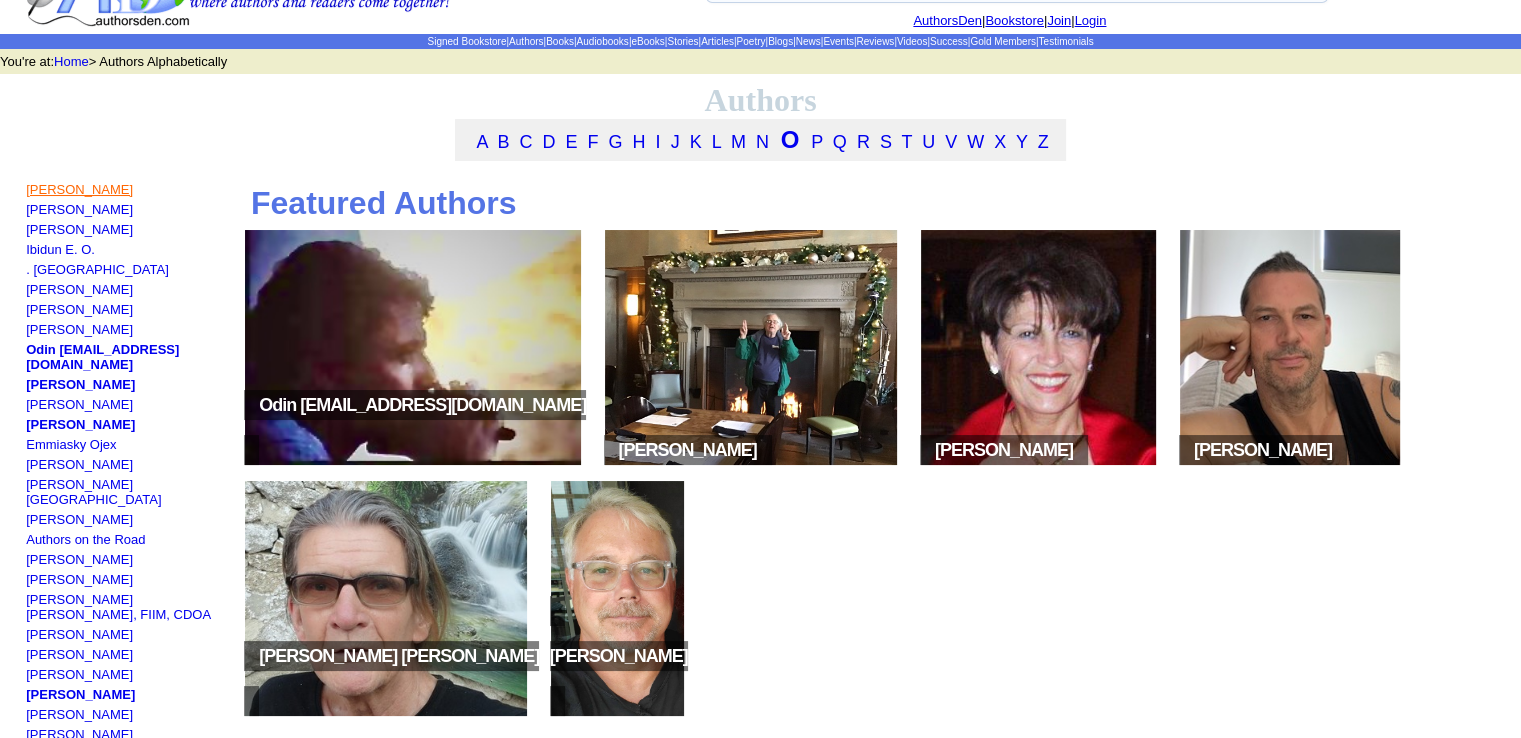 click on "[PERSON_NAME]" at bounding box center (79, 189) 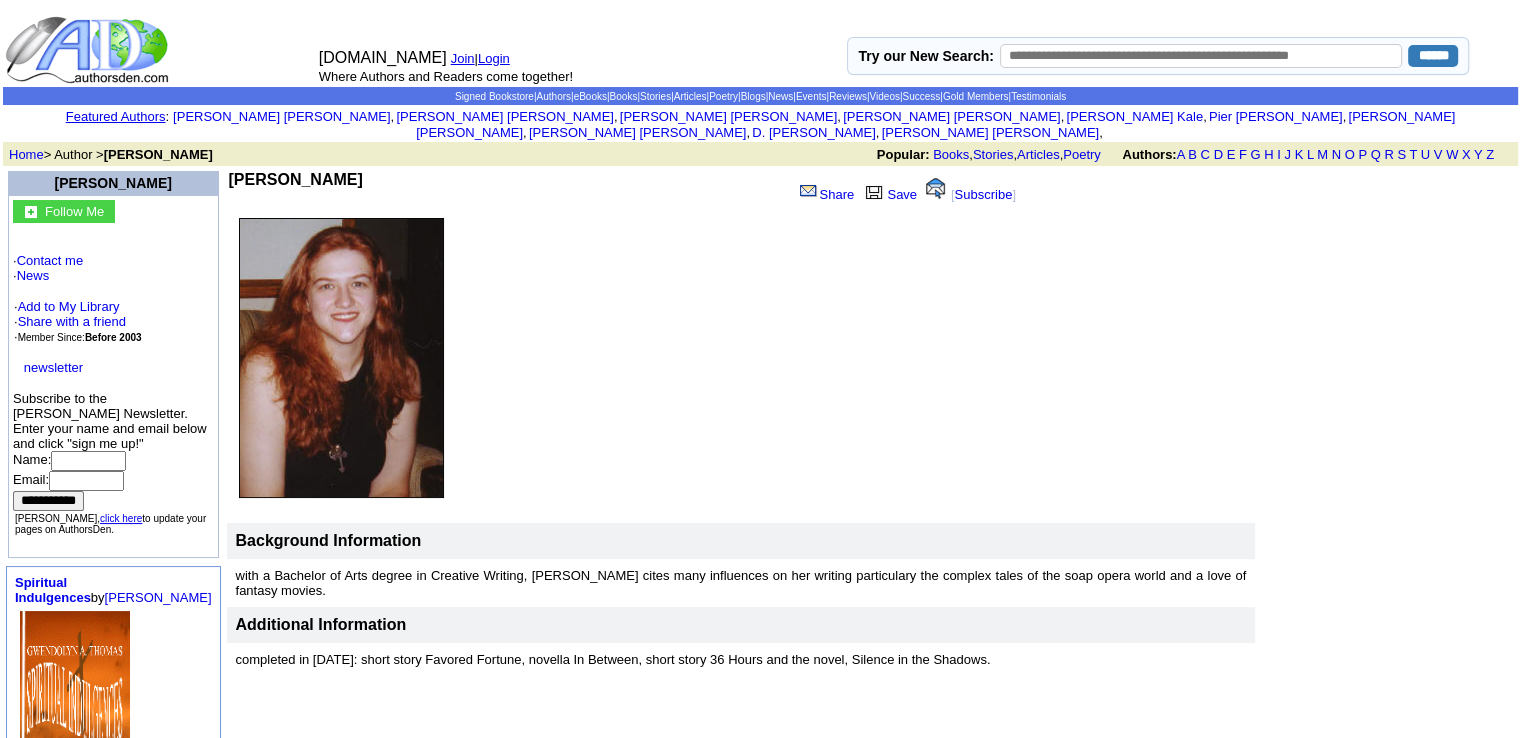 scroll, scrollTop: 8, scrollLeft: 0, axis: vertical 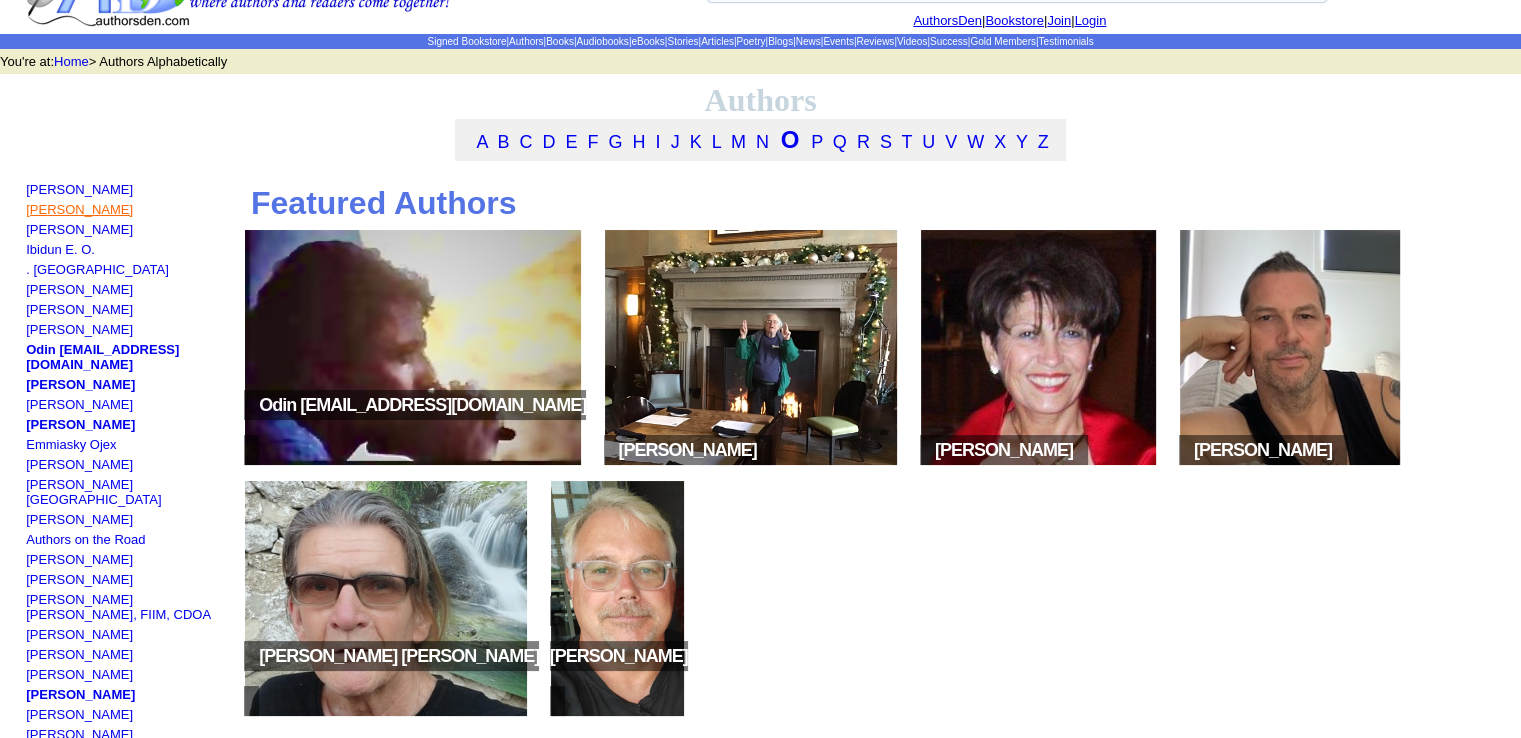 click on "[PERSON_NAME]" at bounding box center (79, 209) 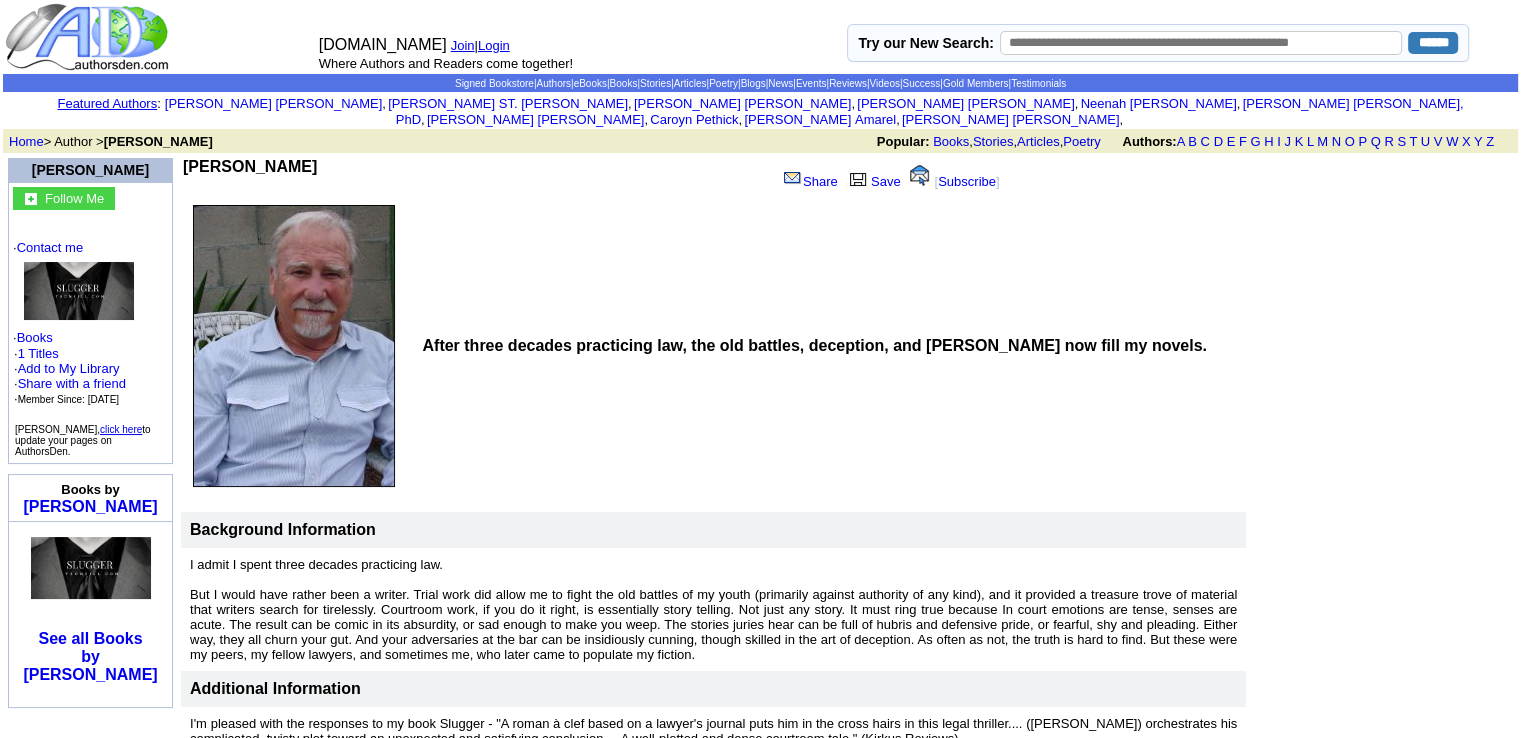 scroll, scrollTop: 0, scrollLeft: 0, axis: both 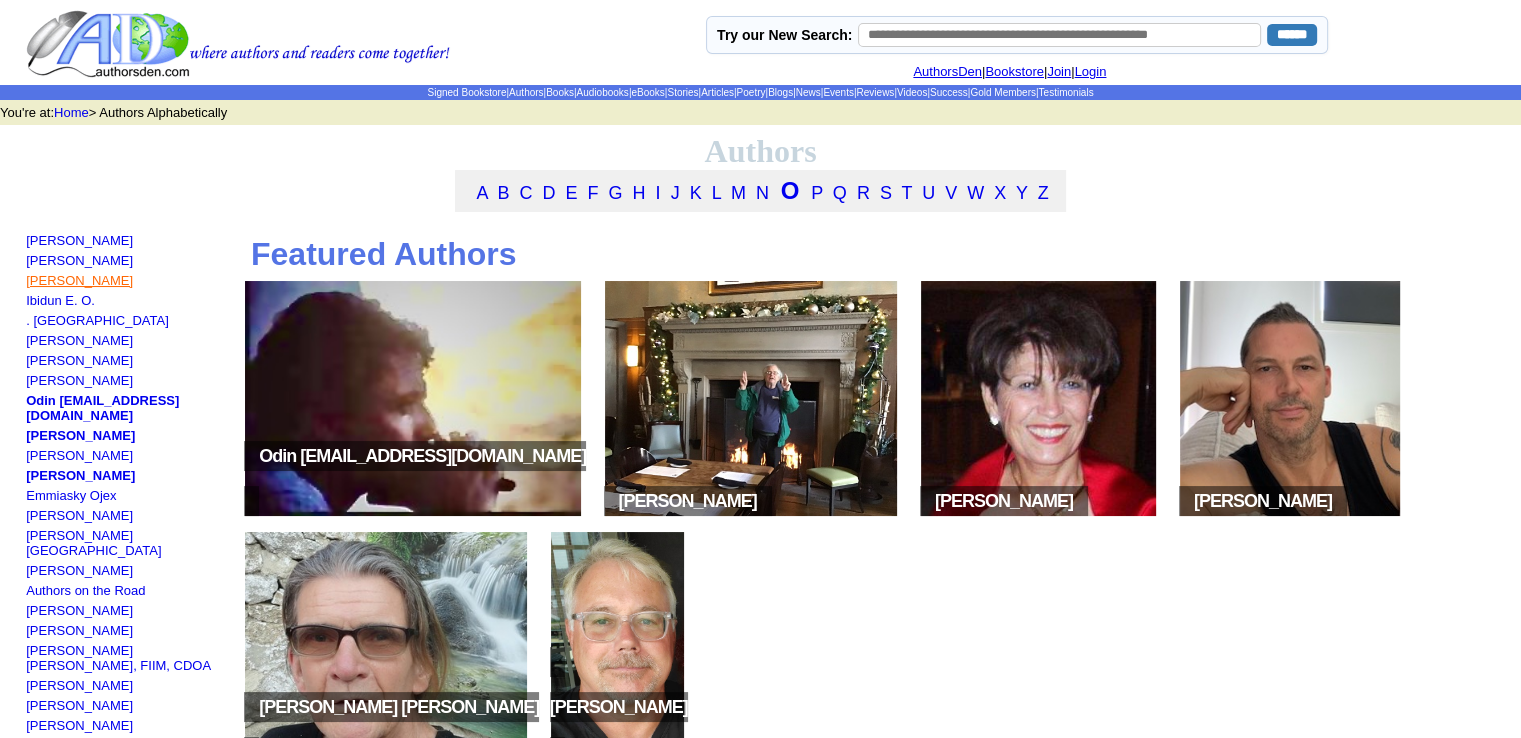 click on "John L. O'Sullivan" at bounding box center (79, 280) 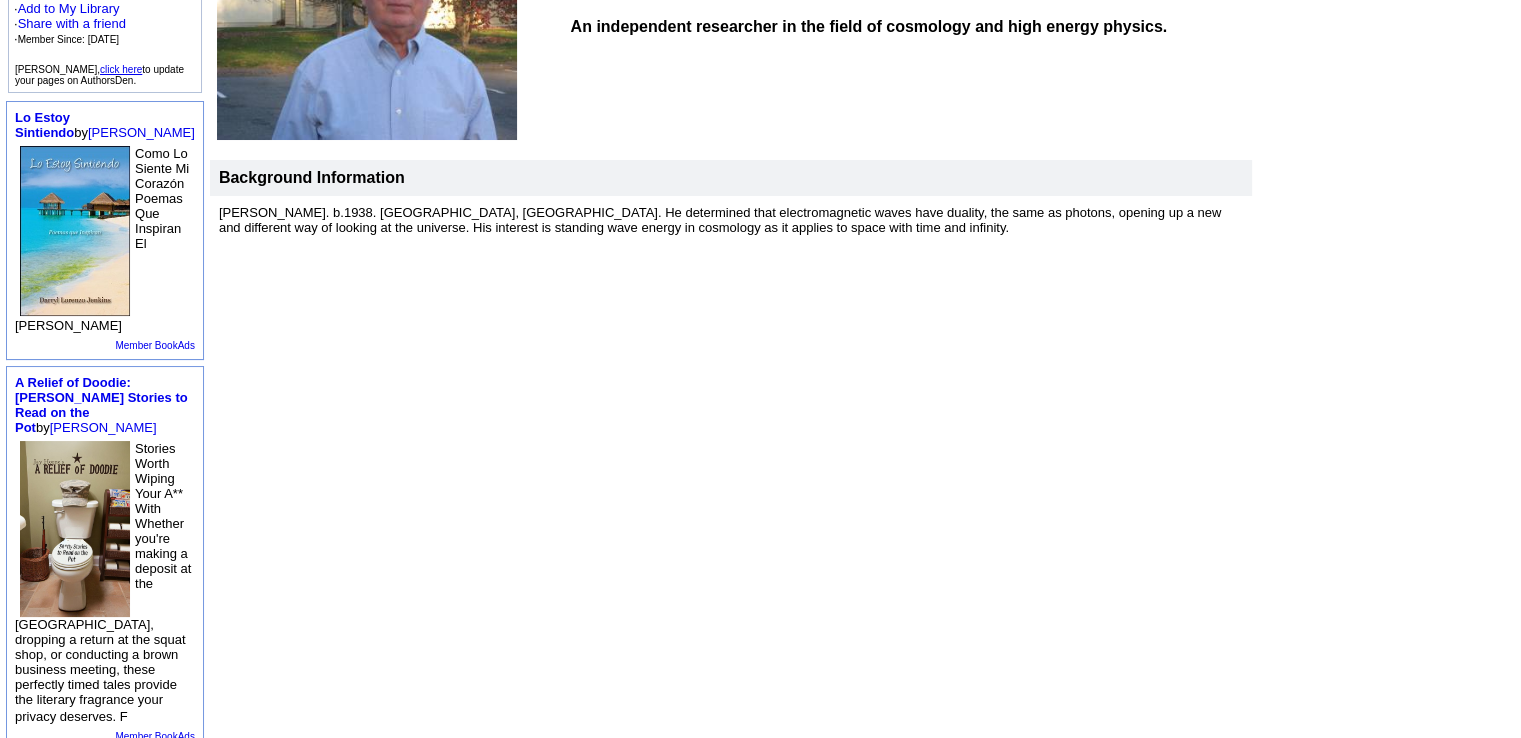 scroll, scrollTop: 299, scrollLeft: 0, axis: vertical 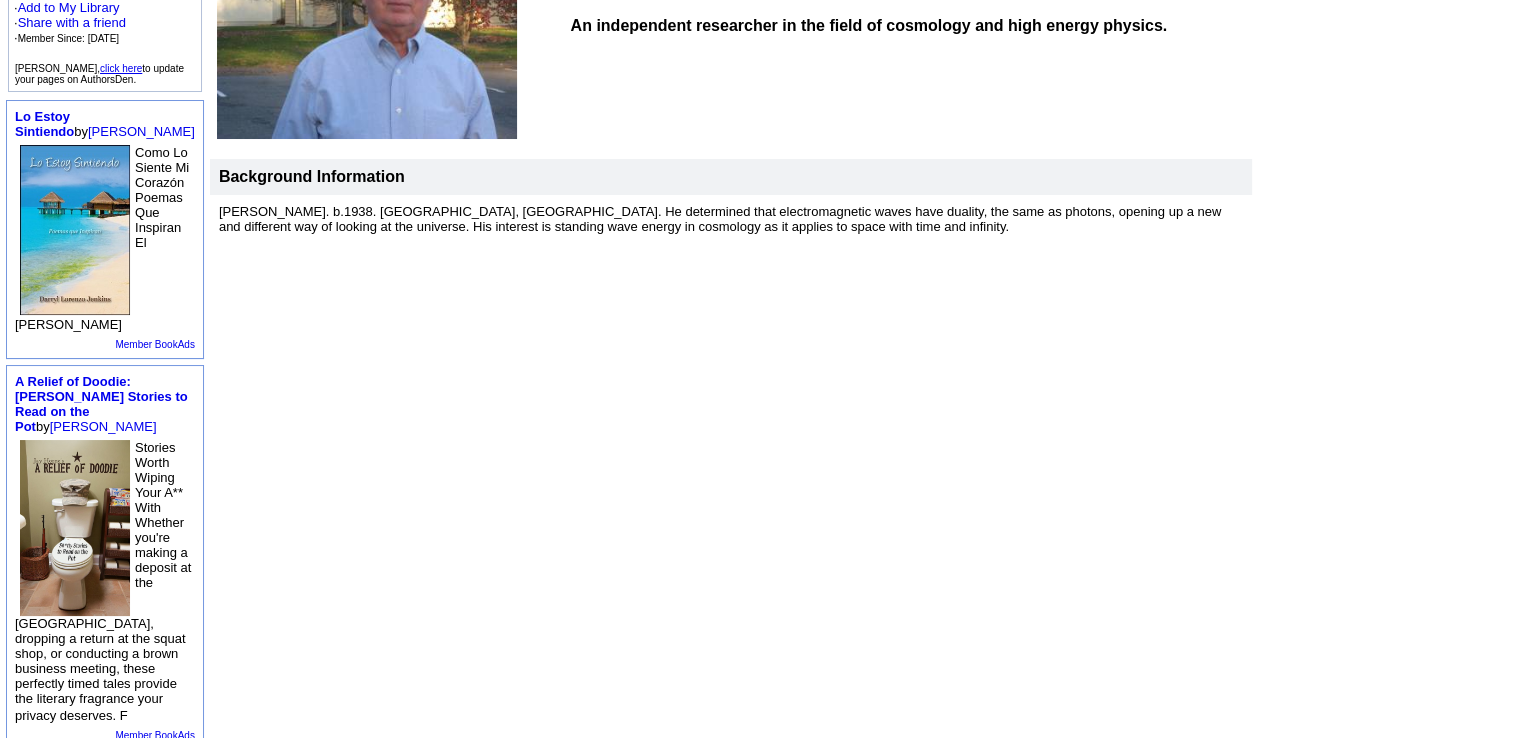 drag, startPoint x: 580, startPoint y: 481, endPoint x: 1226, endPoint y: 411, distance: 649.7815 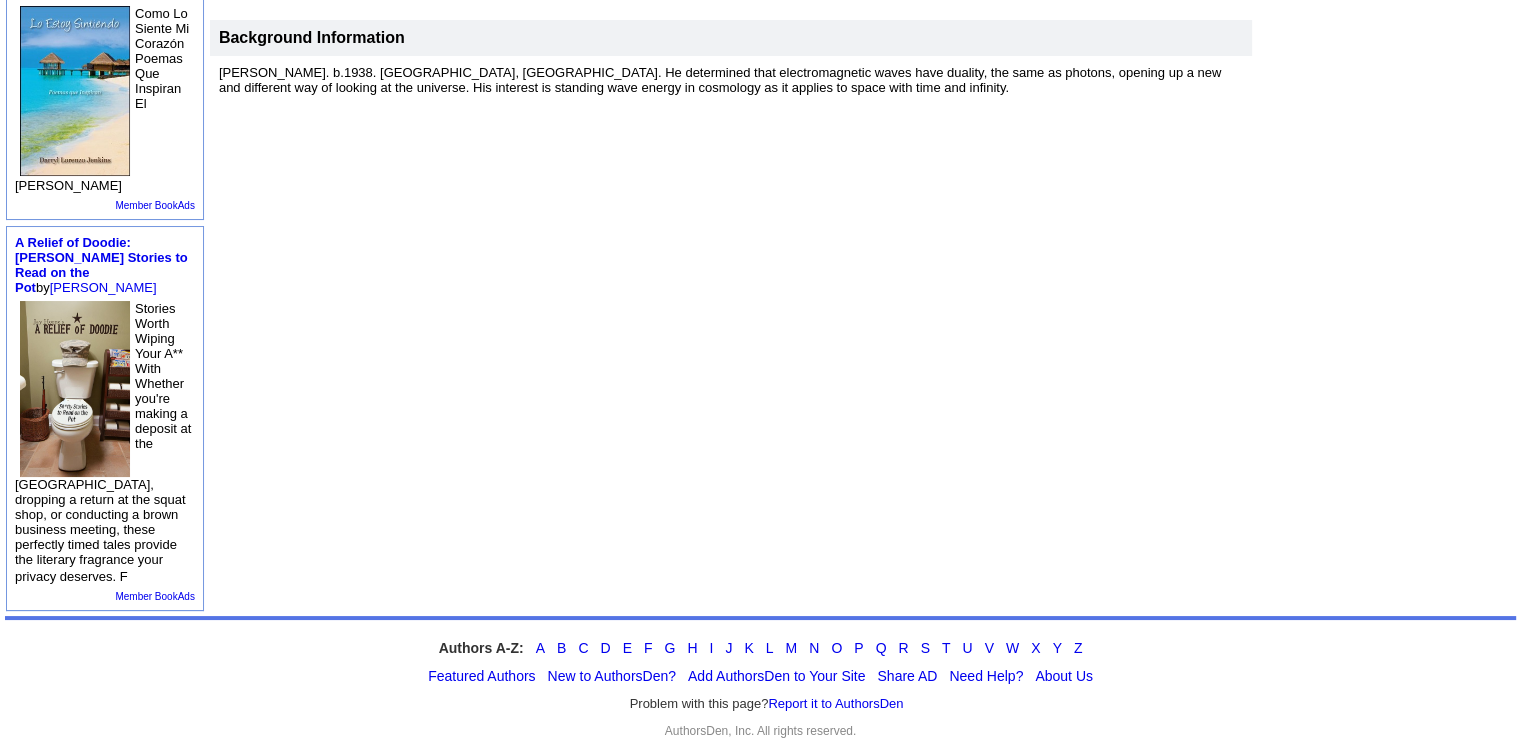 scroll, scrollTop: 578, scrollLeft: 0, axis: vertical 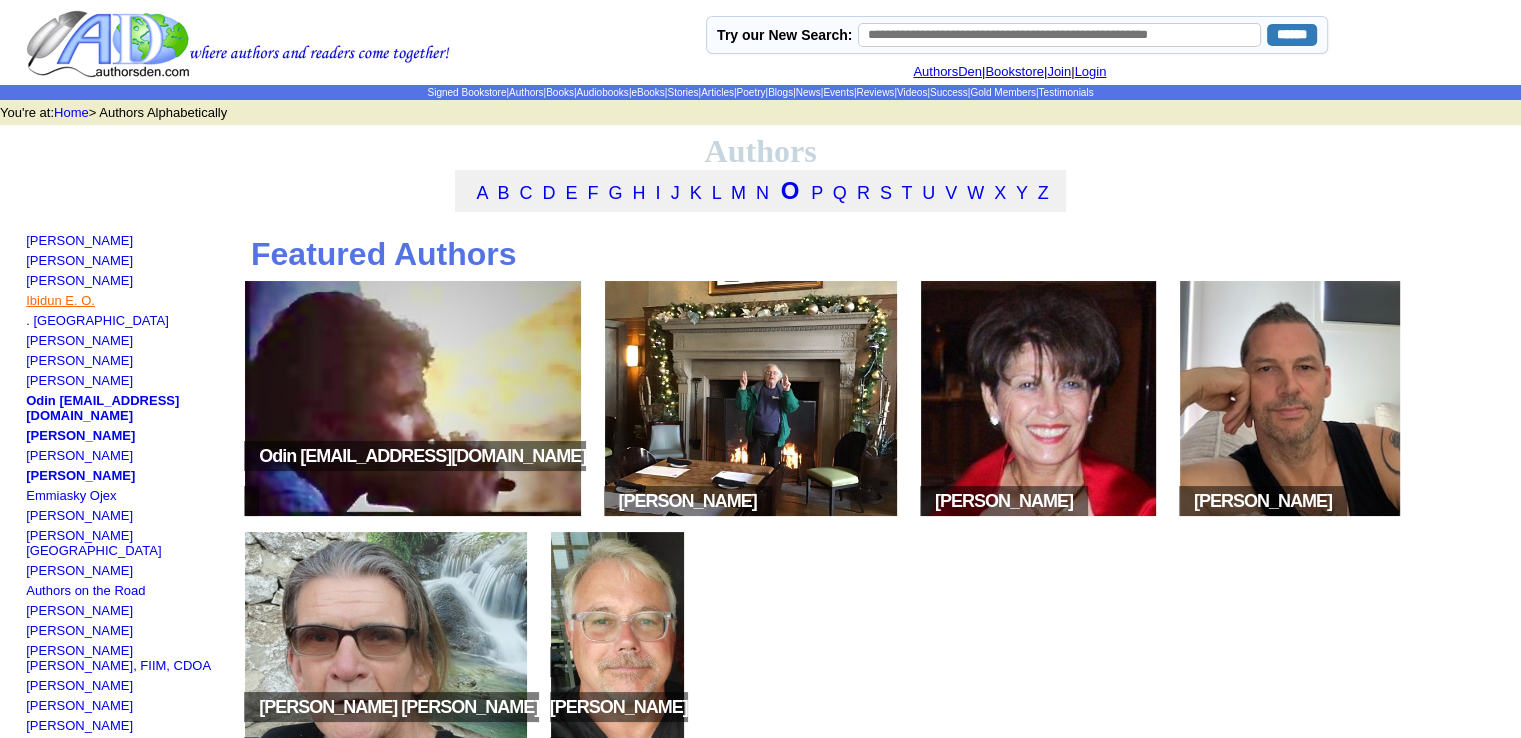 click on "Ibidun E. O." at bounding box center [60, 300] 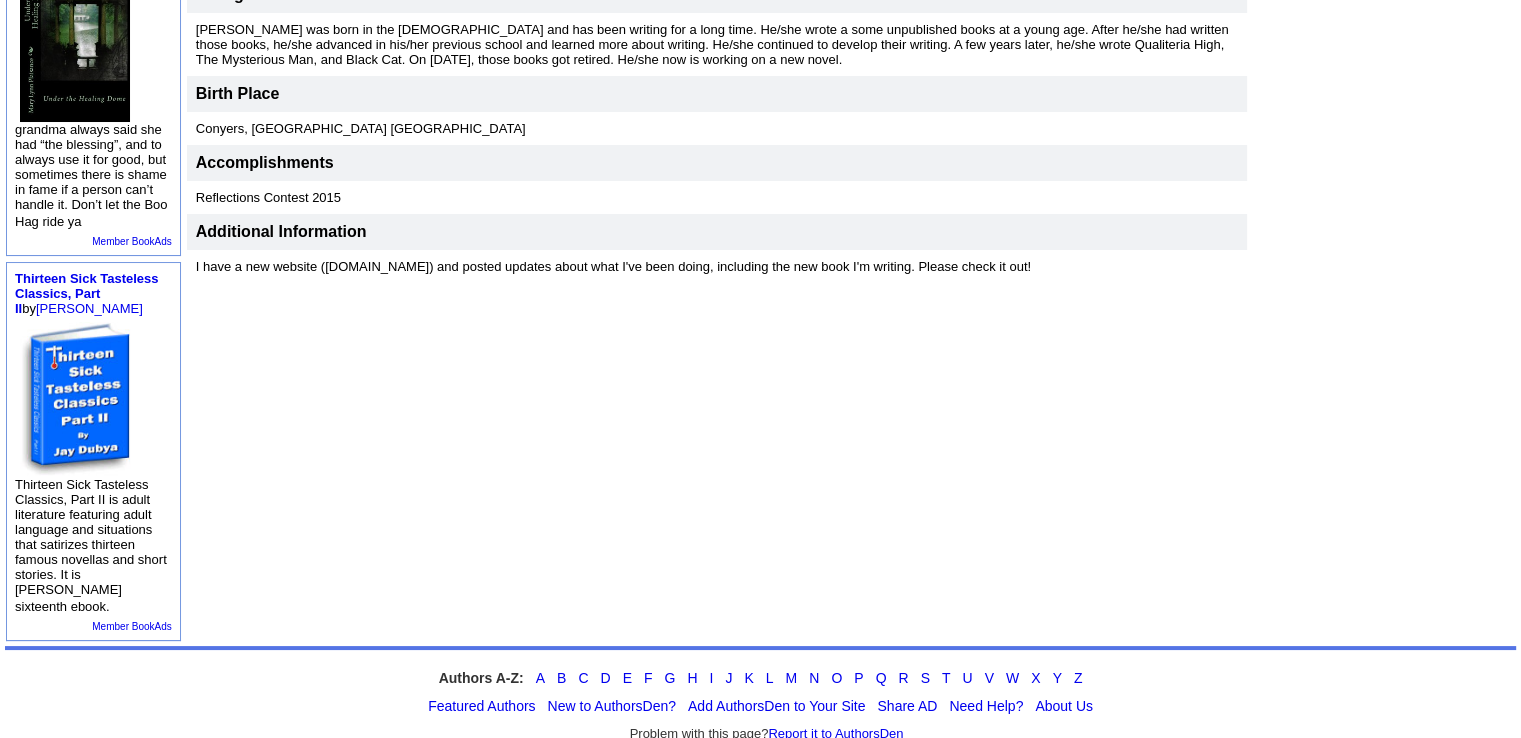 scroll, scrollTop: 632, scrollLeft: 0, axis: vertical 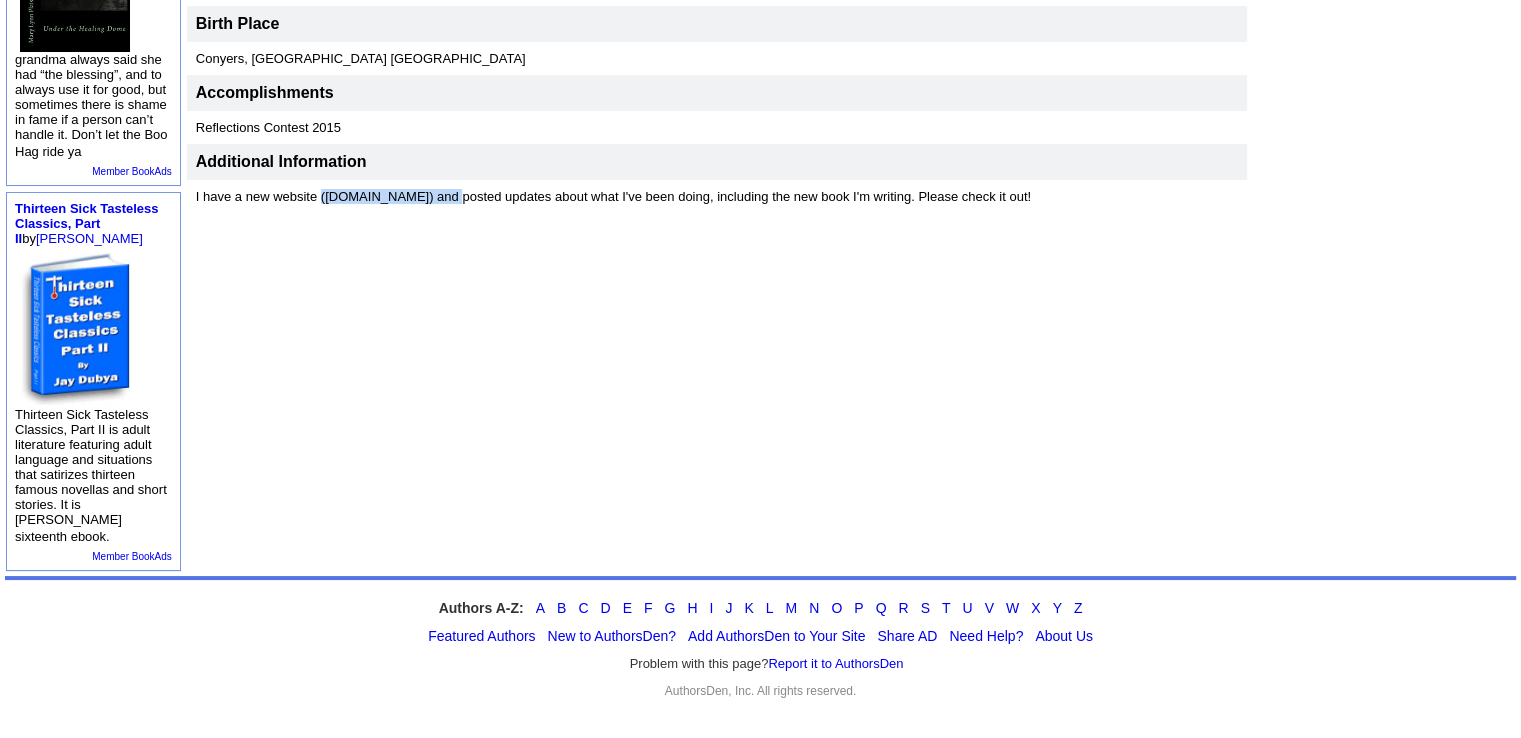 drag, startPoint x: 432, startPoint y: 178, endPoint x: 315, endPoint y: 181, distance: 117.03845 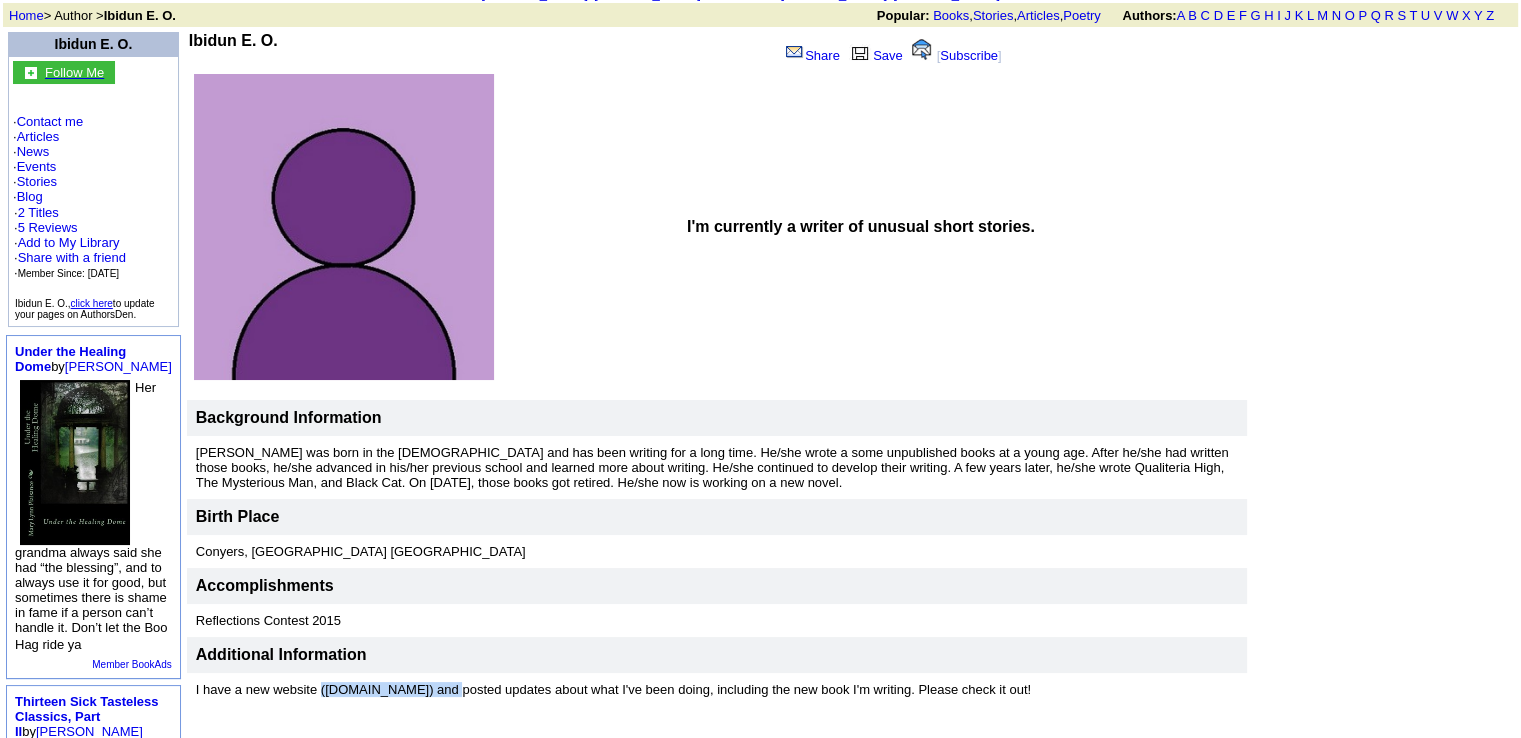 scroll, scrollTop: 116, scrollLeft: 0, axis: vertical 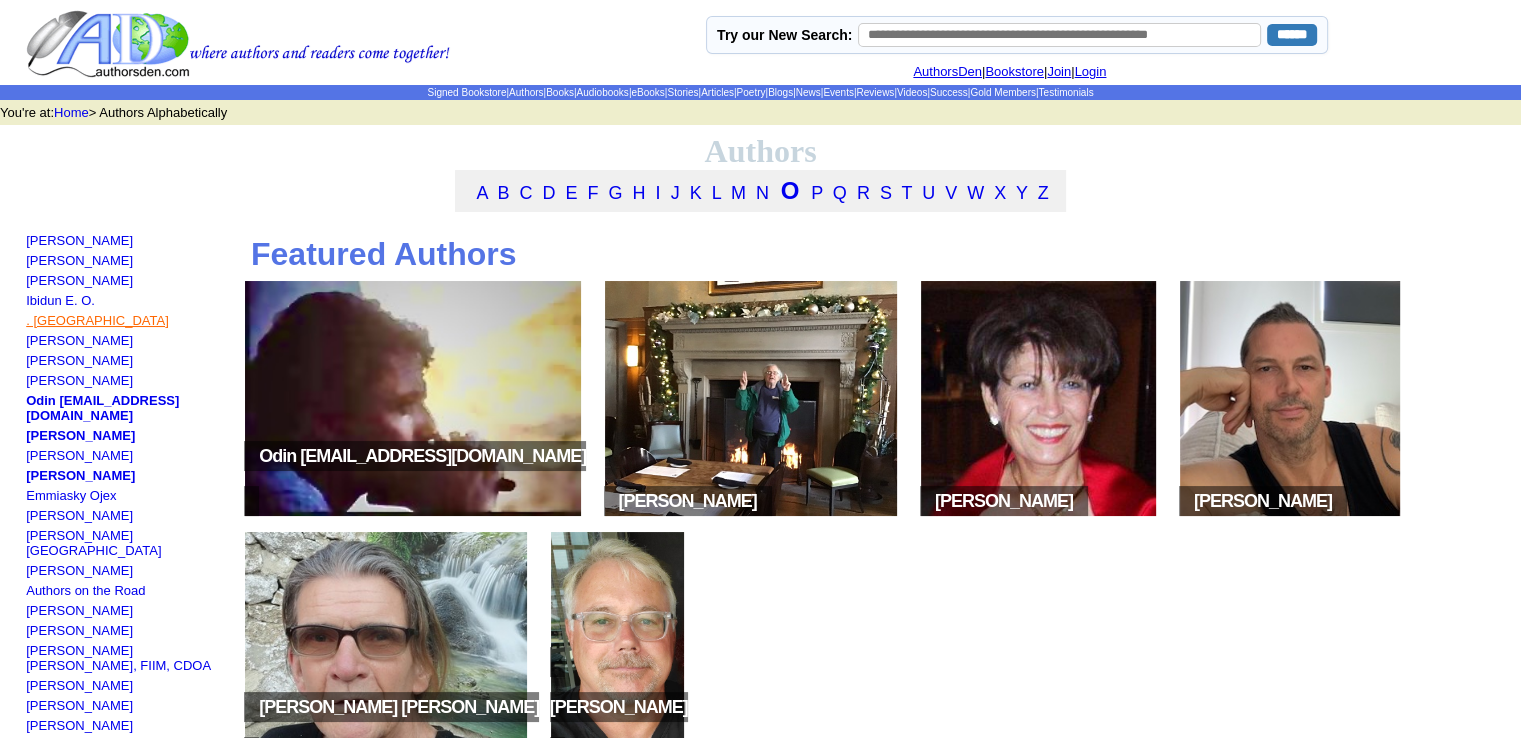 click on ".  [GEOGRAPHIC_DATA]" at bounding box center [97, 320] 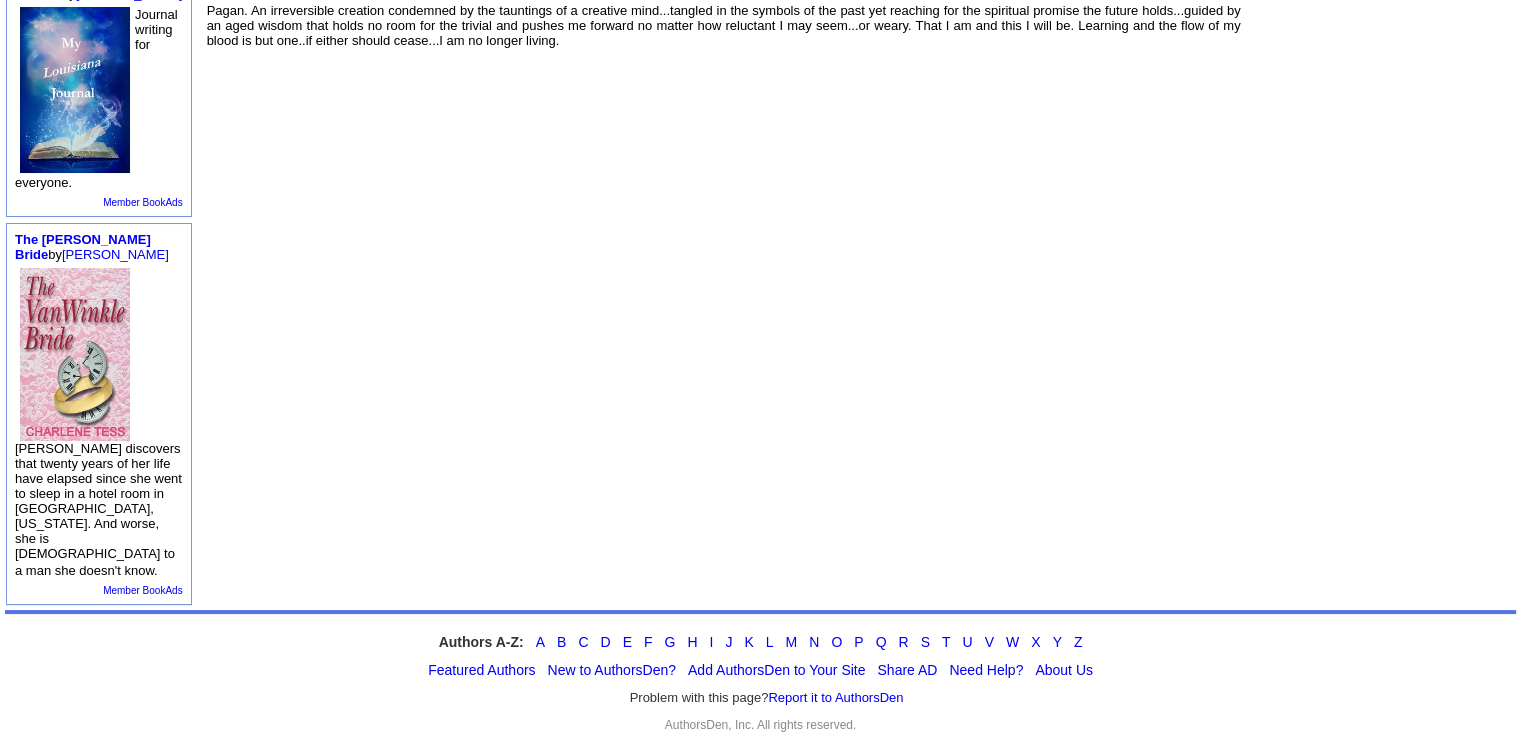 scroll, scrollTop: 514, scrollLeft: 0, axis: vertical 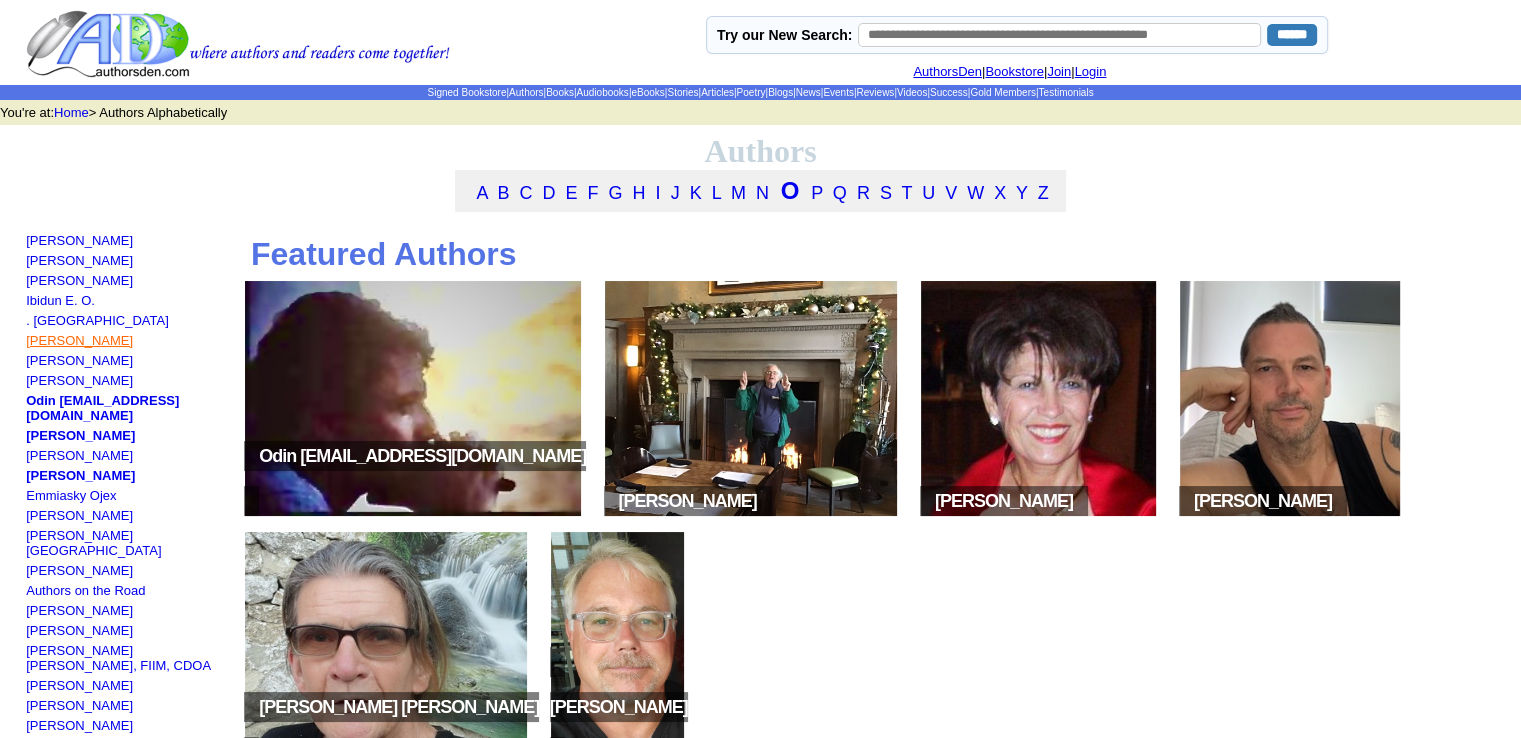 click on "[PERSON_NAME]" at bounding box center [79, 340] 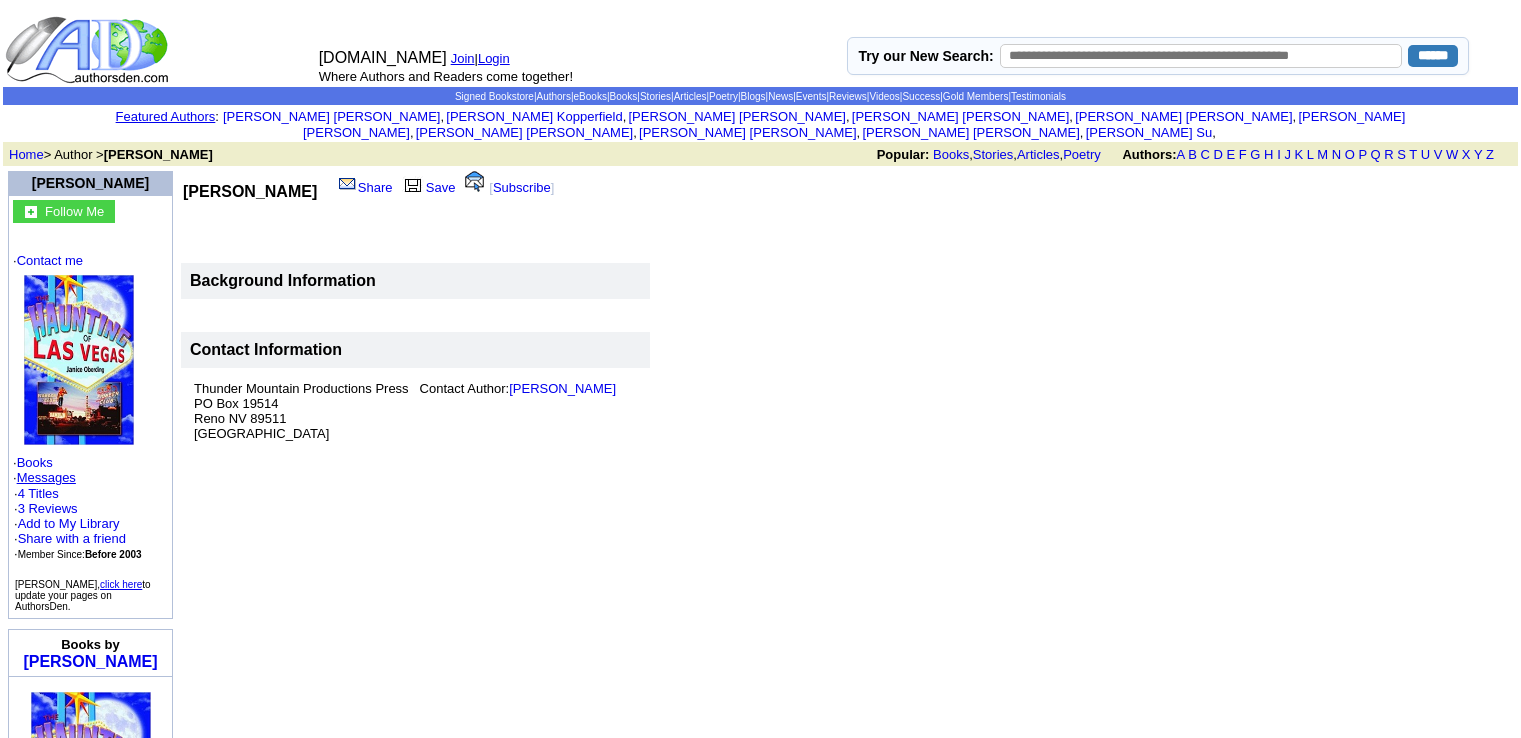 scroll, scrollTop: 0, scrollLeft: 0, axis: both 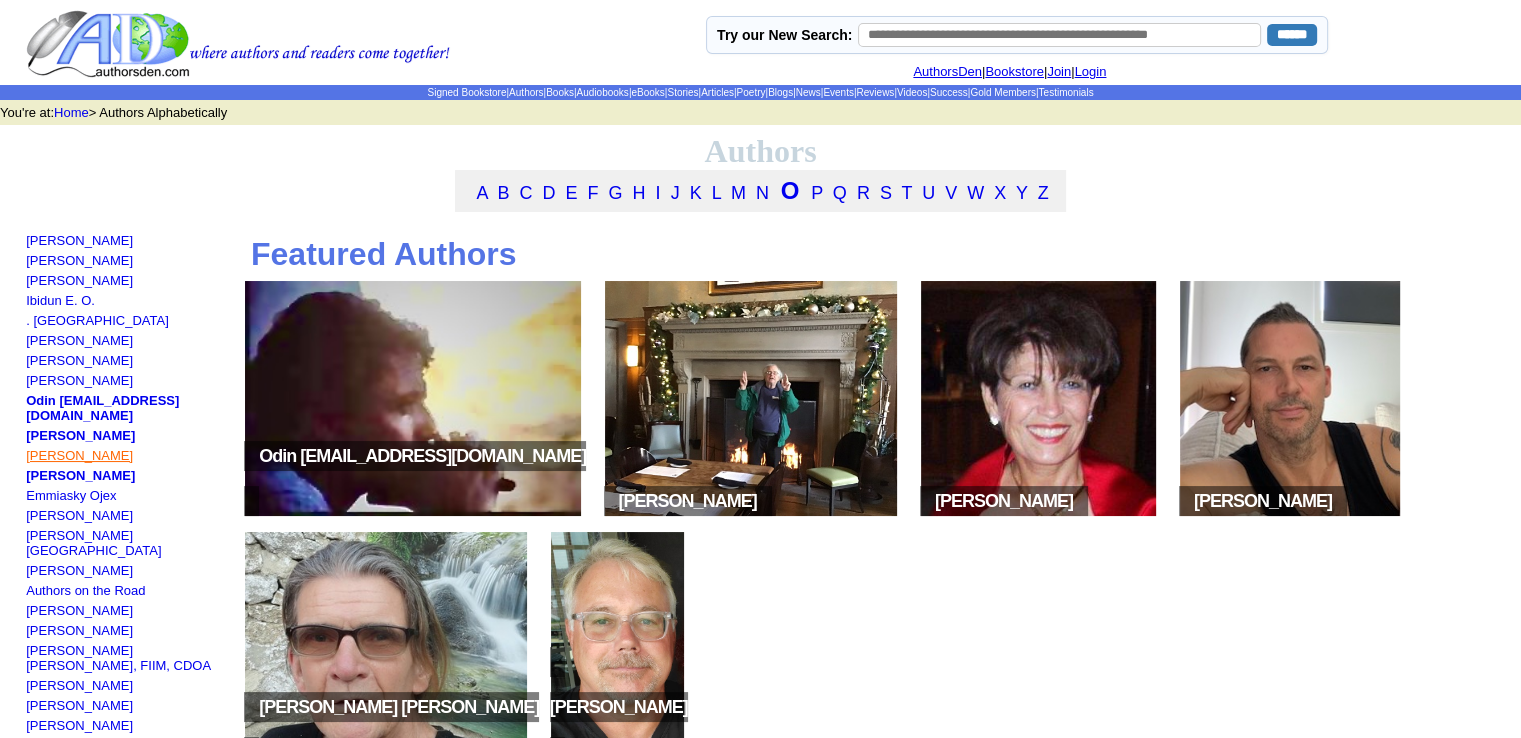 click on "[PERSON_NAME]" at bounding box center (79, 455) 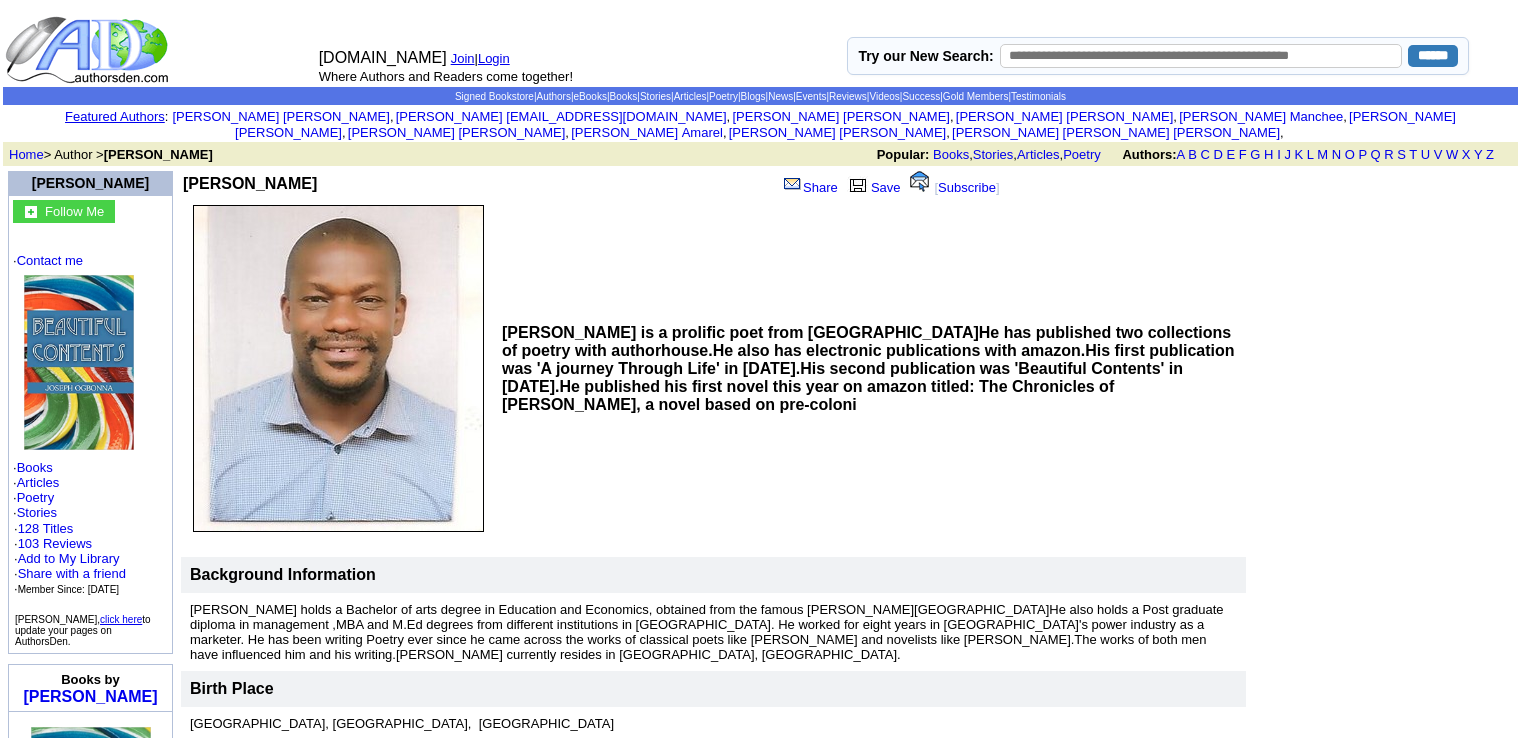 scroll, scrollTop: 0, scrollLeft: 0, axis: both 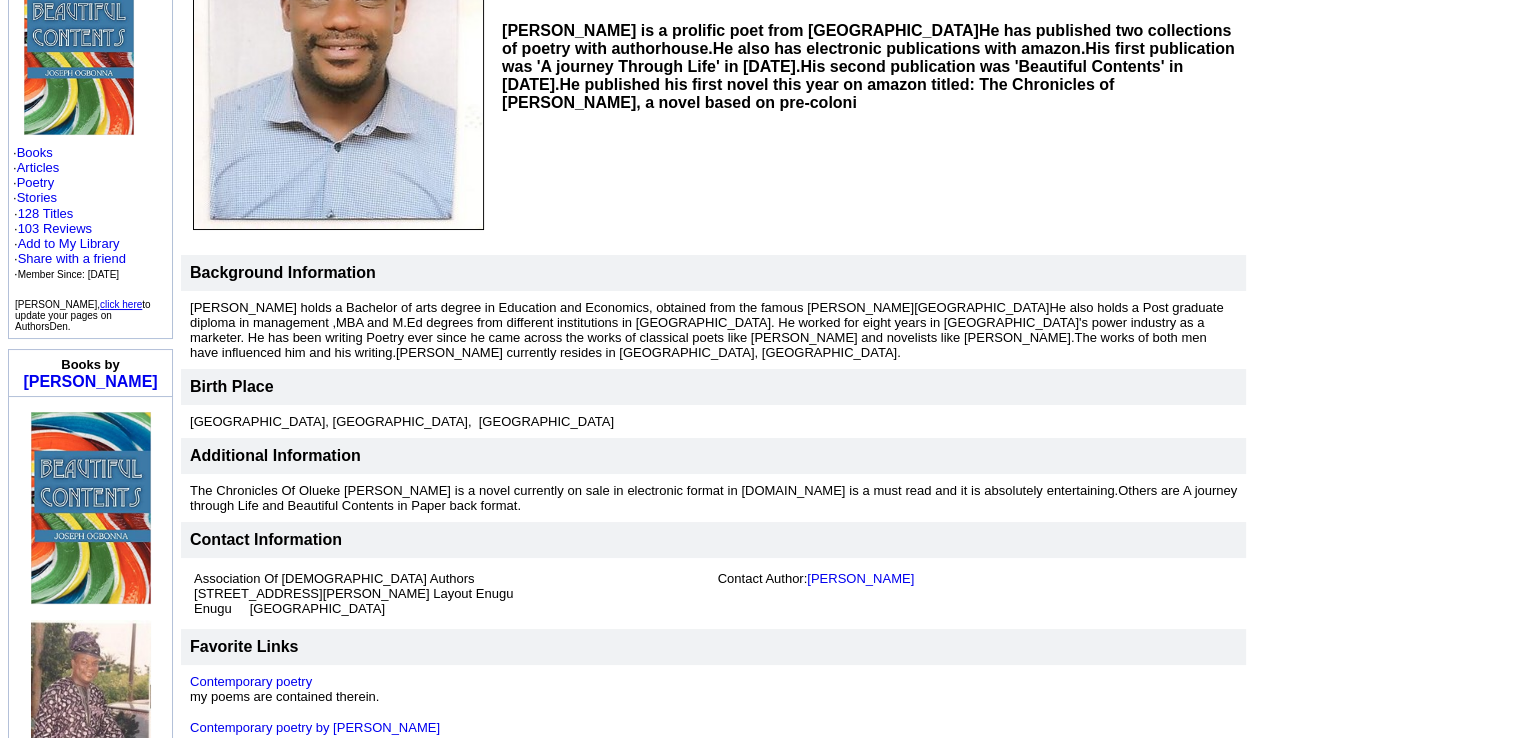 click on "Association Of Nigerian Authors
P O BOX 1392 No 2 Lora Close Independence Layout Enugu
Enugu
Nigeria" at bounding box center [452, 593] 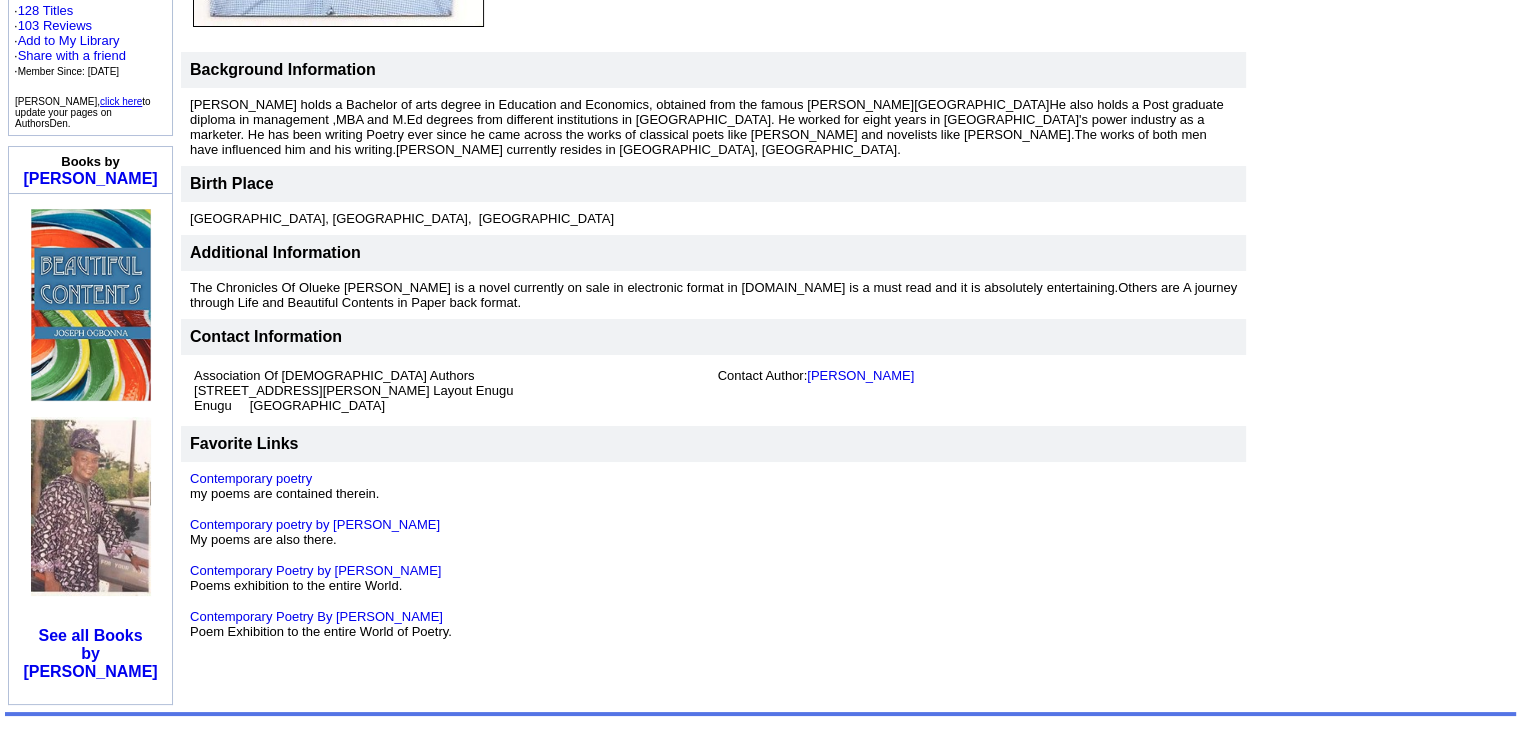scroll, scrollTop: 519, scrollLeft: 0, axis: vertical 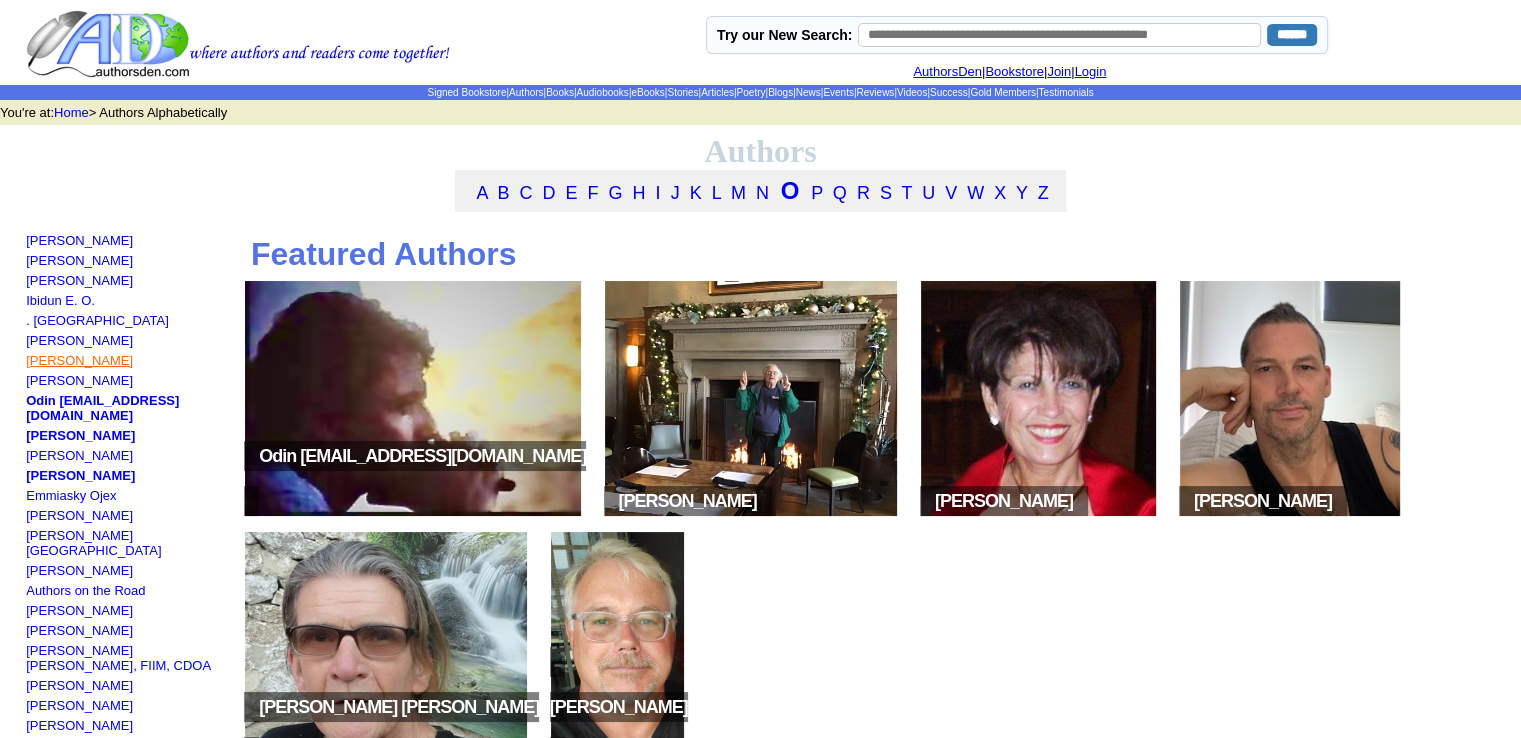 click on "[PERSON_NAME]" at bounding box center (79, 360) 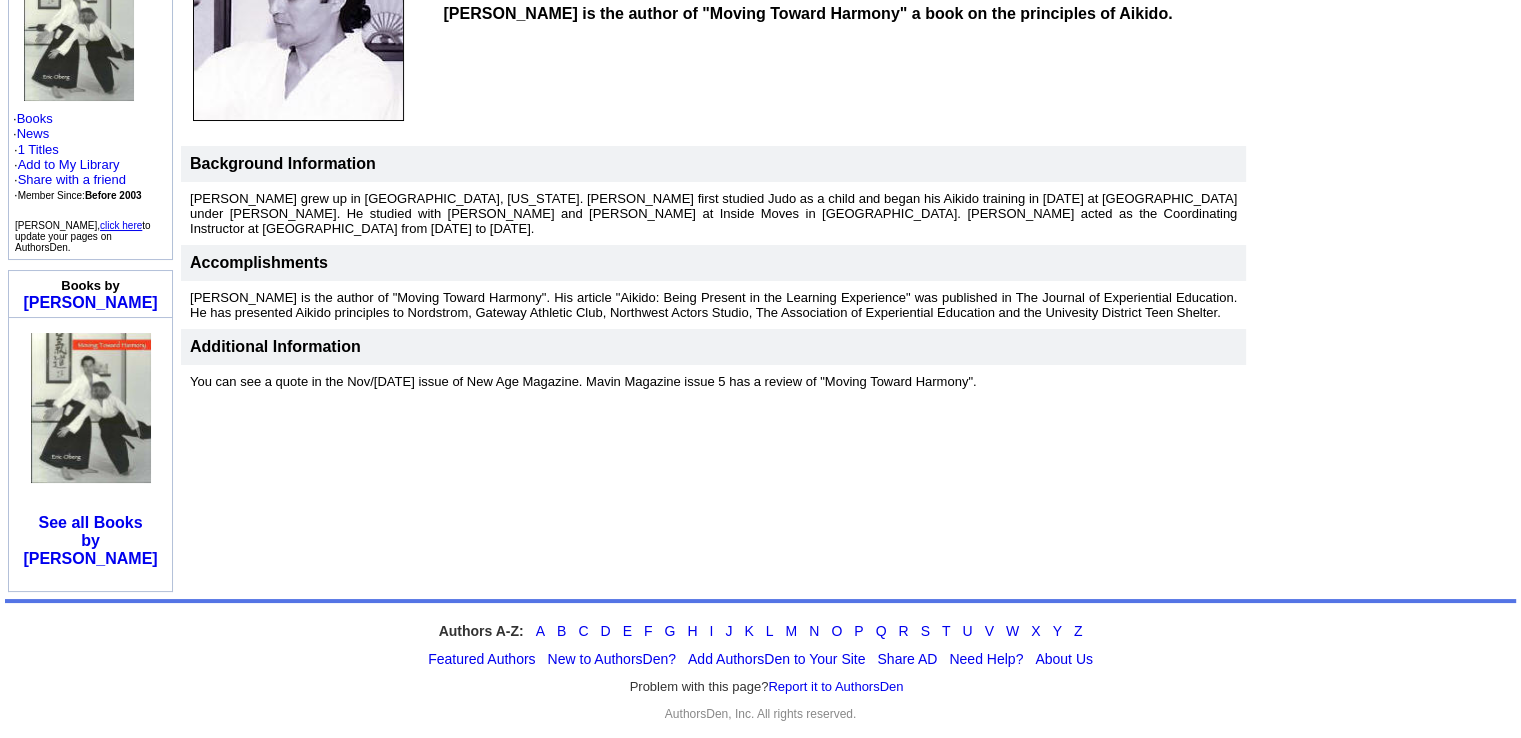 scroll, scrollTop: 320, scrollLeft: 0, axis: vertical 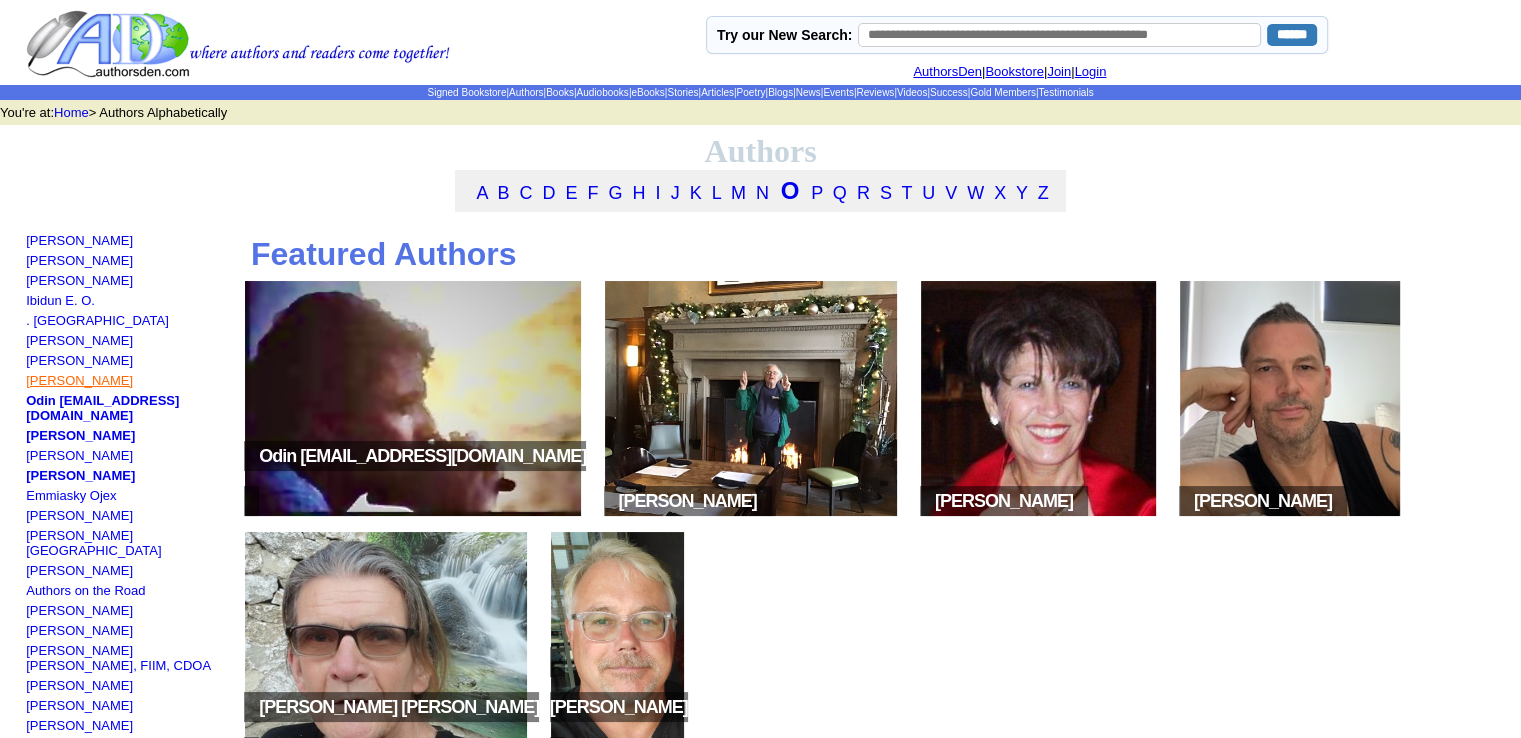 click on "[PERSON_NAME]" at bounding box center (79, 380) 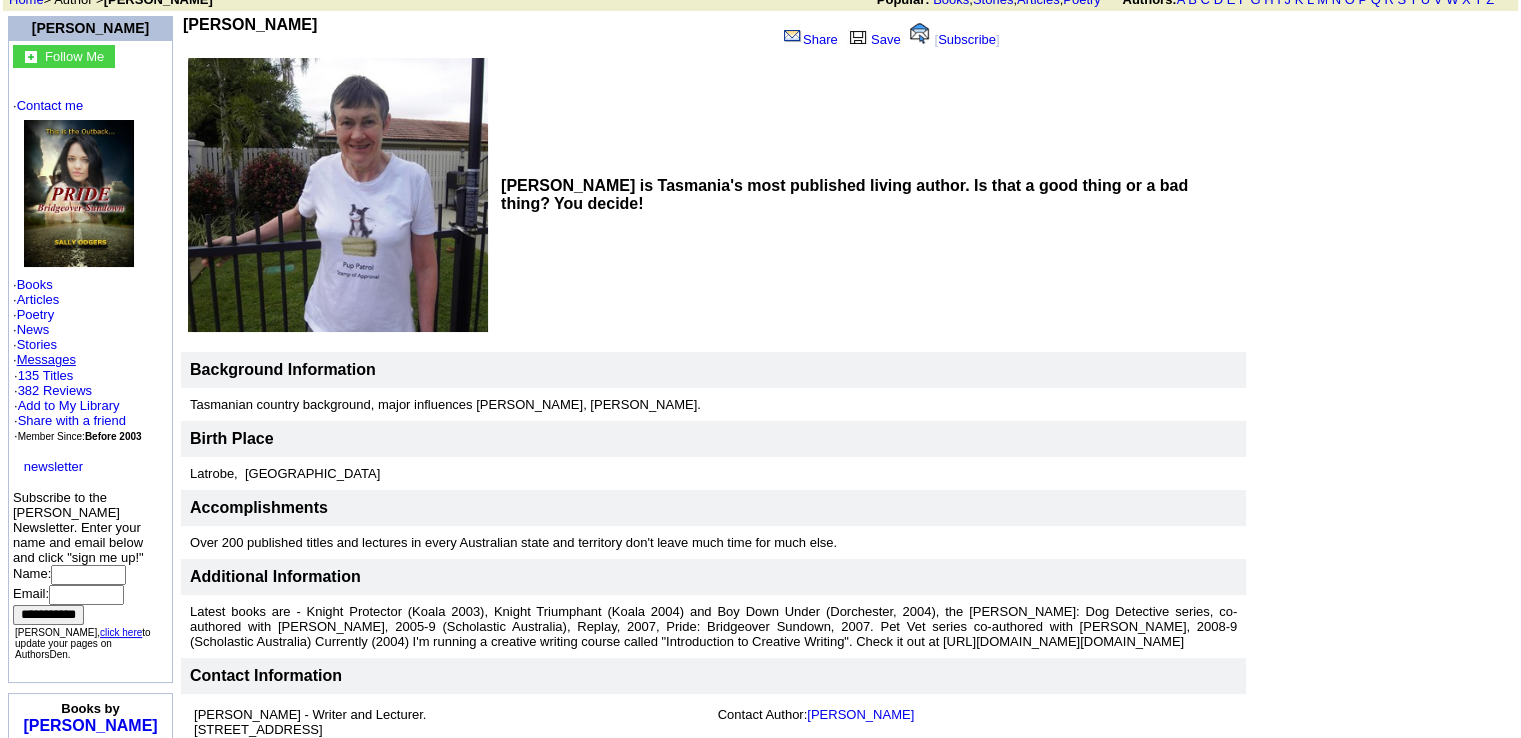 scroll, scrollTop: 0, scrollLeft: 0, axis: both 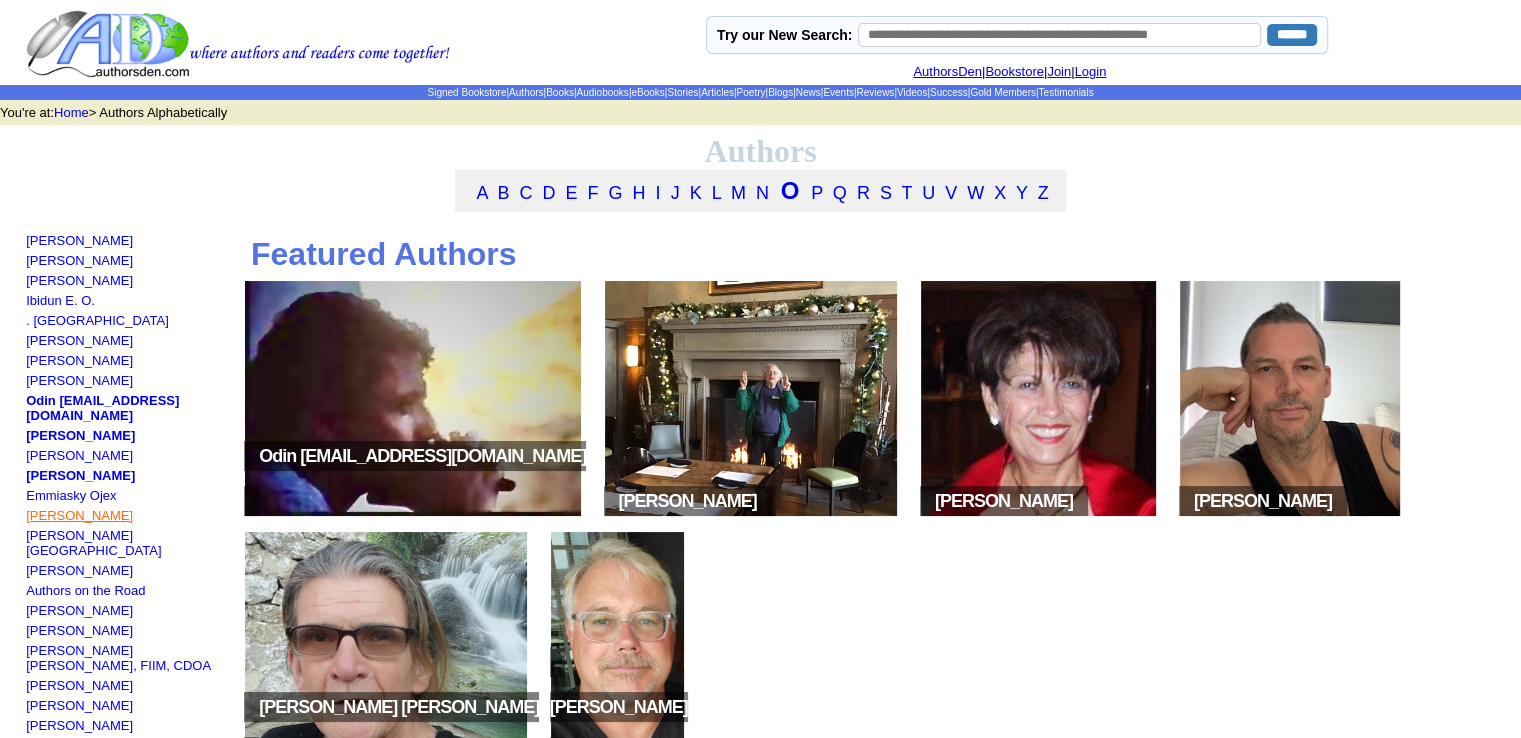 click on "[PERSON_NAME]" at bounding box center (79, 515) 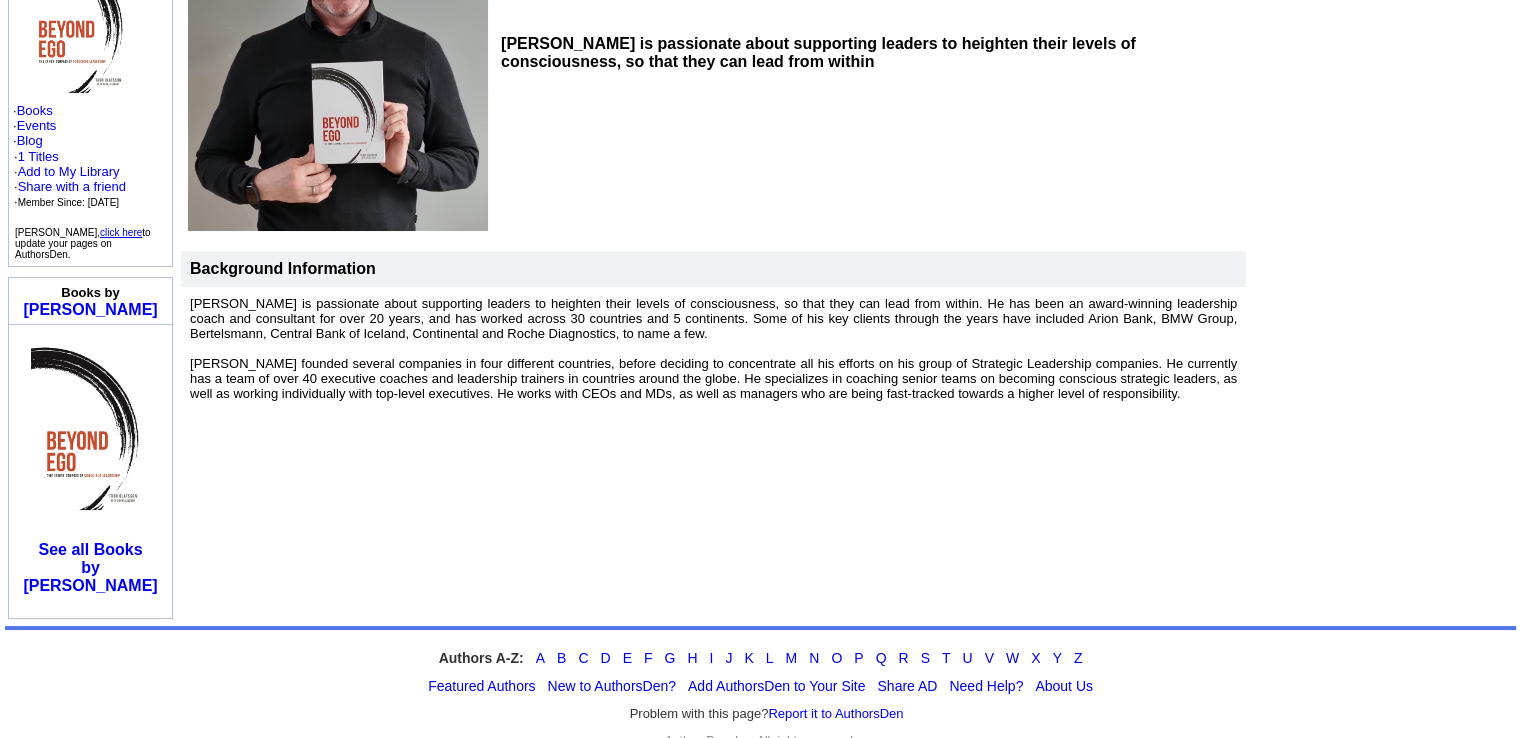 scroll, scrollTop: 352, scrollLeft: 0, axis: vertical 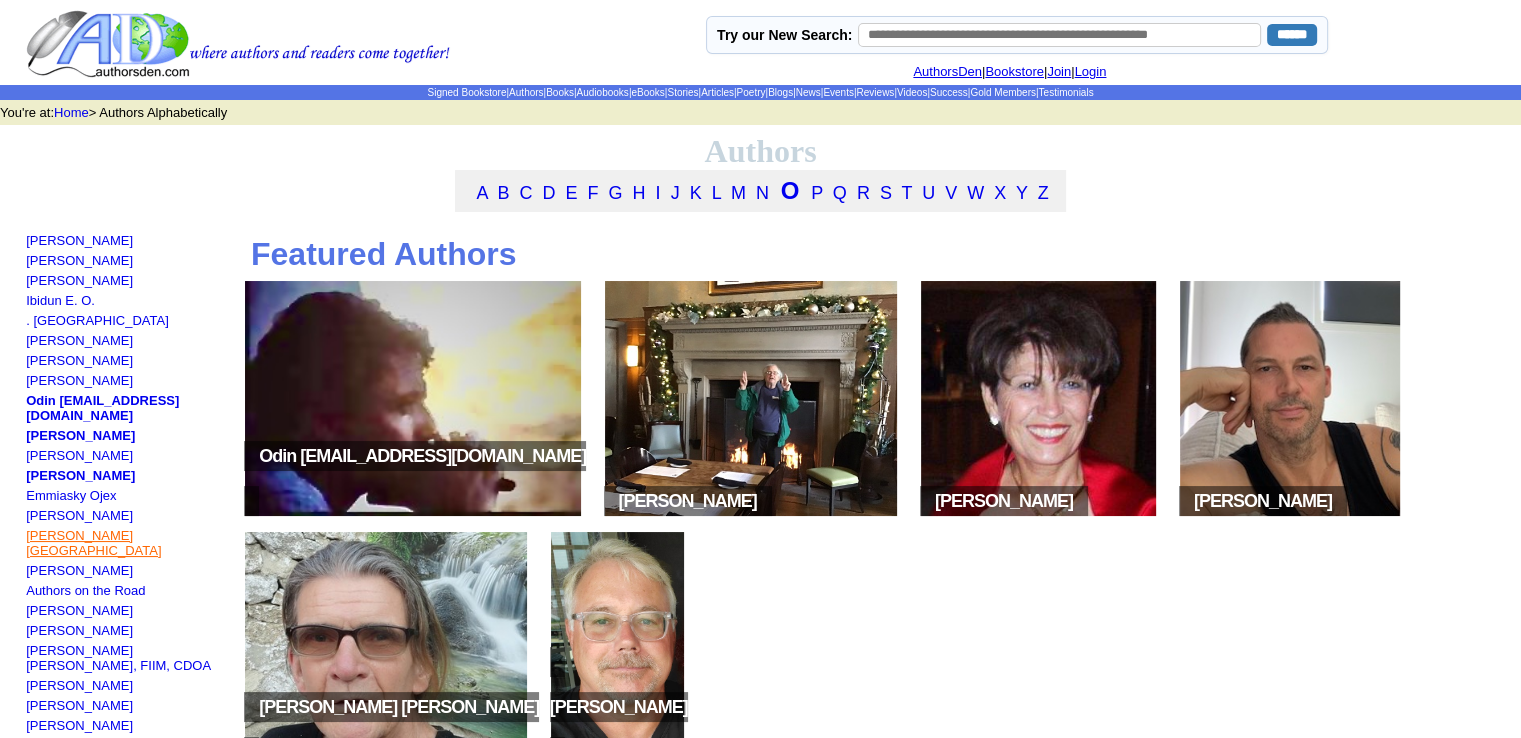 click on "[PERSON_NAME][GEOGRAPHIC_DATA]" at bounding box center [93, 543] 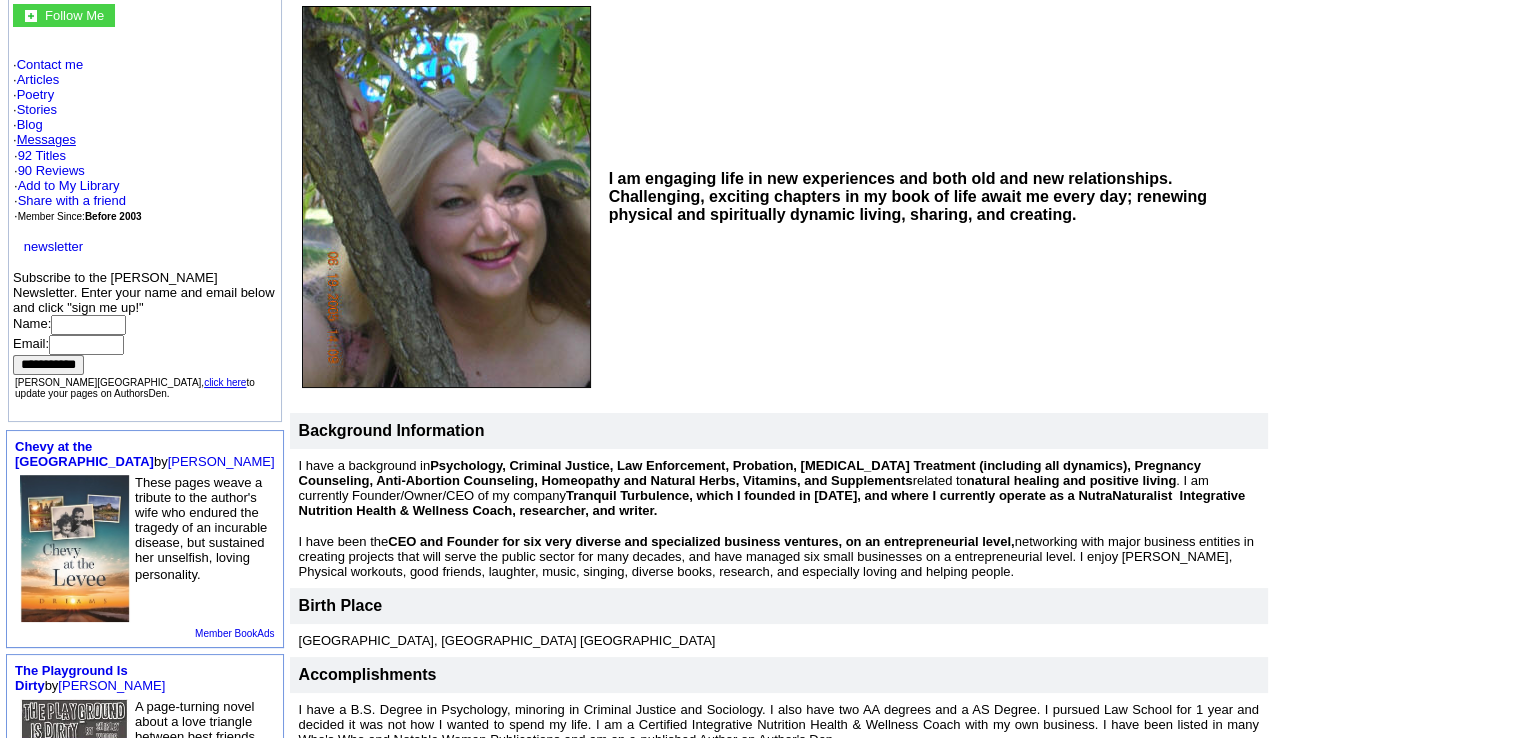 scroll, scrollTop: 126, scrollLeft: 0, axis: vertical 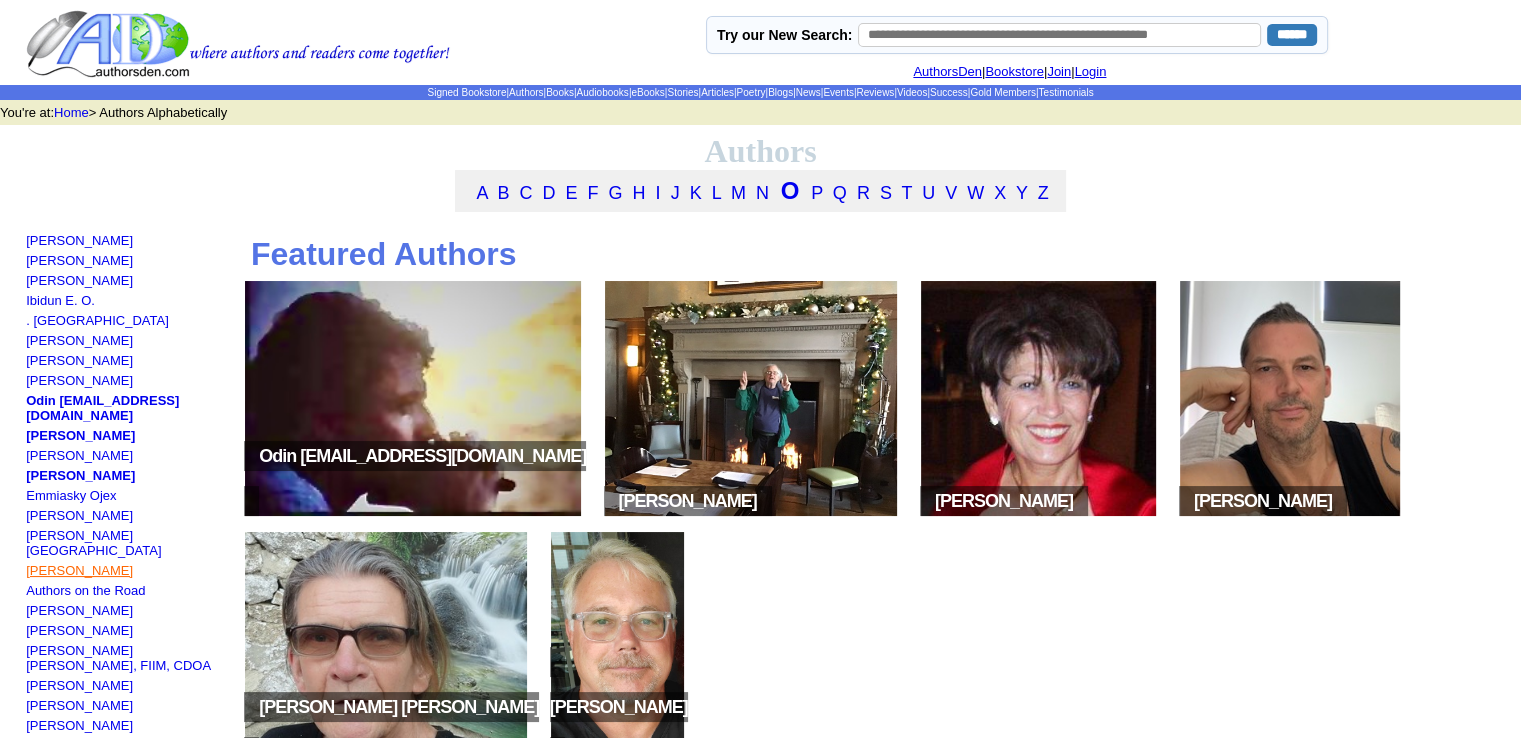click on "Edward  OMalley" at bounding box center [79, 570] 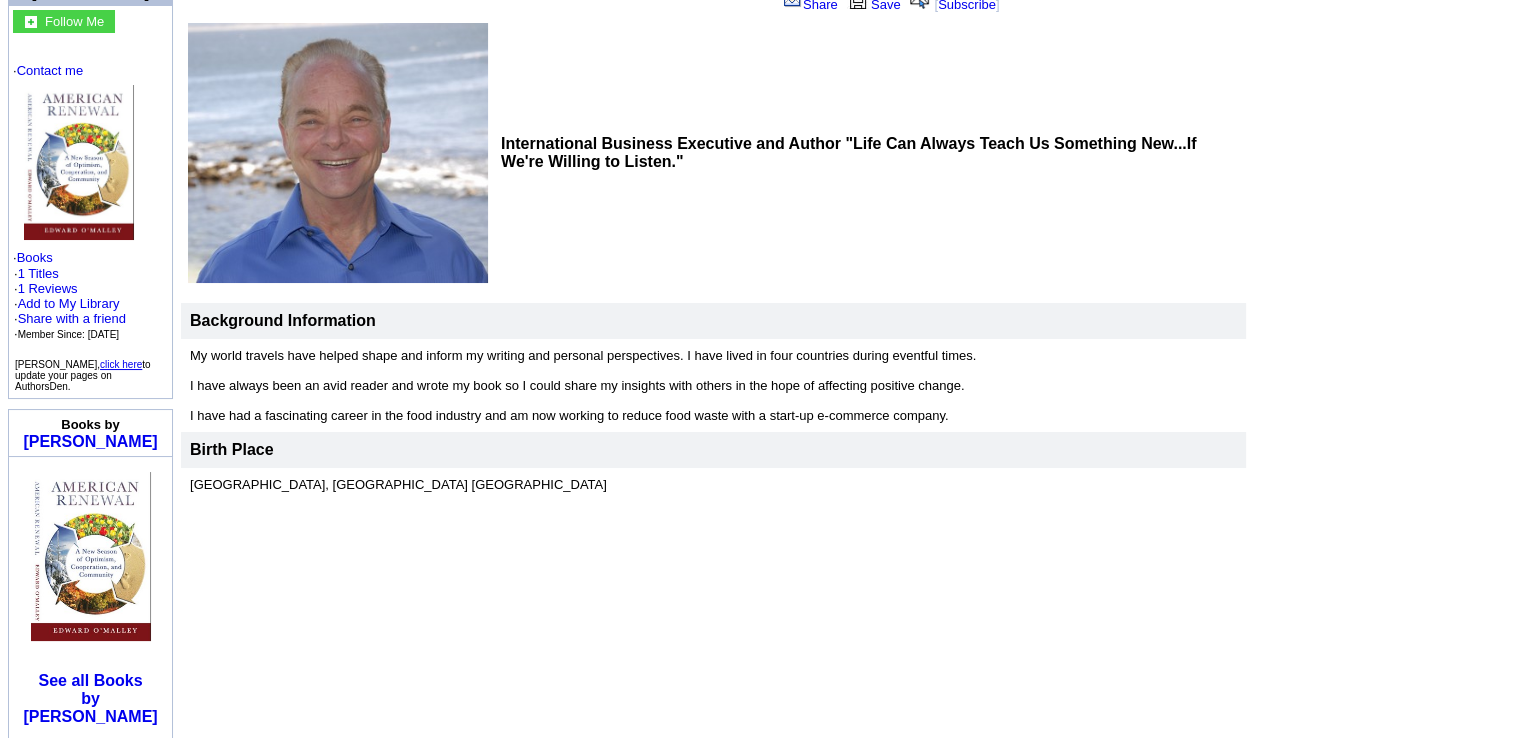 scroll, scrollTop: 0, scrollLeft: 0, axis: both 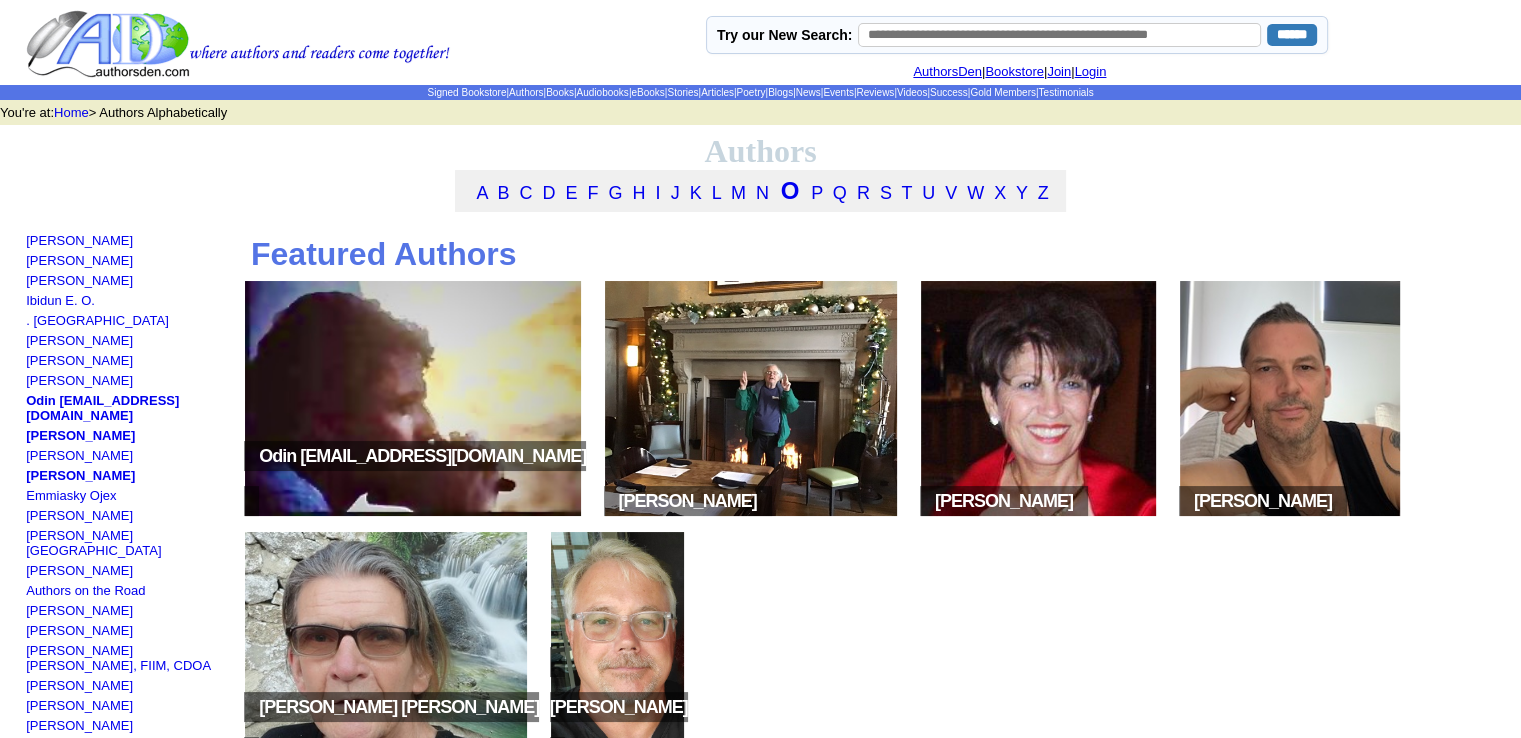 click on "Tern  O'Brien Tim  O'Neill John L. O'Sullivan Ibidun E. O. .  Oakling Janice  Oberding Eric  Oberg Sally  Odgers Odin  odin@aflx.com Dr. Patrick A ODougherty Joseph C Ogbonna Armineh Helen Ohanian Emmiasky  Ojex Thor  Olafsson B.J.  Olvera Edward  OMalley Authors  on the Road Jay  Onwukwe Yvonne  Oots Chidi Anthony Opara, FIIM, CDOA Nigel  Openshaw Anthony  Ordille raphael E orji Daniel R Orr Cindy  Orr-Jones Bert G Osterberg Patricia  Otto Robin  Ouzman Hislop Jeff  Ovall William  Overby Beverly A Owens Jeanne M Owens John L Owens" at bounding box center [126, 699] 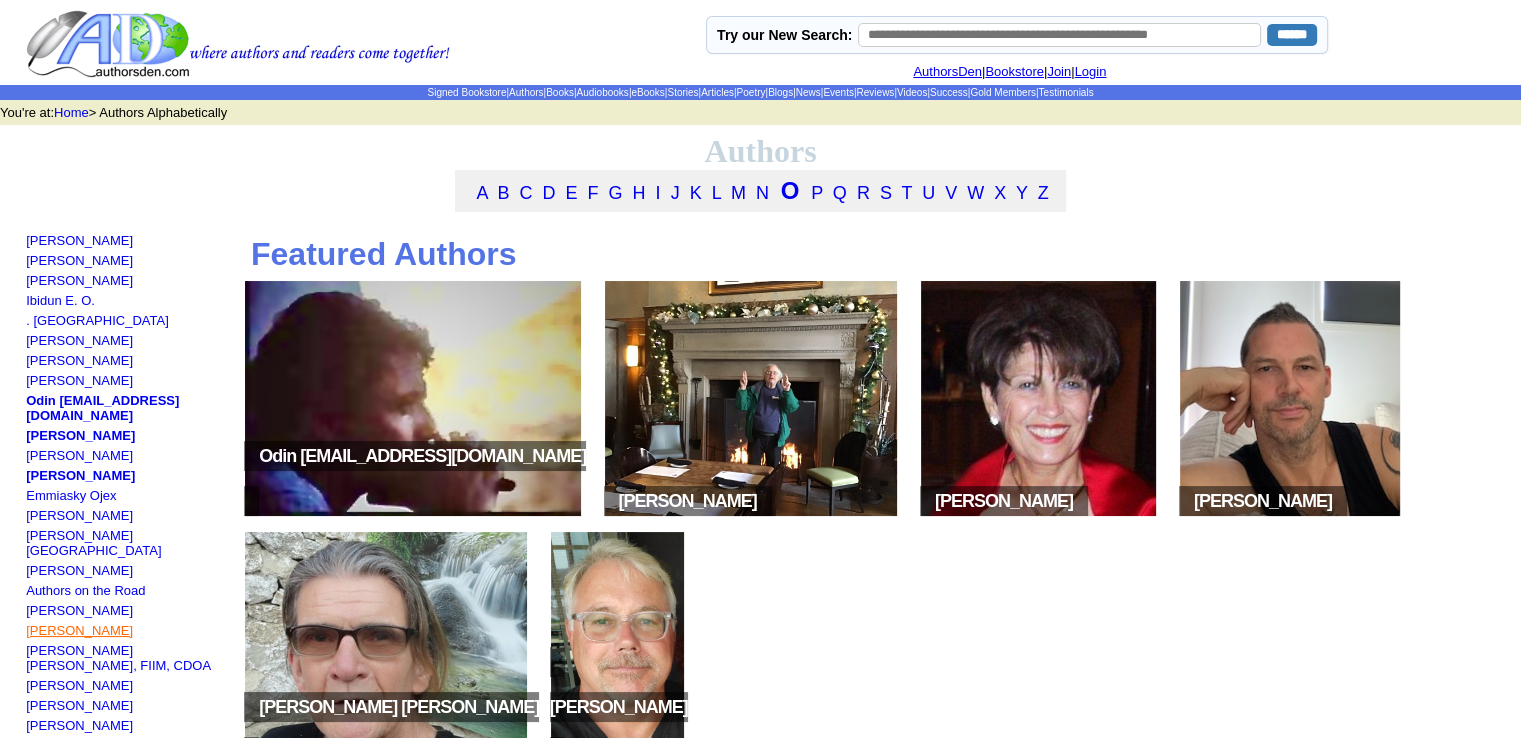 click on "[PERSON_NAME]" at bounding box center [79, 630] 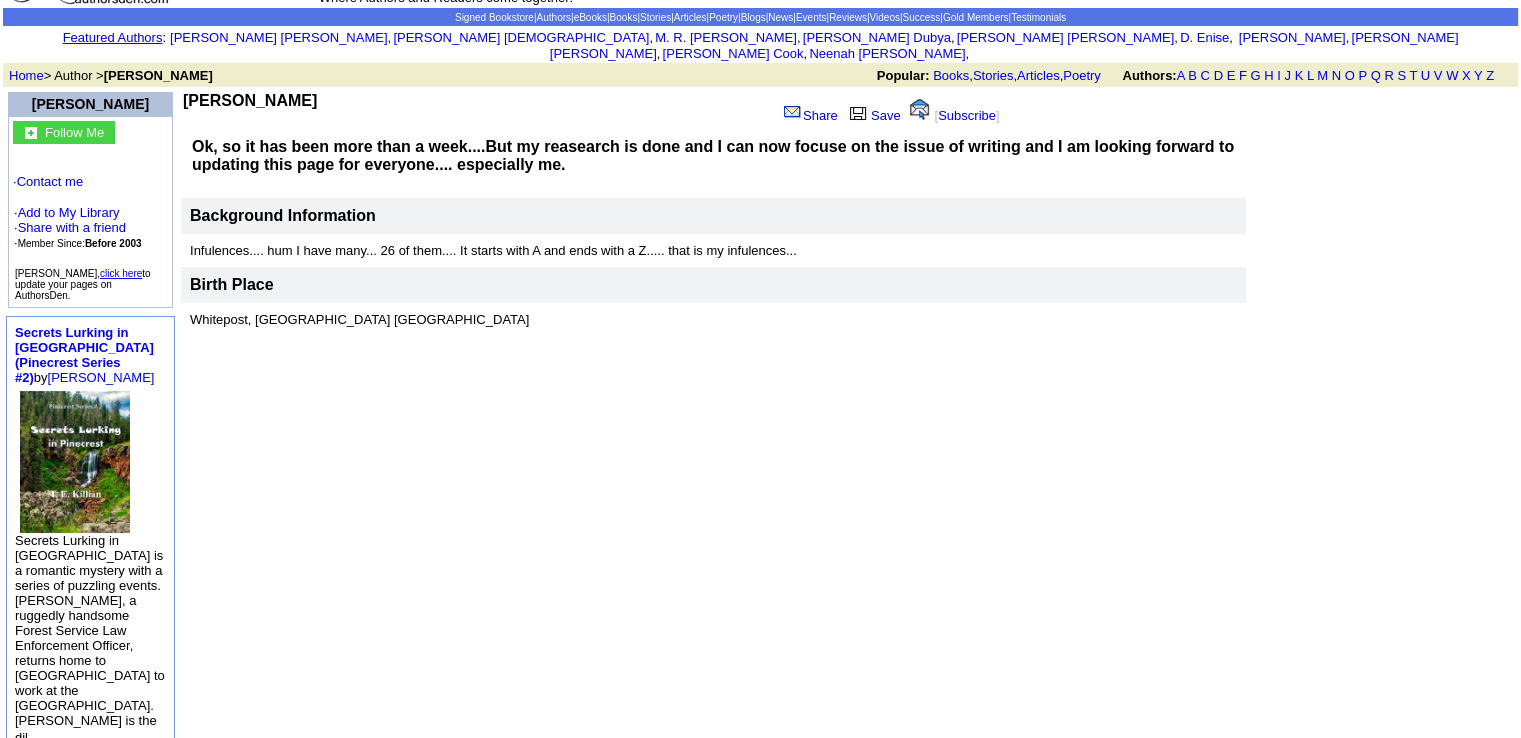 scroll, scrollTop: 82, scrollLeft: 0, axis: vertical 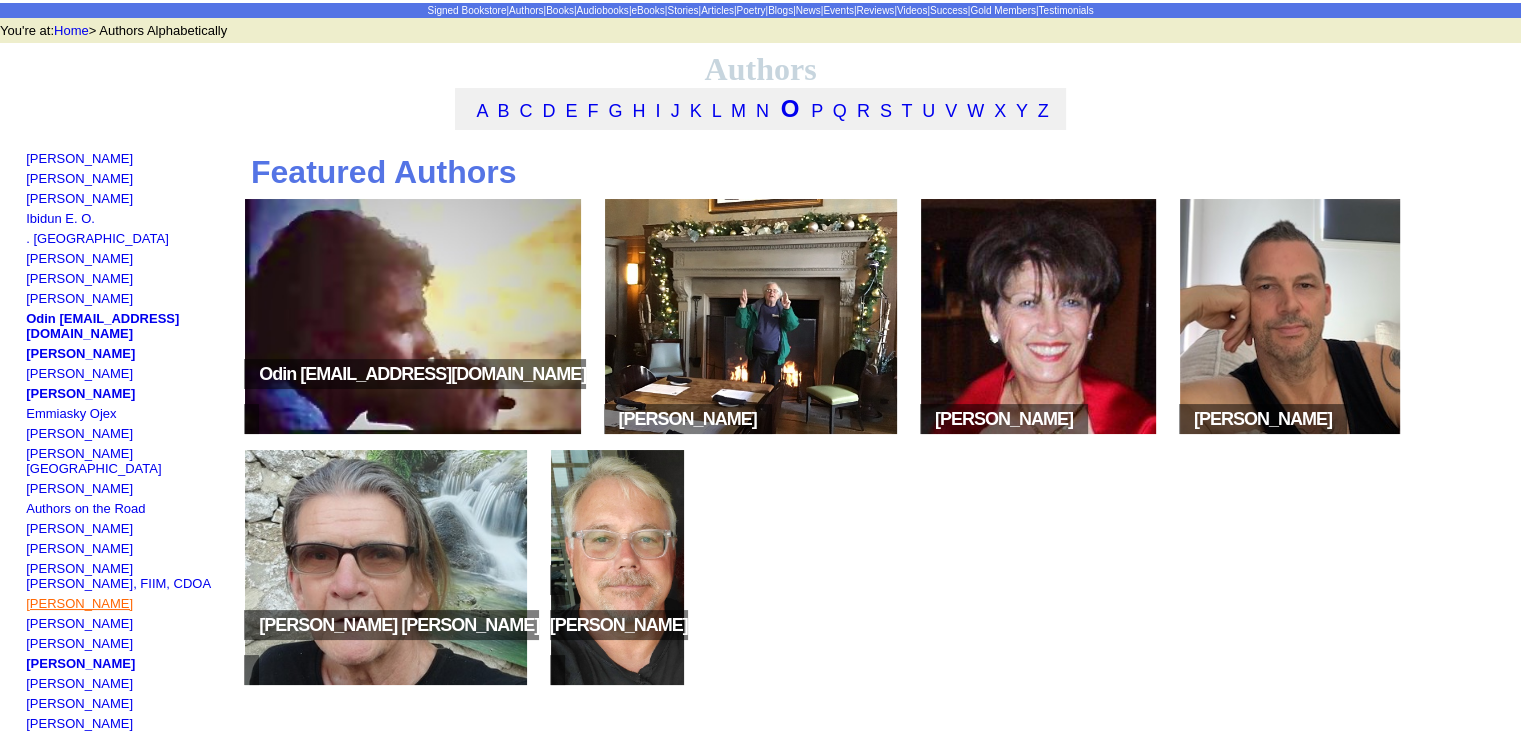 click on "Nigel  Openshaw" at bounding box center (79, 603) 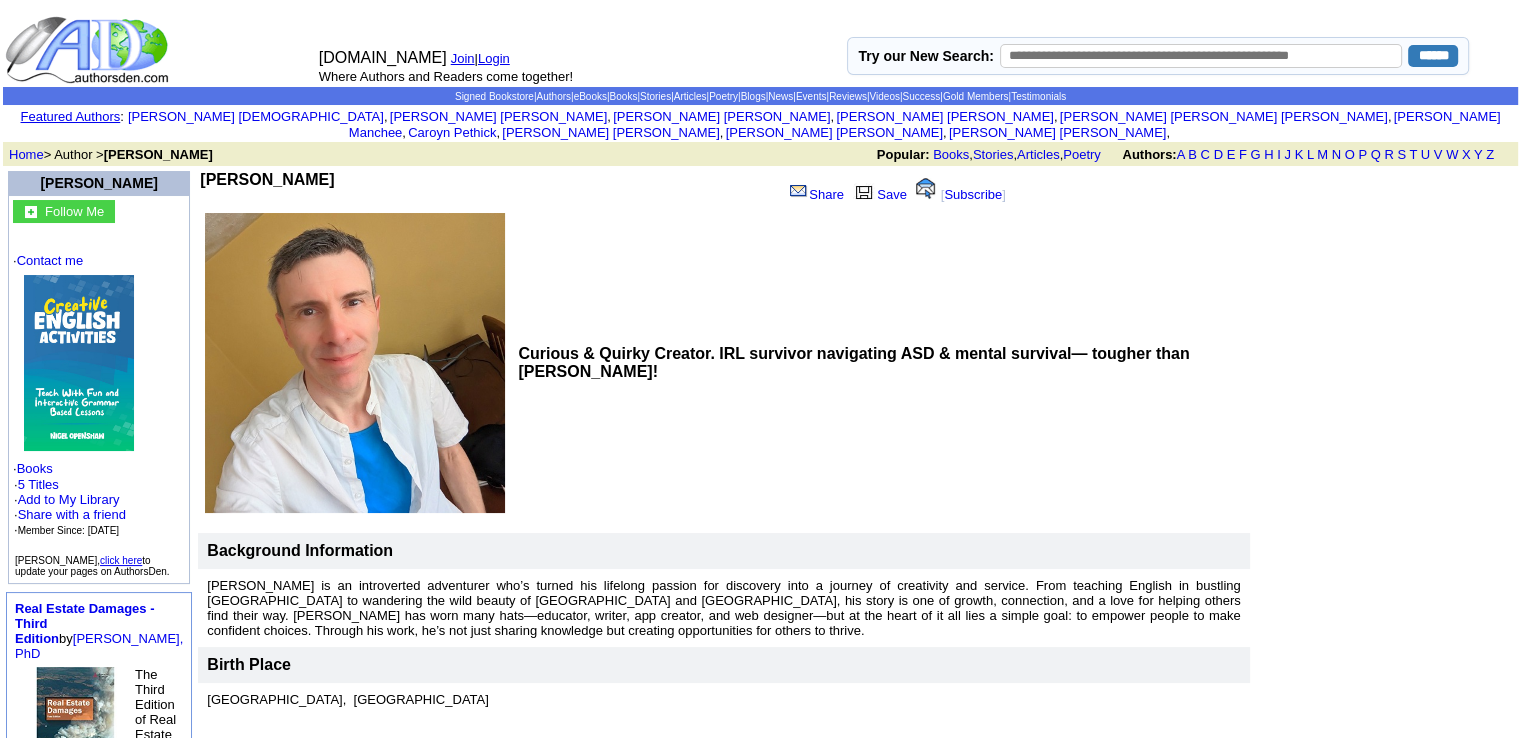 scroll, scrollTop: 36, scrollLeft: 0, axis: vertical 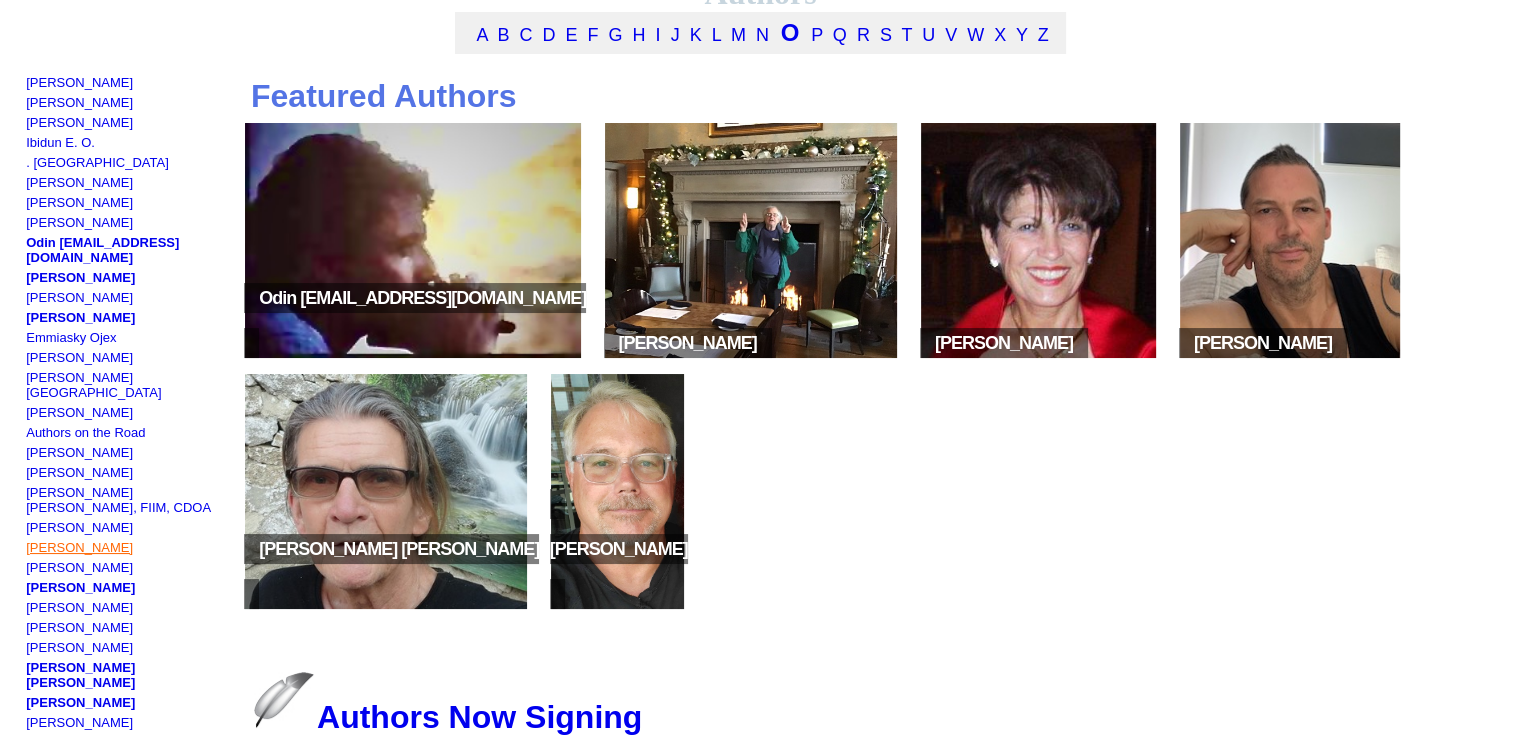 click on "[PERSON_NAME]" at bounding box center (79, 547) 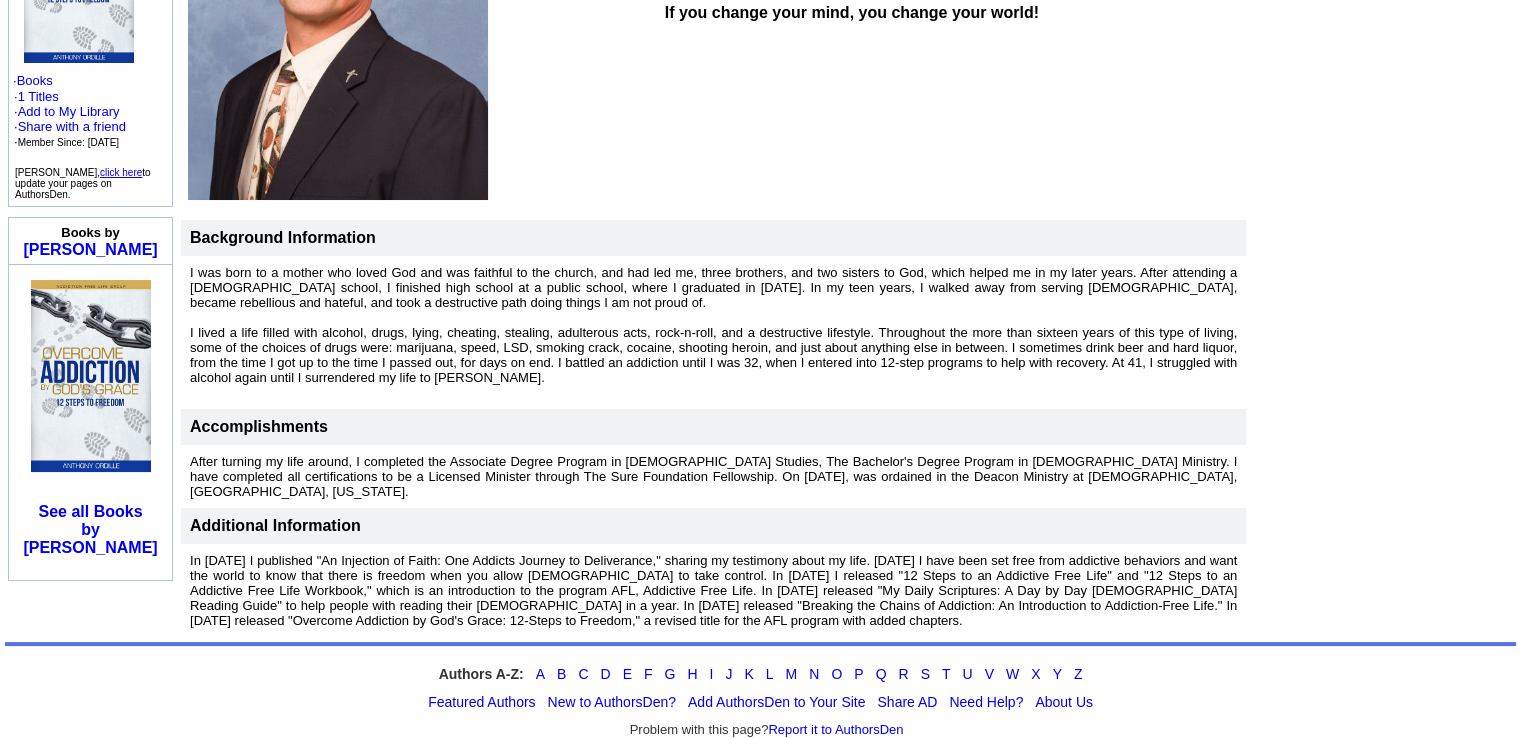 scroll, scrollTop: 0, scrollLeft: 0, axis: both 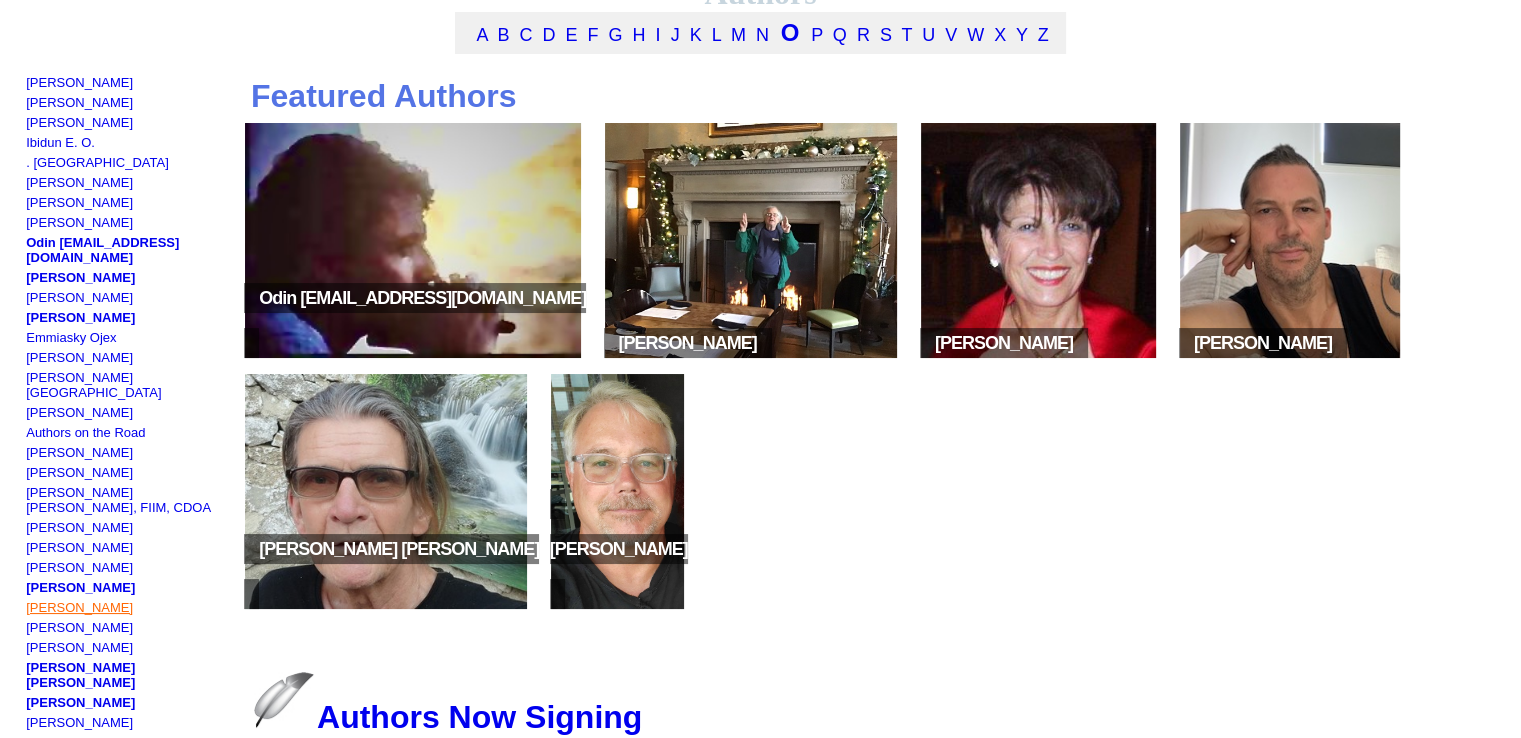 click on "Cindy  Orr-Jones" at bounding box center [79, 607] 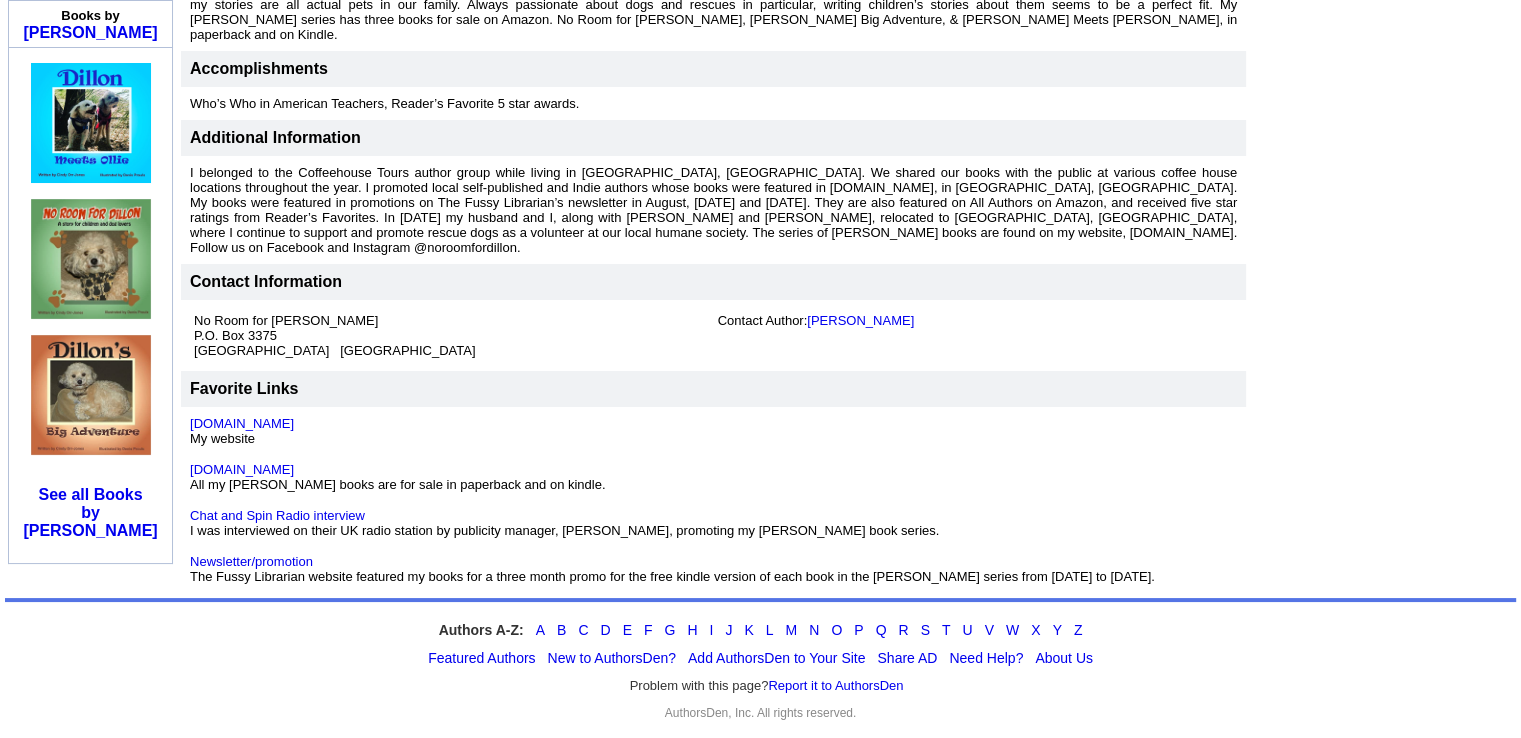 scroll, scrollTop: 552, scrollLeft: 0, axis: vertical 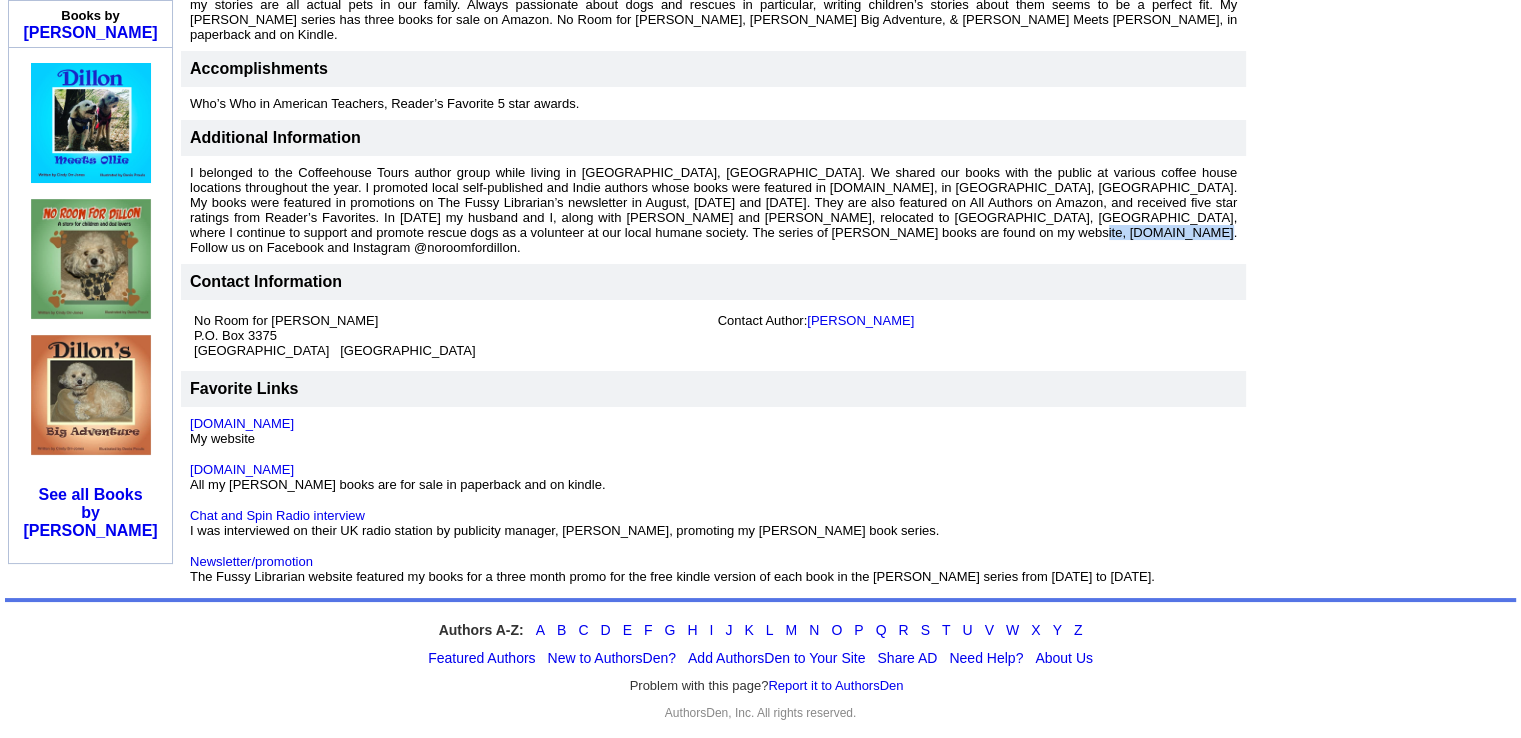 drag, startPoint x: 867, startPoint y: 205, endPoint x: 1015, endPoint y: 209, distance: 148.05405 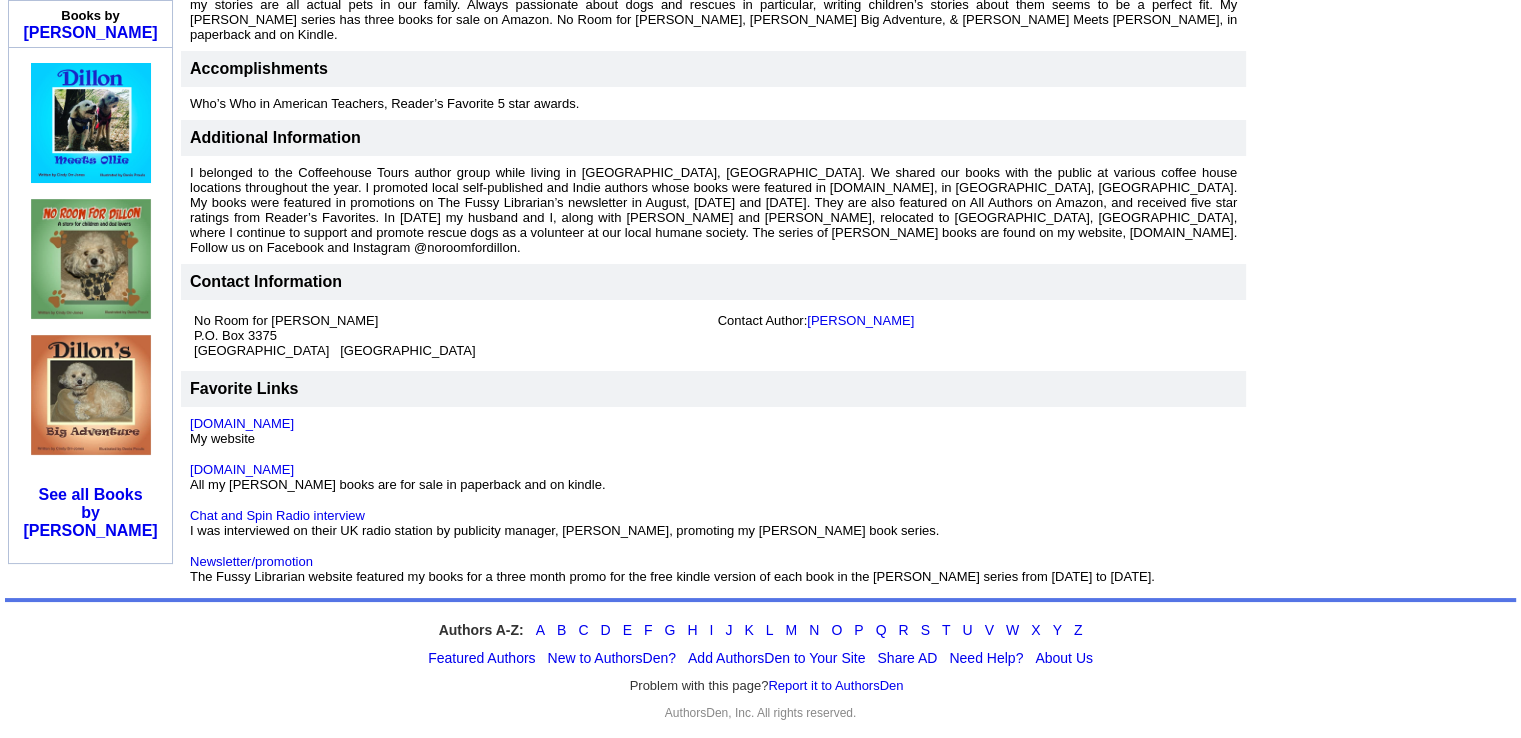 click on "I belonged to the Coffeehouse Tours author group while living in Las Vegas, NV. We shared our books with the public at various coffee house locations throughout the year.
I promoted local self-published and Indie authors whose books were featured in OneMillionBooksin100Days.com, in Las Vegas, NV.
My books were featured in promotions on The Fussy Librarian’s newsletter in August, September and October of 2020. They are also featured on All Authors on Amazon, and received five star ratings from Reader’s Favorites.
In 2021 my husband and I, along with Dillon and Ollie, relocated to Wickenburg, AZ, where I continue to support and promote rescue dogs as a volunteer at our local humane society.  The series of Dillon books are found on my website, www.noroomfordillon.com. Follow us on Facebook and Instagram @noroomfordillon." at bounding box center (713, 210) 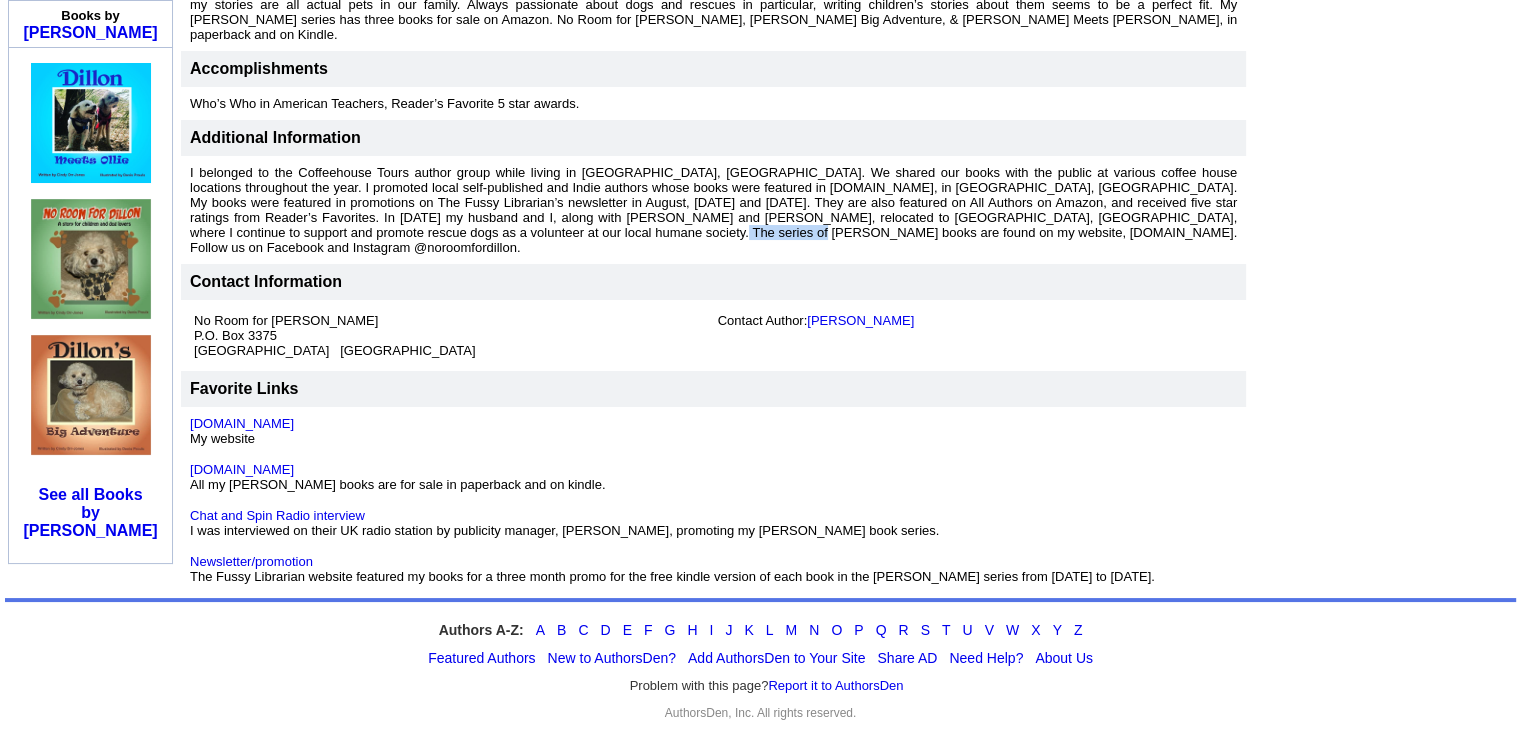 click on "I belonged to the Coffeehouse Tours author group while living in Las Vegas, NV. We shared our books with the public at various coffee house locations throughout the year.
I promoted local self-published and Indie authors whose books were featured in OneMillionBooksin100Days.com, in Las Vegas, NV.
My books were featured in promotions on The Fussy Librarian’s newsletter in August, September and October of 2020. They are also featured on All Authors on Amazon, and received five star ratings from Reader’s Favorites.
In 2021 my husband and I, along with Dillon and Ollie, relocated to Wickenburg, AZ, where I continue to support and promote rescue dogs as a volunteer at our local humane society.  The series of Dillon books are found on my website, www.noroomfordillon.com. Follow us on Facebook and Instagram @noroomfordillon." at bounding box center [713, 210] 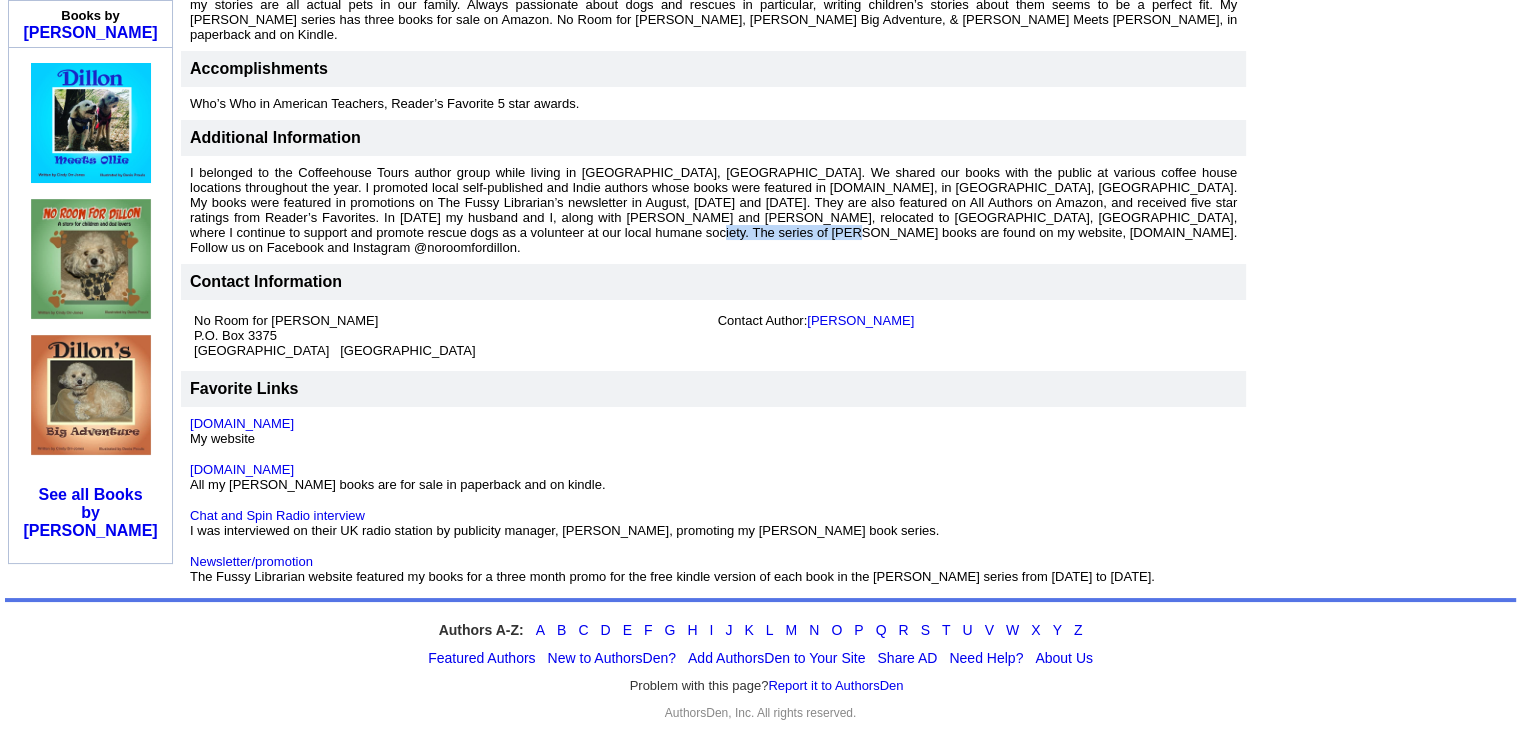 drag, startPoint x: 488, startPoint y: 206, endPoint x: 643, endPoint y: 208, distance: 155.01291 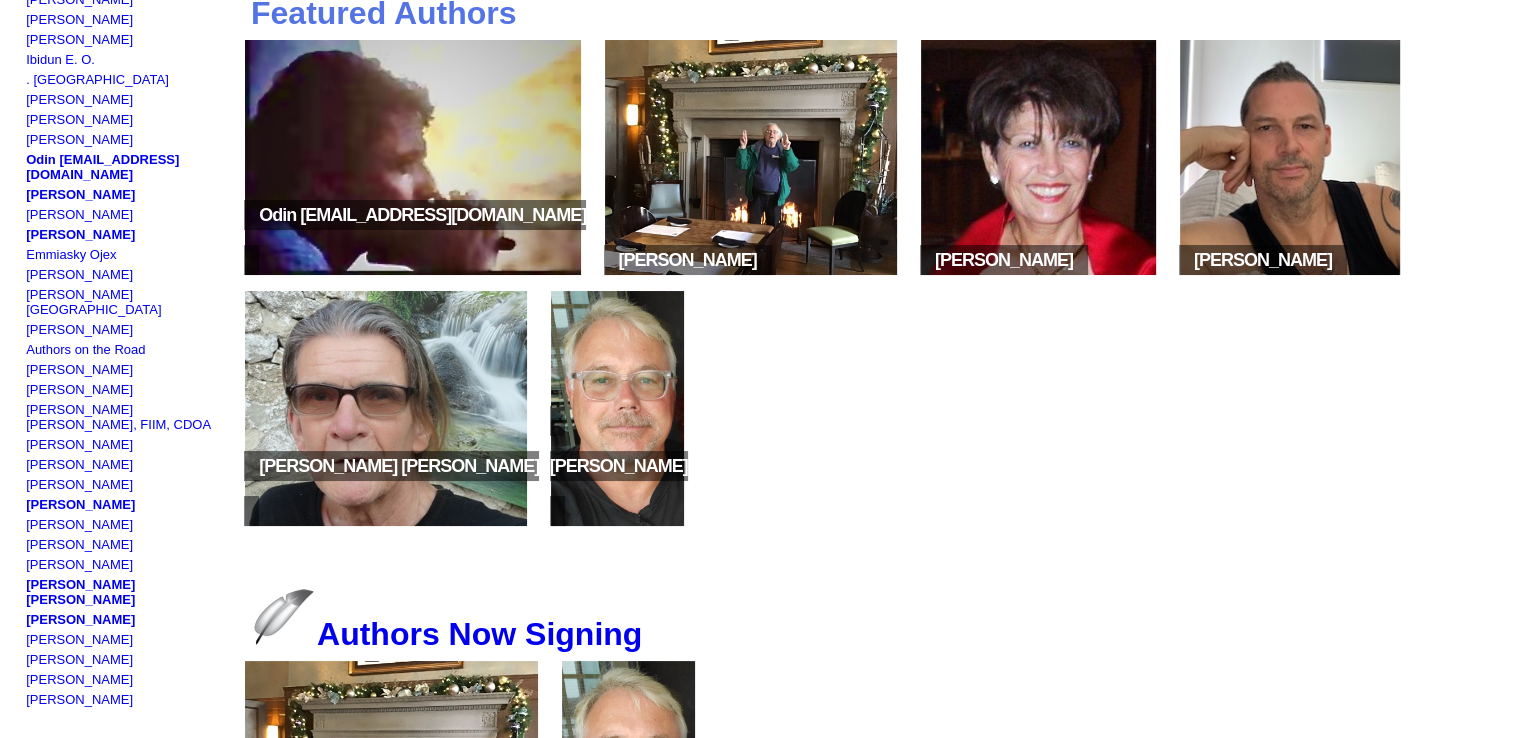 scroll, scrollTop: 244, scrollLeft: 0, axis: vertical 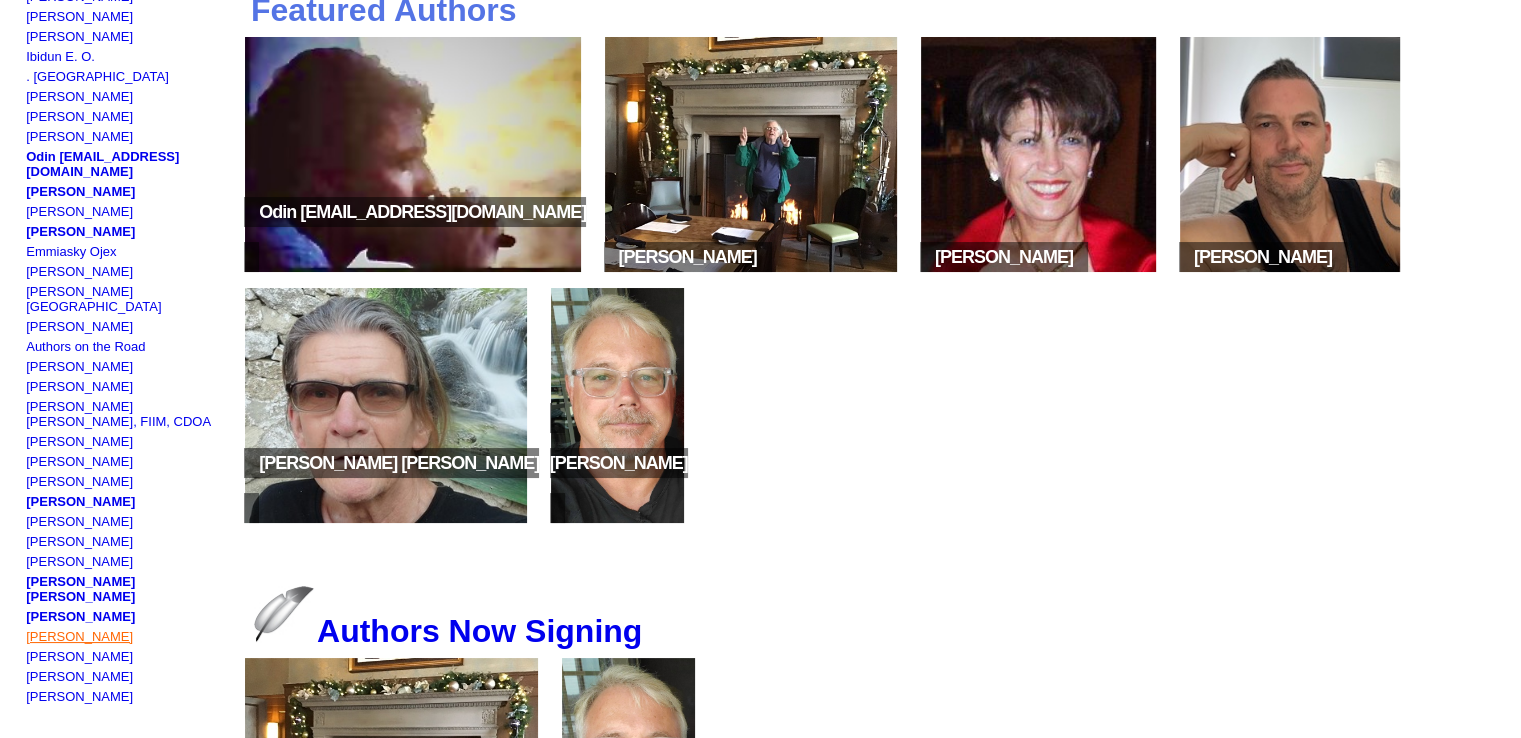 click on "[PERSON_NAME]" at bounding box center (79, 636) 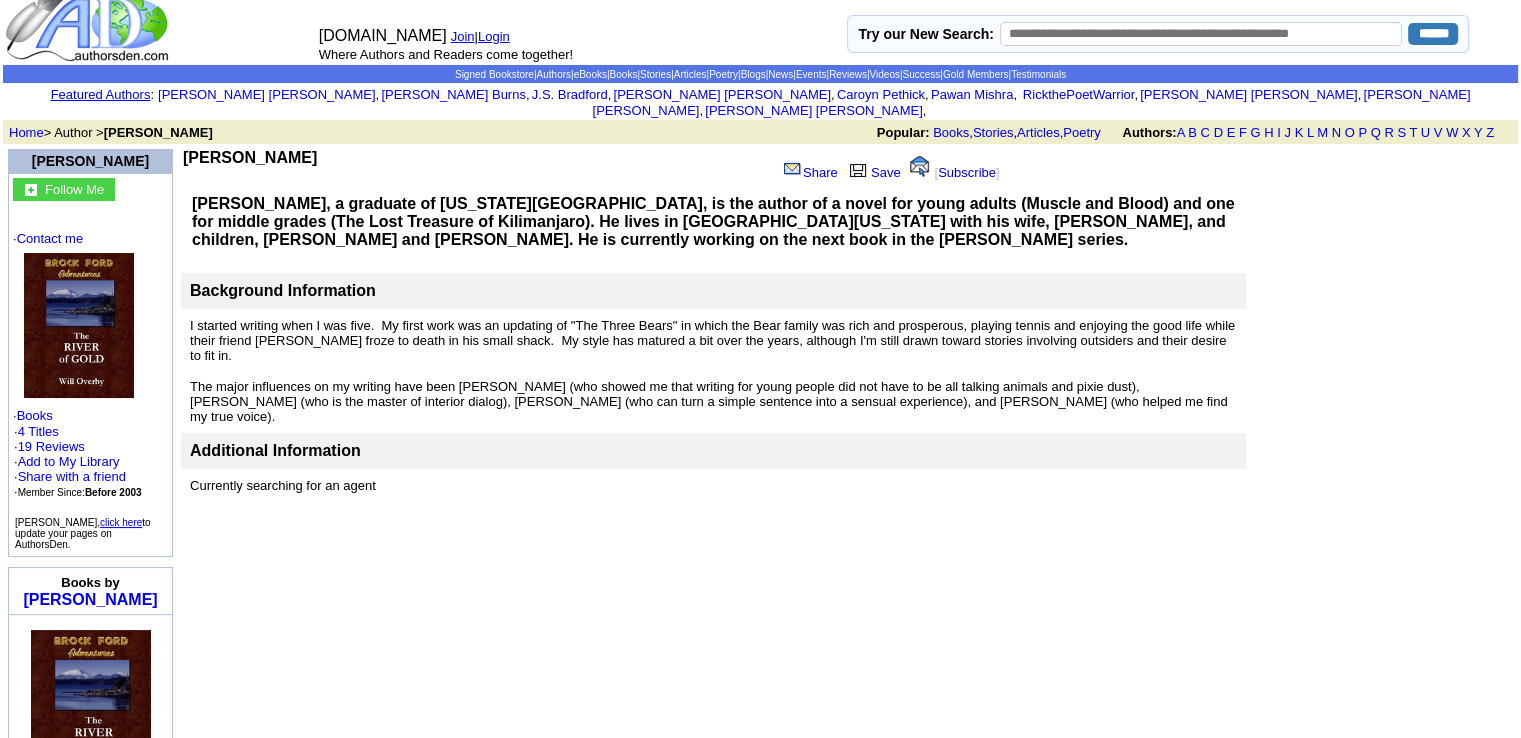 scroll, scrollTop: 0, scrollLeft: 0, axis: both 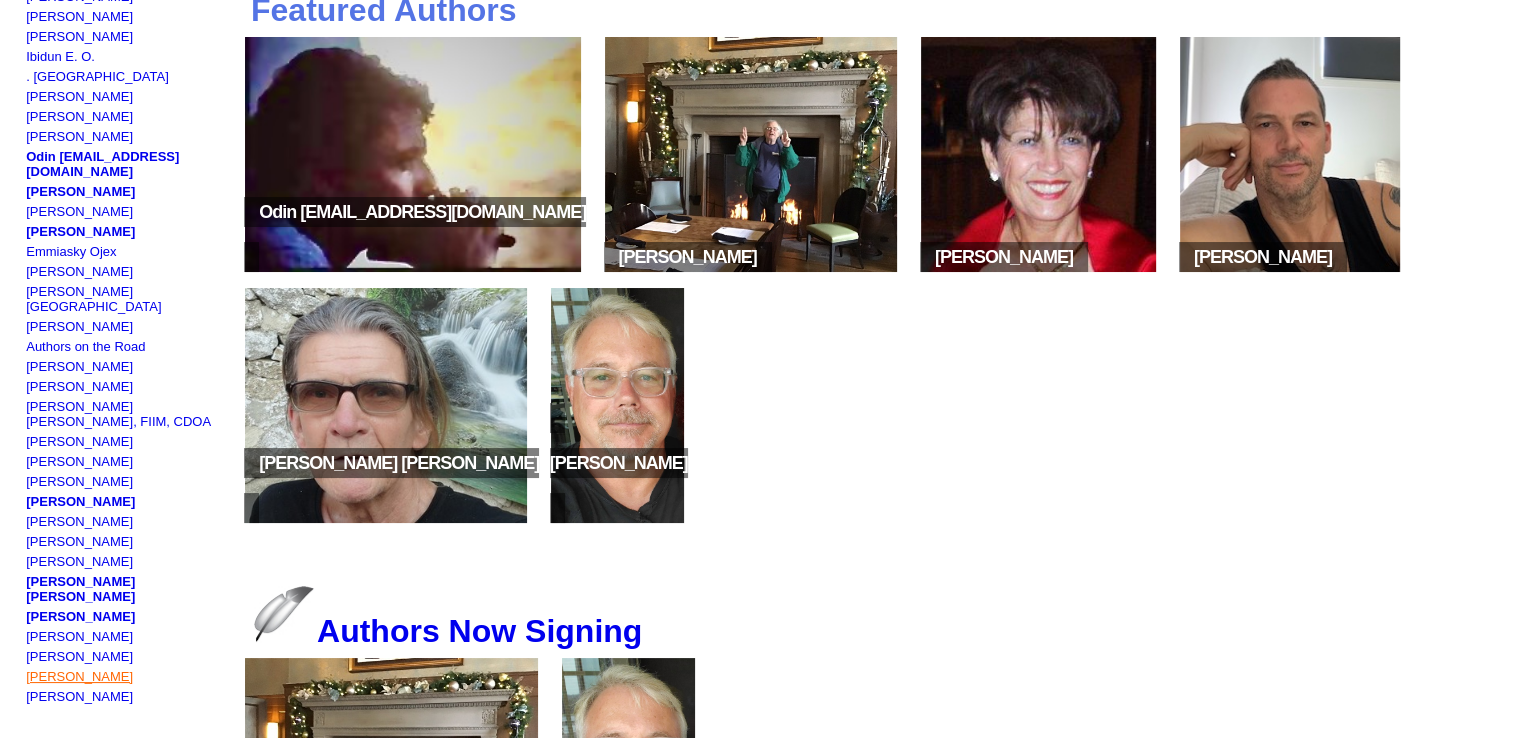 click on "[PERSON_NAME]" at bounding box center [79, 676] 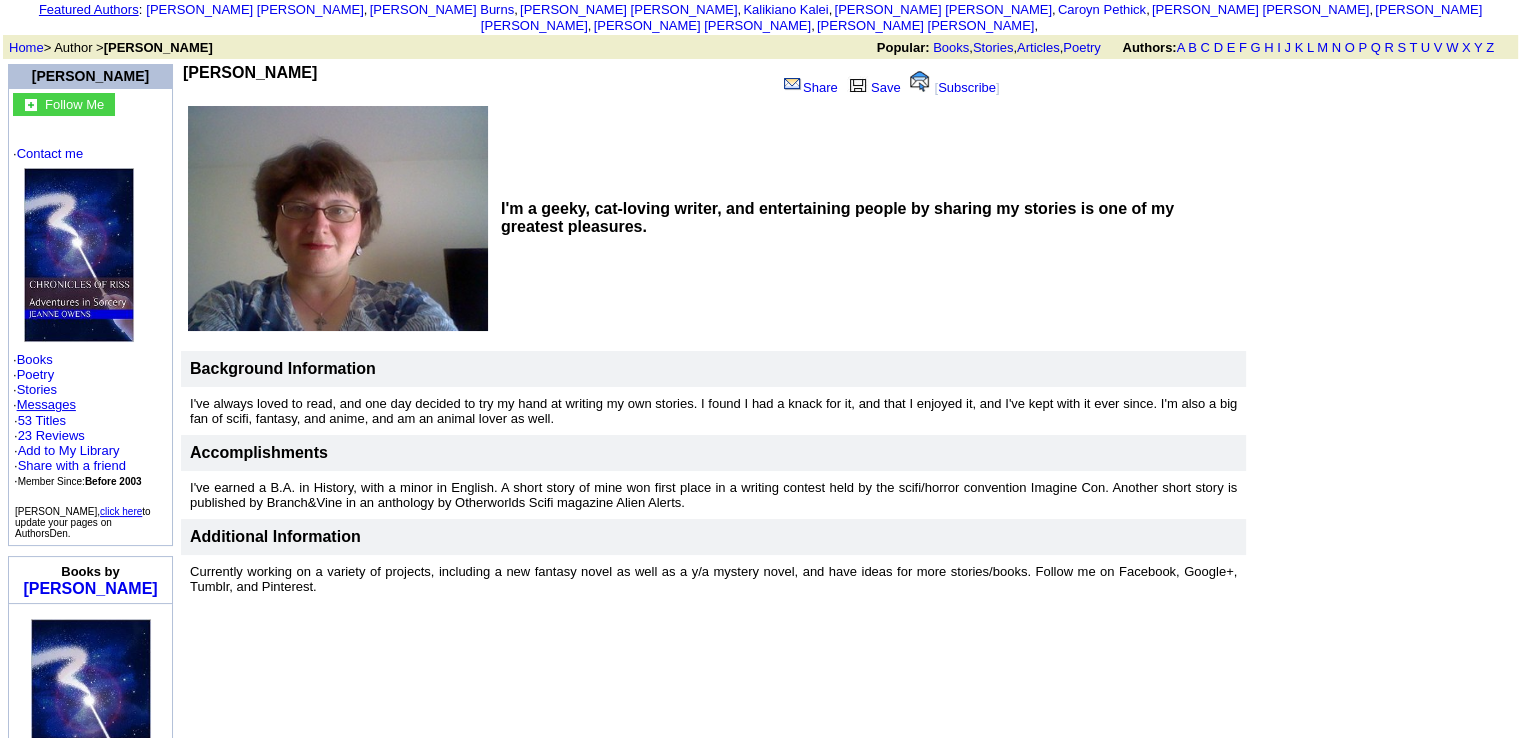 scroll, scrollTop: 108, scrollLeft: 0, axis: vertical 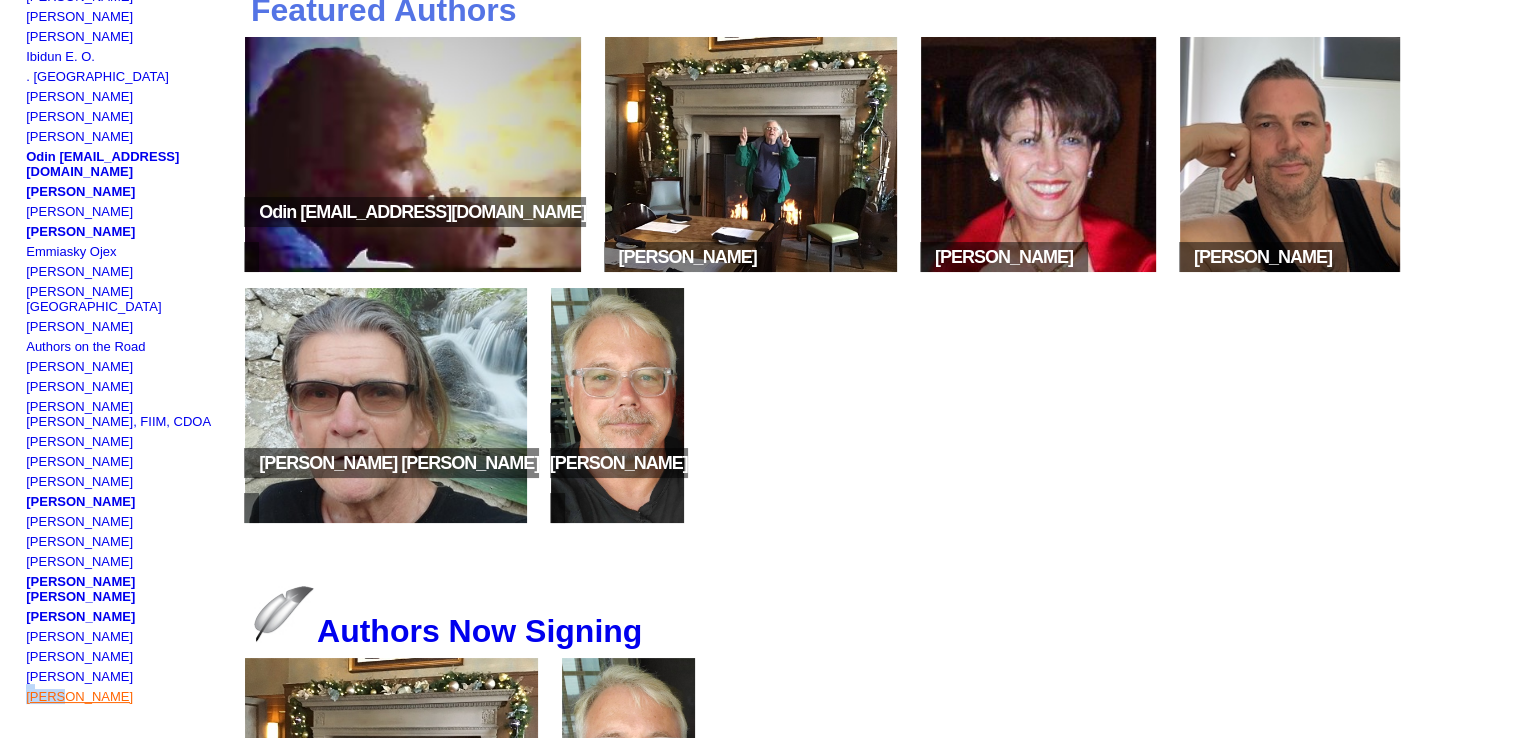 drag, startPoint x: 56, startPoint y: 639, endPoint x: 63, endPoint y: 651, distance: 13.892444 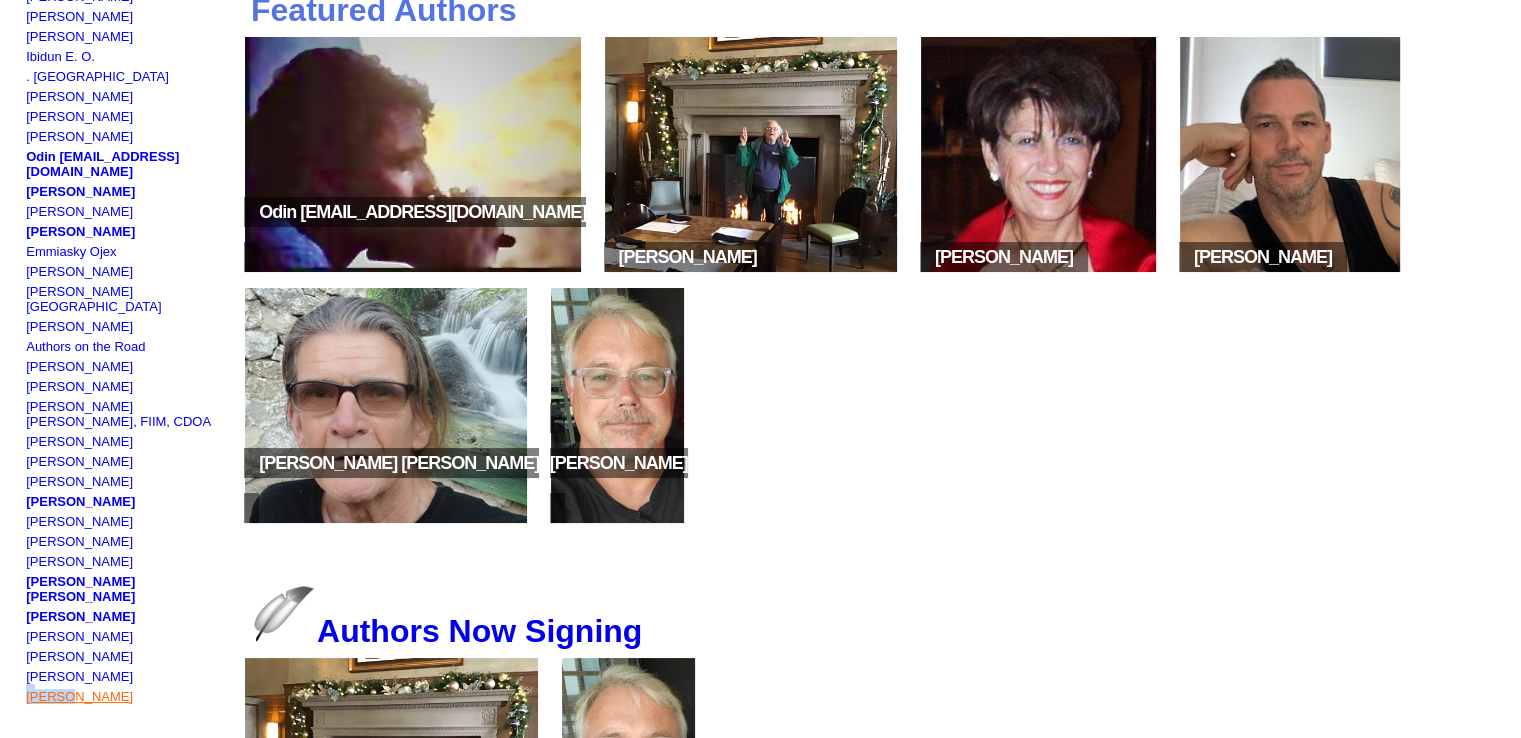 click on "John L Owens" at bounding box center (79, 696) 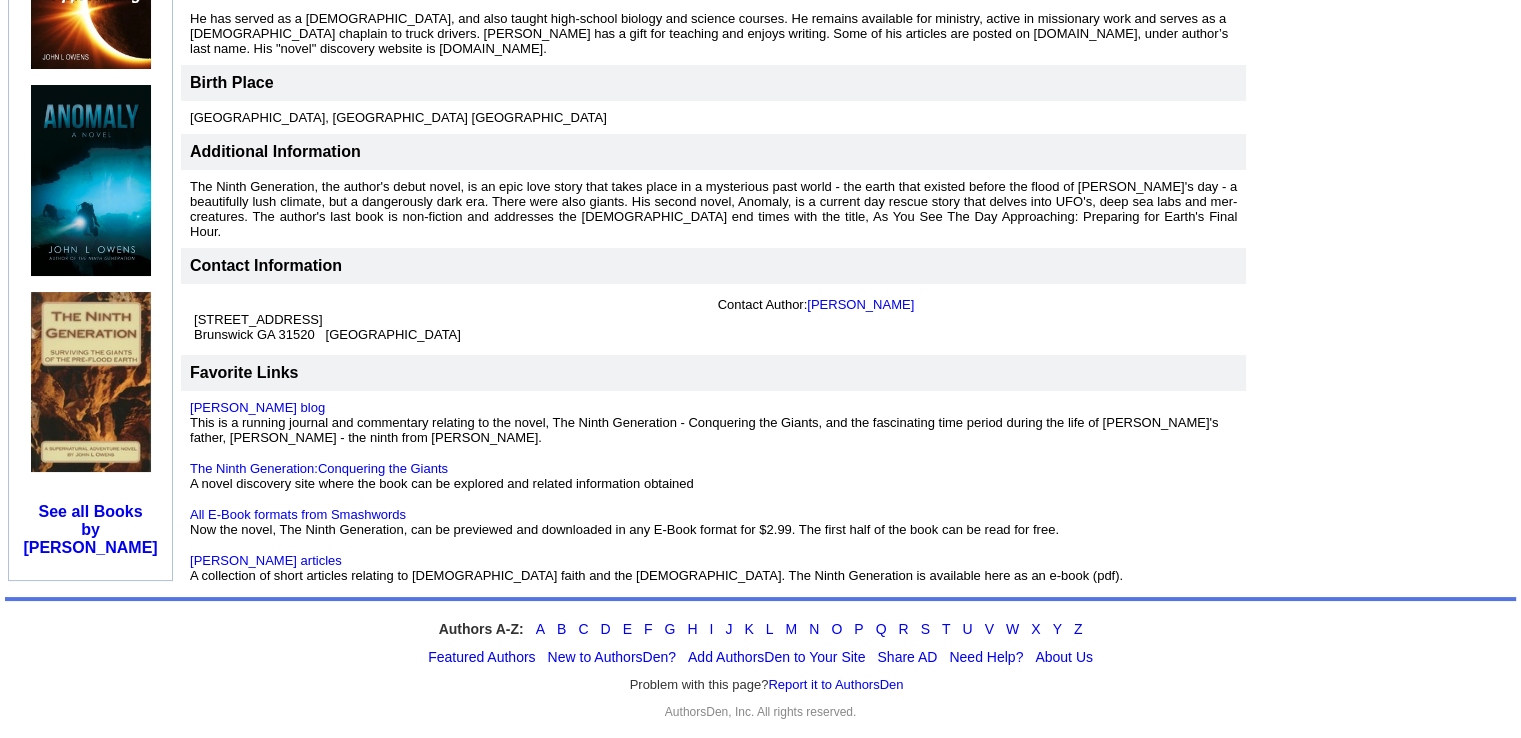 scroll, scrollTop: 788, scrollLeft: 0, axis: vertical 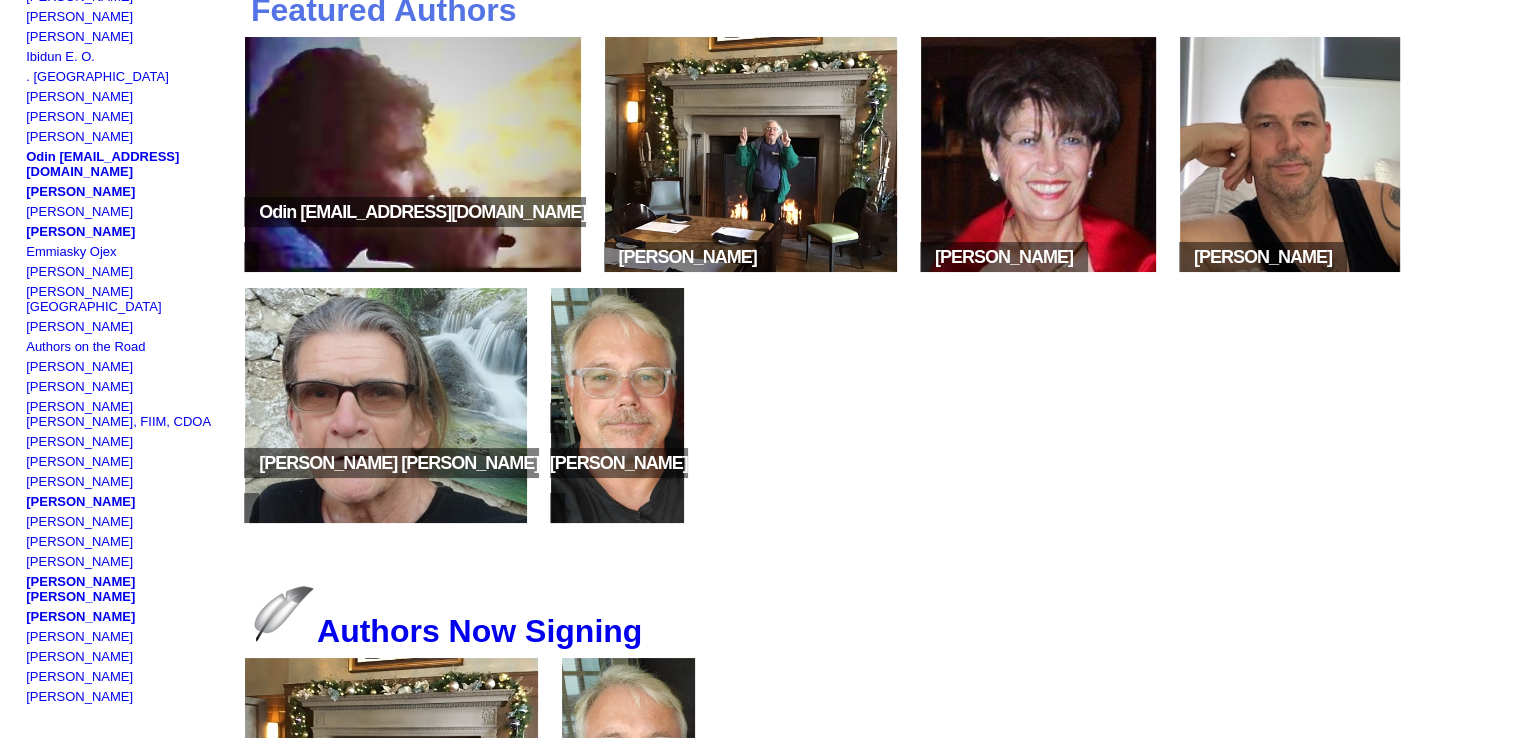 drag, startPoint x: 0, startPoint y: 0, endPoint x: 361, endPoint y: 255, distance: 441.97964 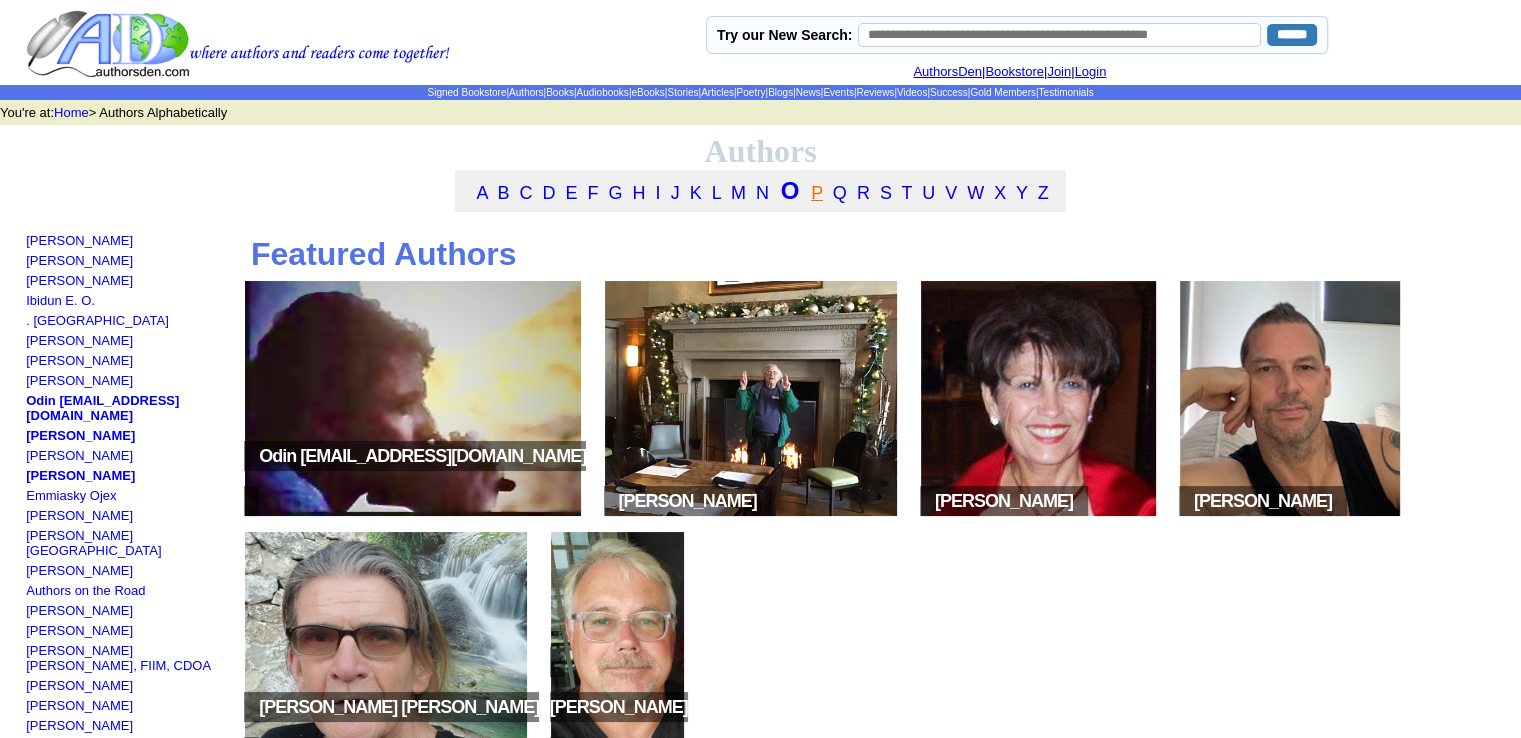 drag, startPoint x: 361, startPoint y: 255, endPoint x: 812, endPoint y: 202, distance: 454.10352 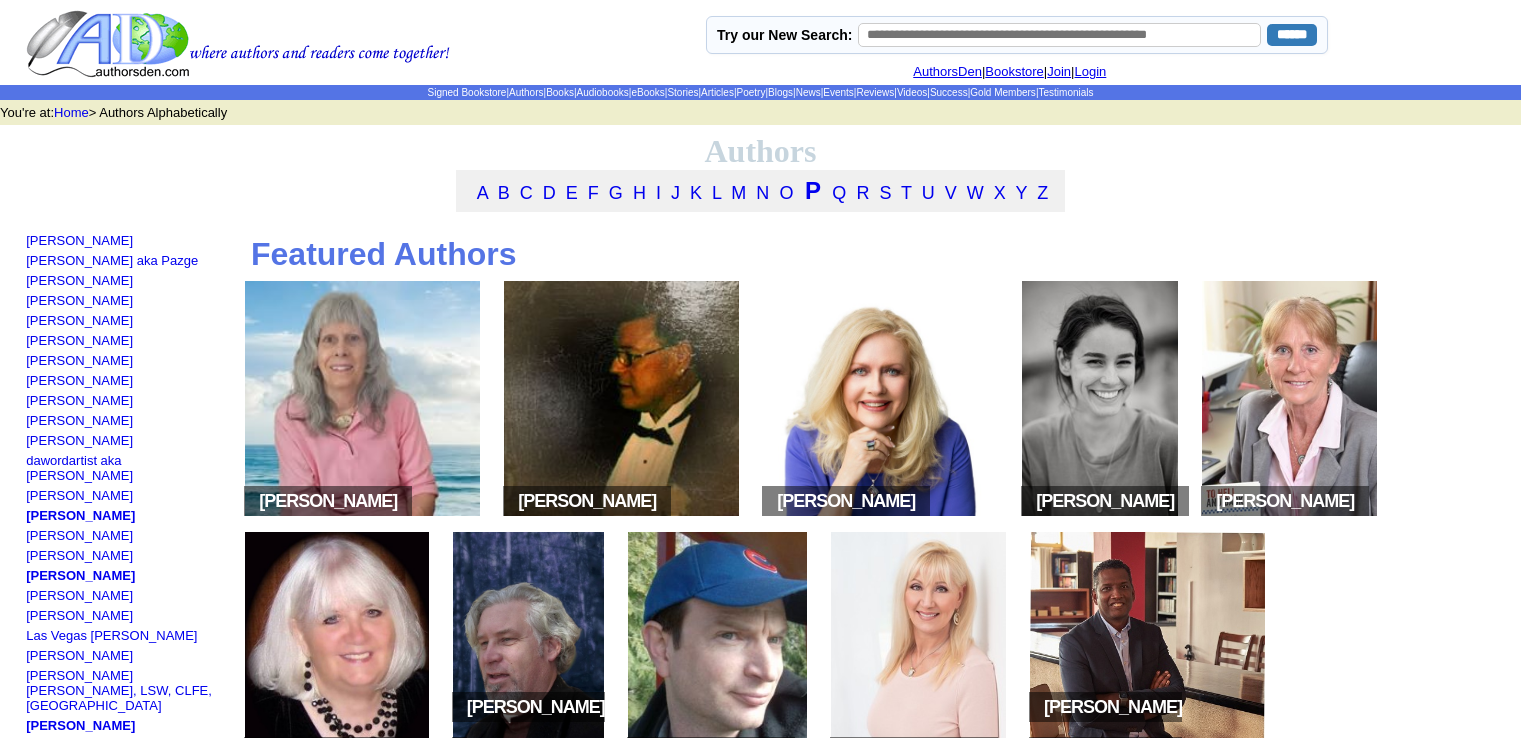 scroll, scrollTop: 0, scrollLeft: 0, axis: both 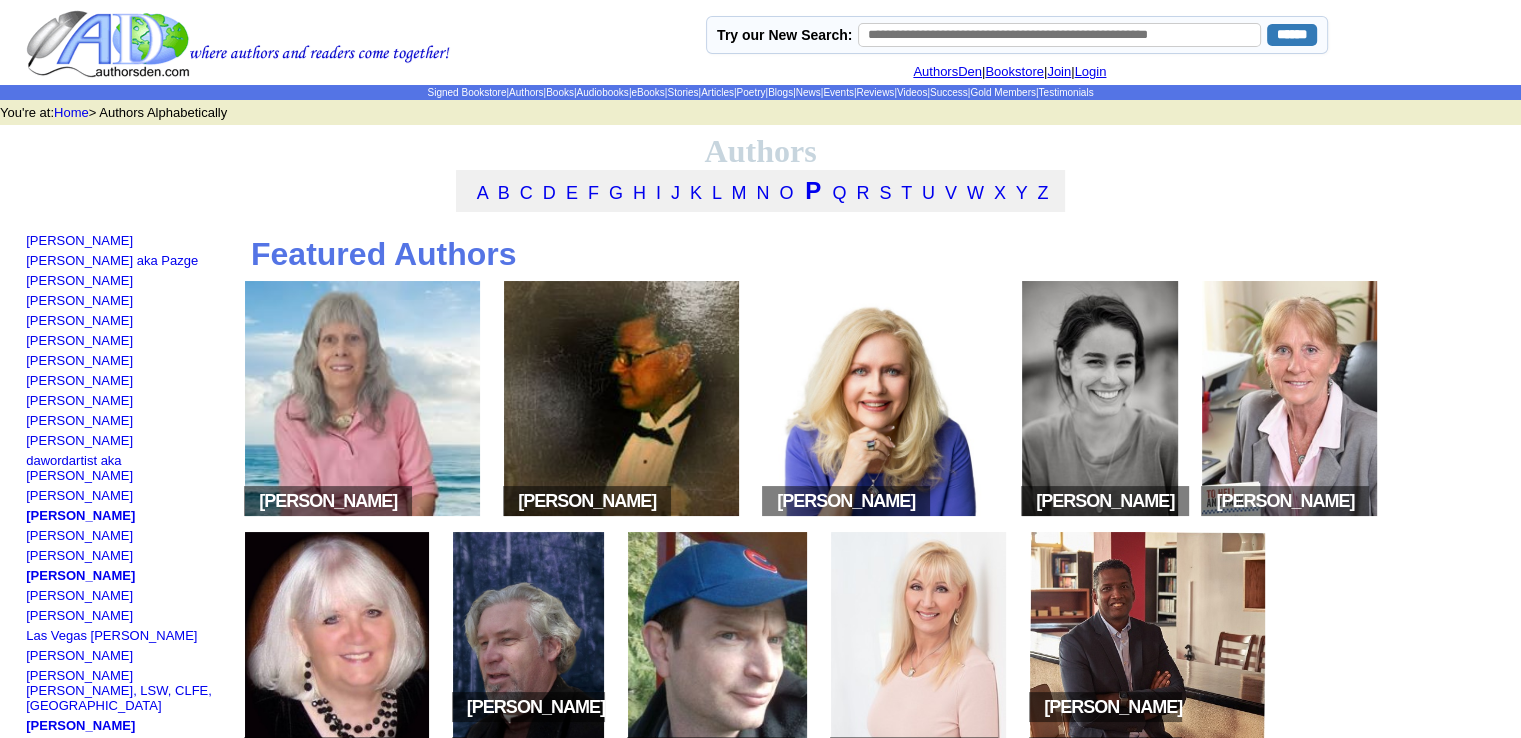 click at bounding box center (362, 398) 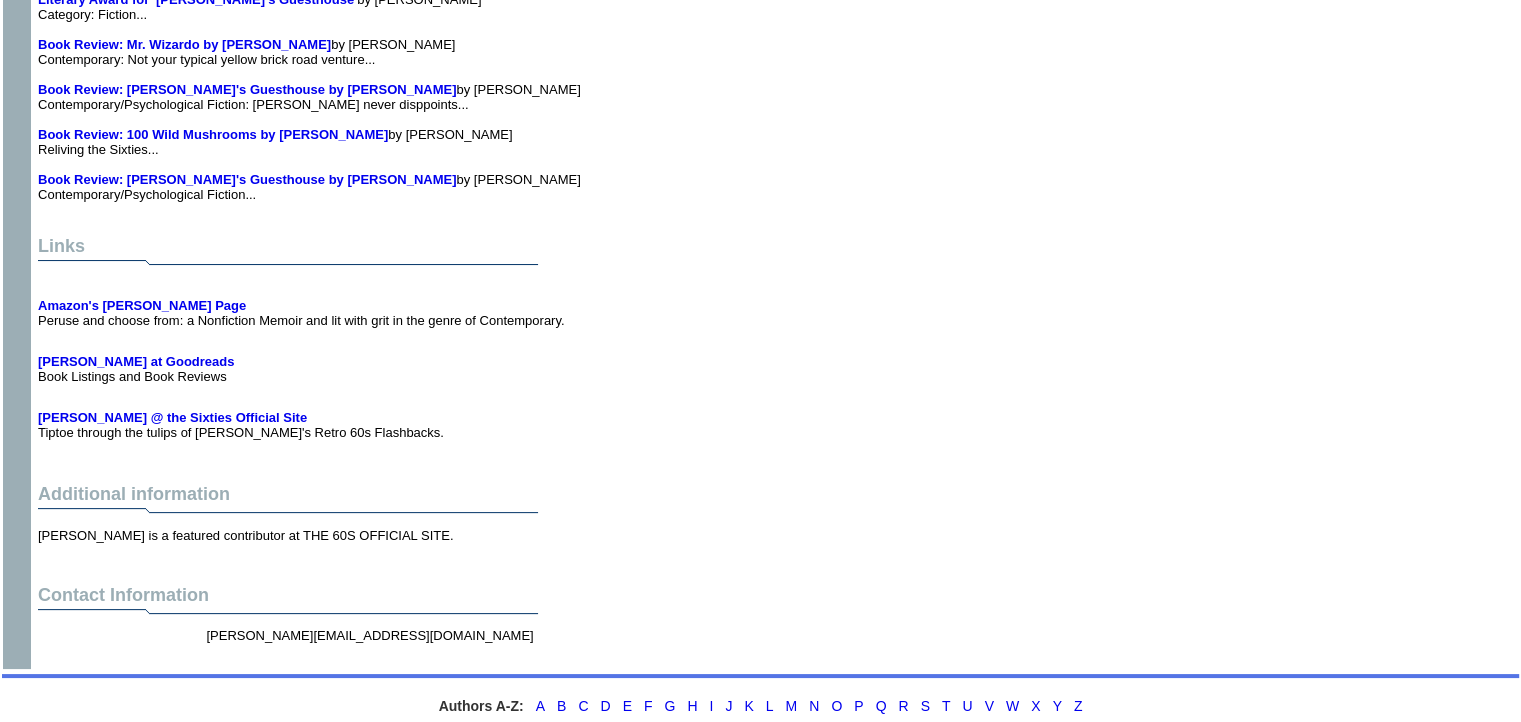 scroll, scrollTop: 3551, scrollLeft: 0, axis: vertical 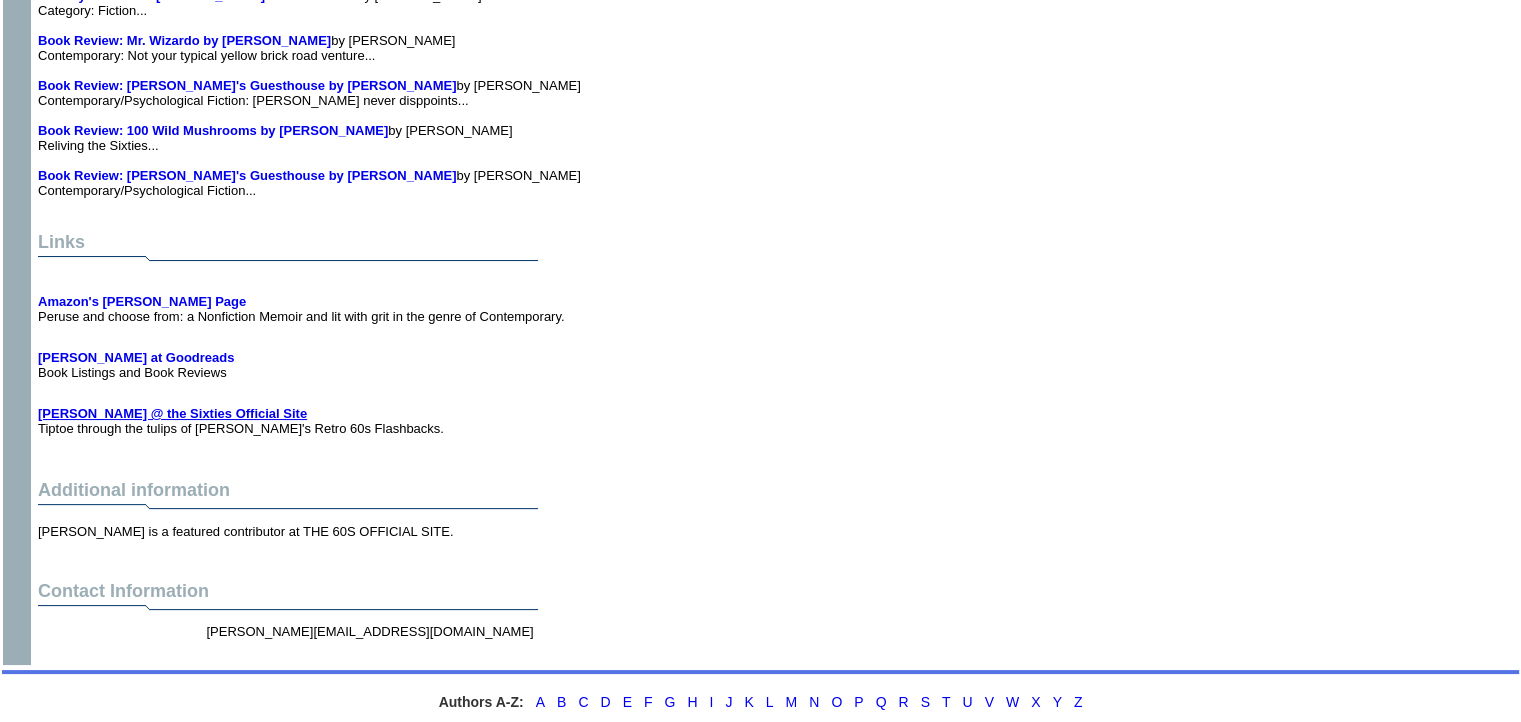 click on "[PERSON_NAME] @ the Sixties Official Site" at bounding box center [172, 413] 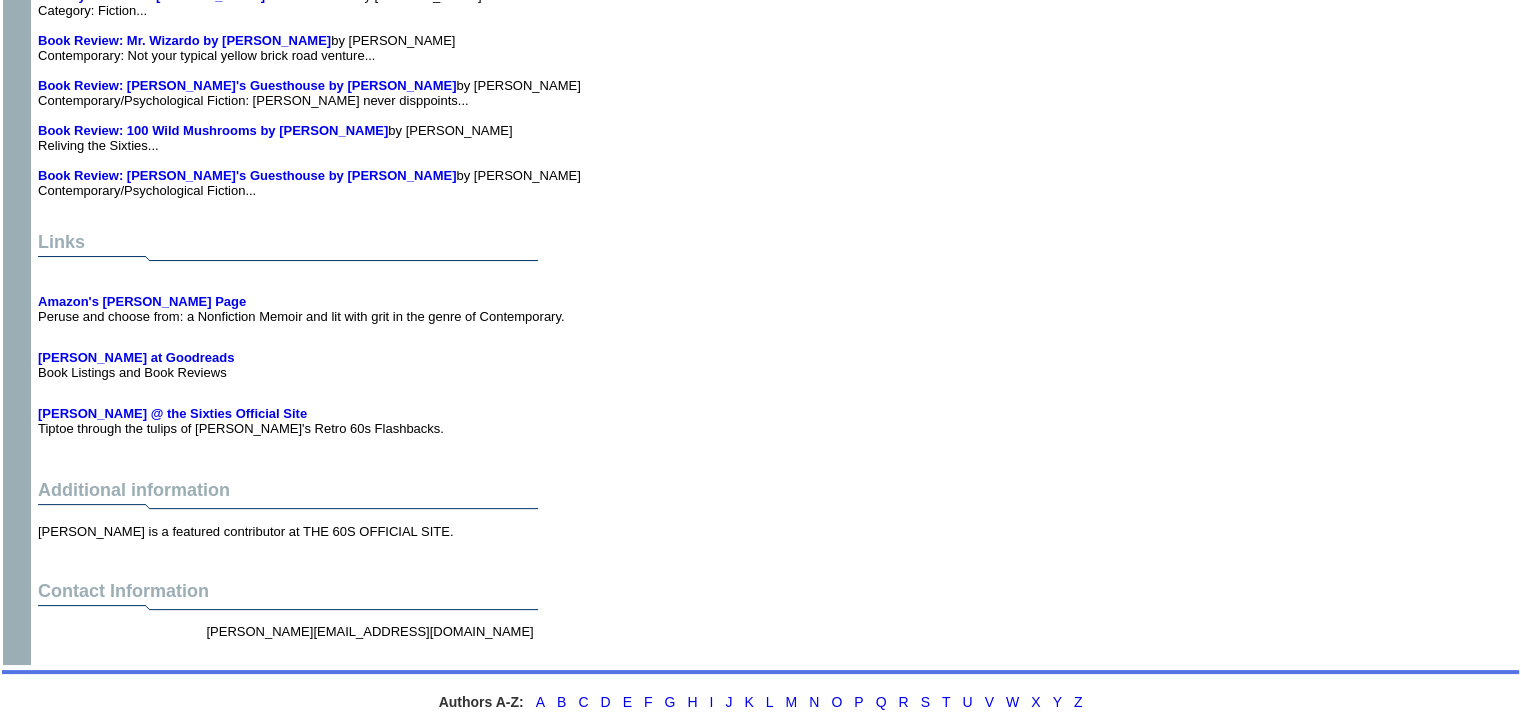 scroll, scrollTop: 3626, scrollLeft: 0, axis: vertical 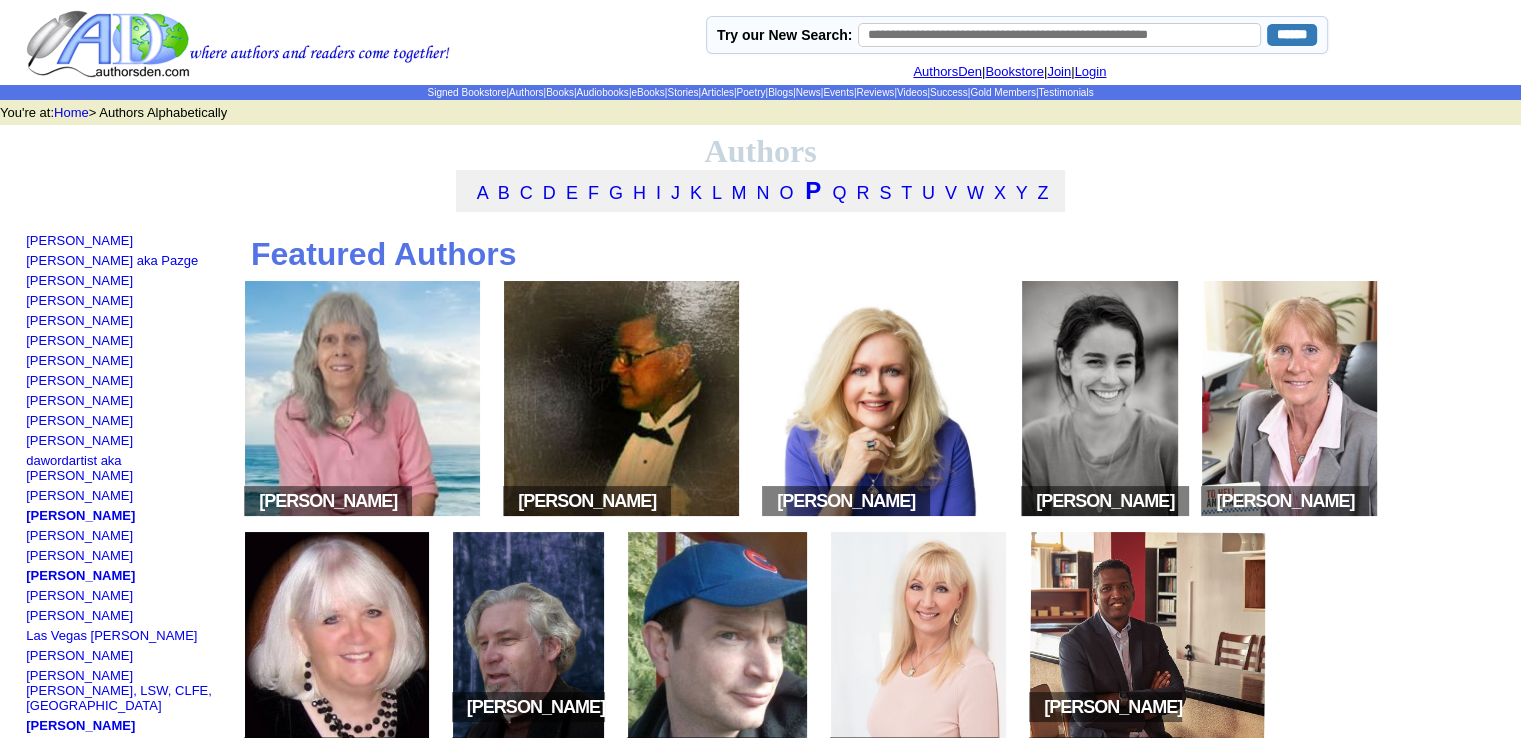 click at bounding box center (621, 398) 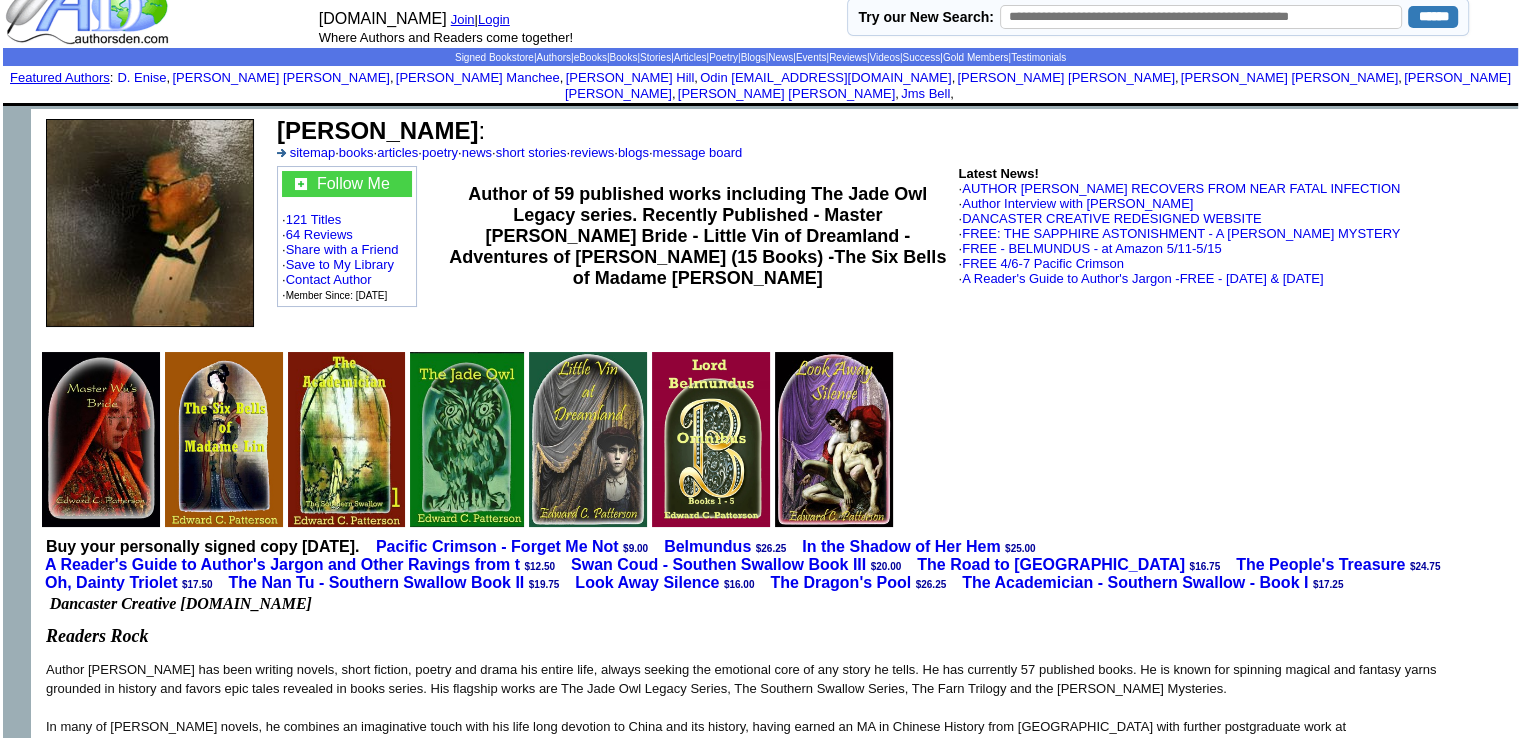 scroll, scrollTop: 0, scrollLeft: 0, axis: both 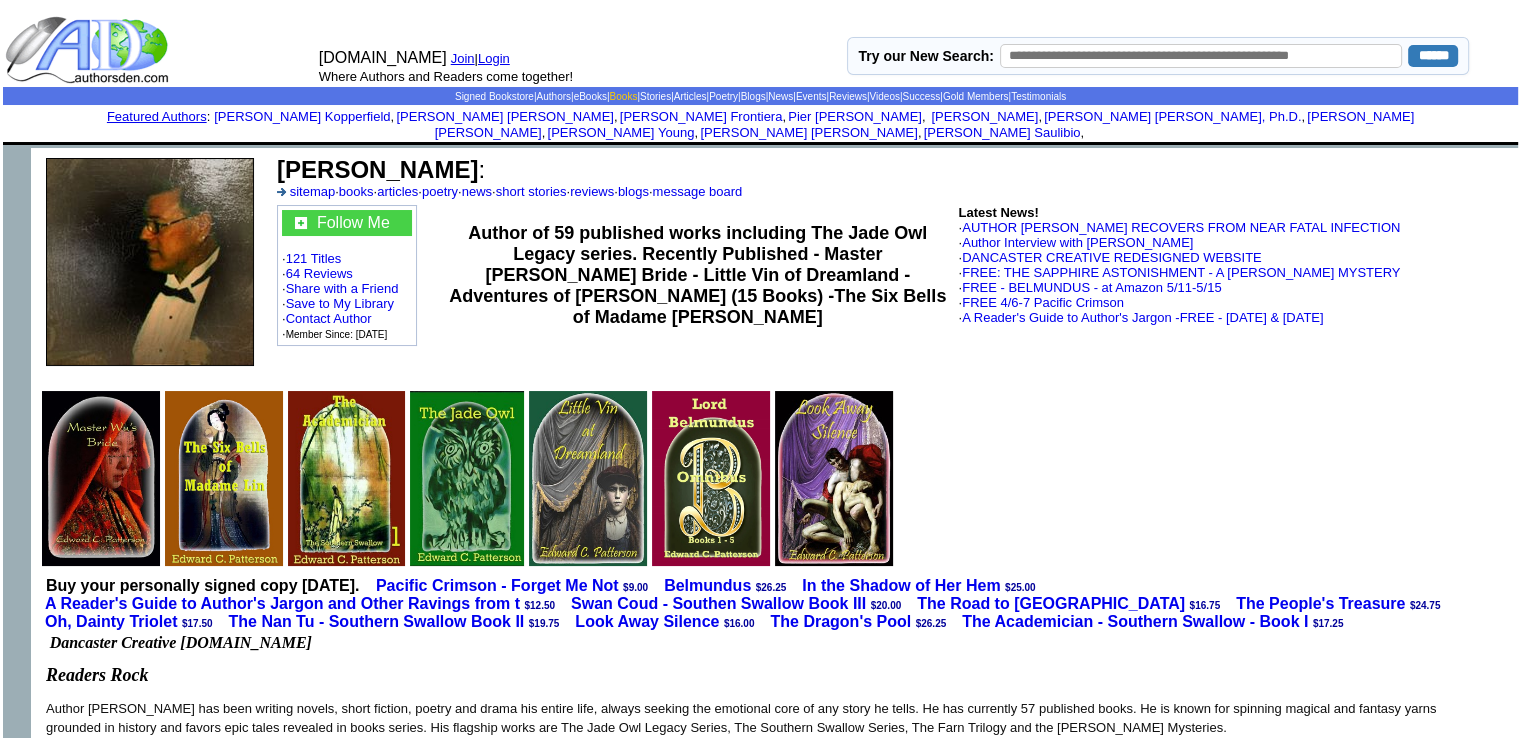 click on "Books" at bounding box center (624, 96) 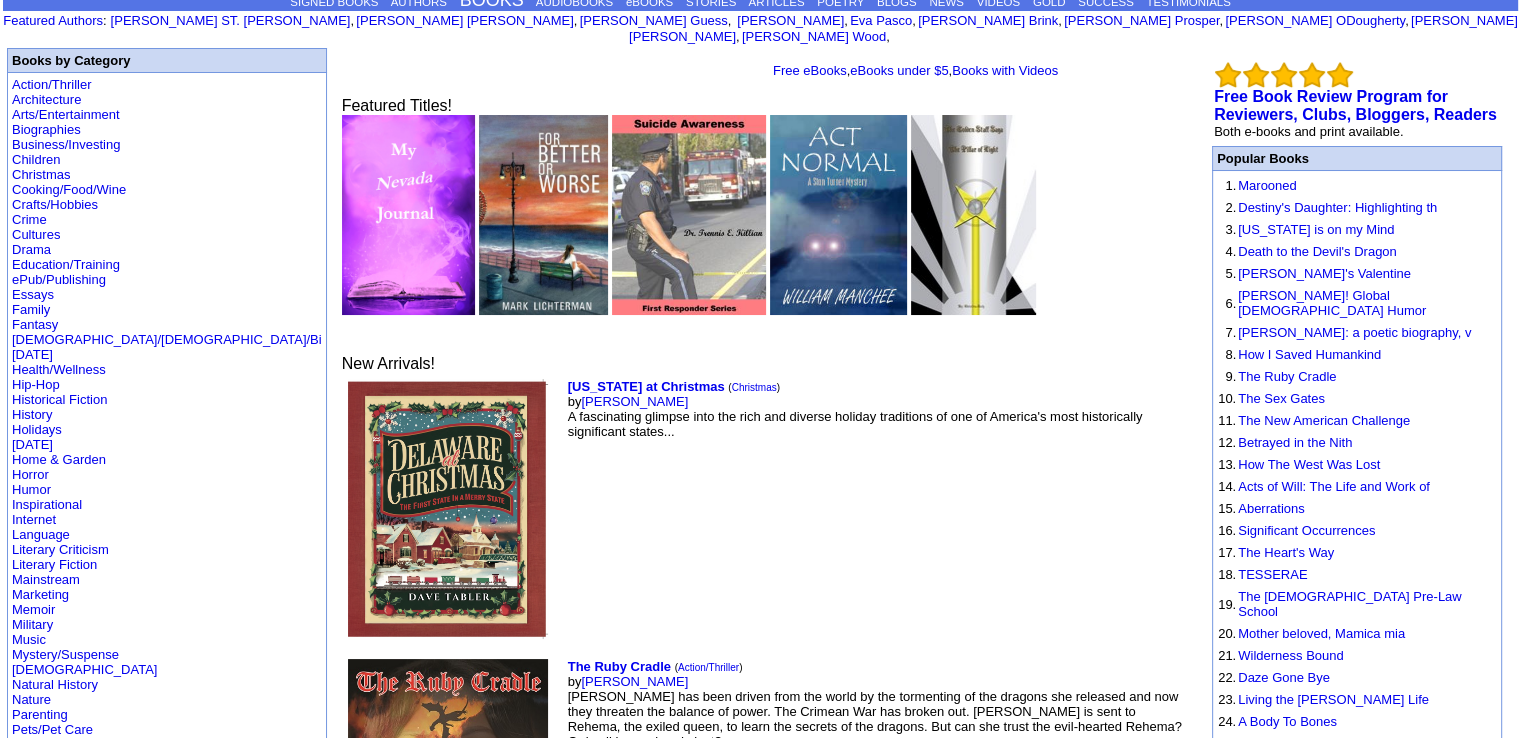 scroll, scrollTop: 0, scrollLeft: 0, axis: both 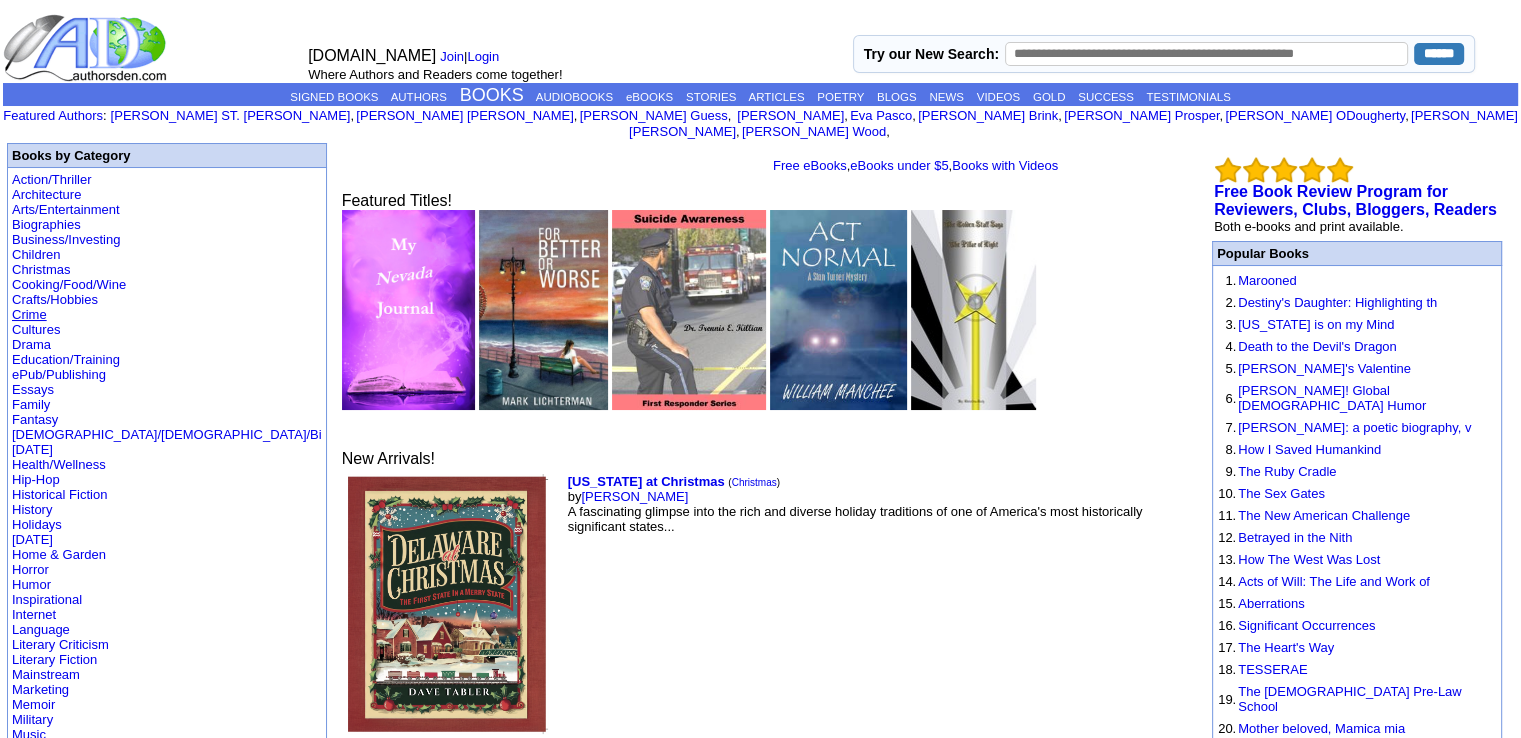 click on "Crime" at bounding box center [29, 314] 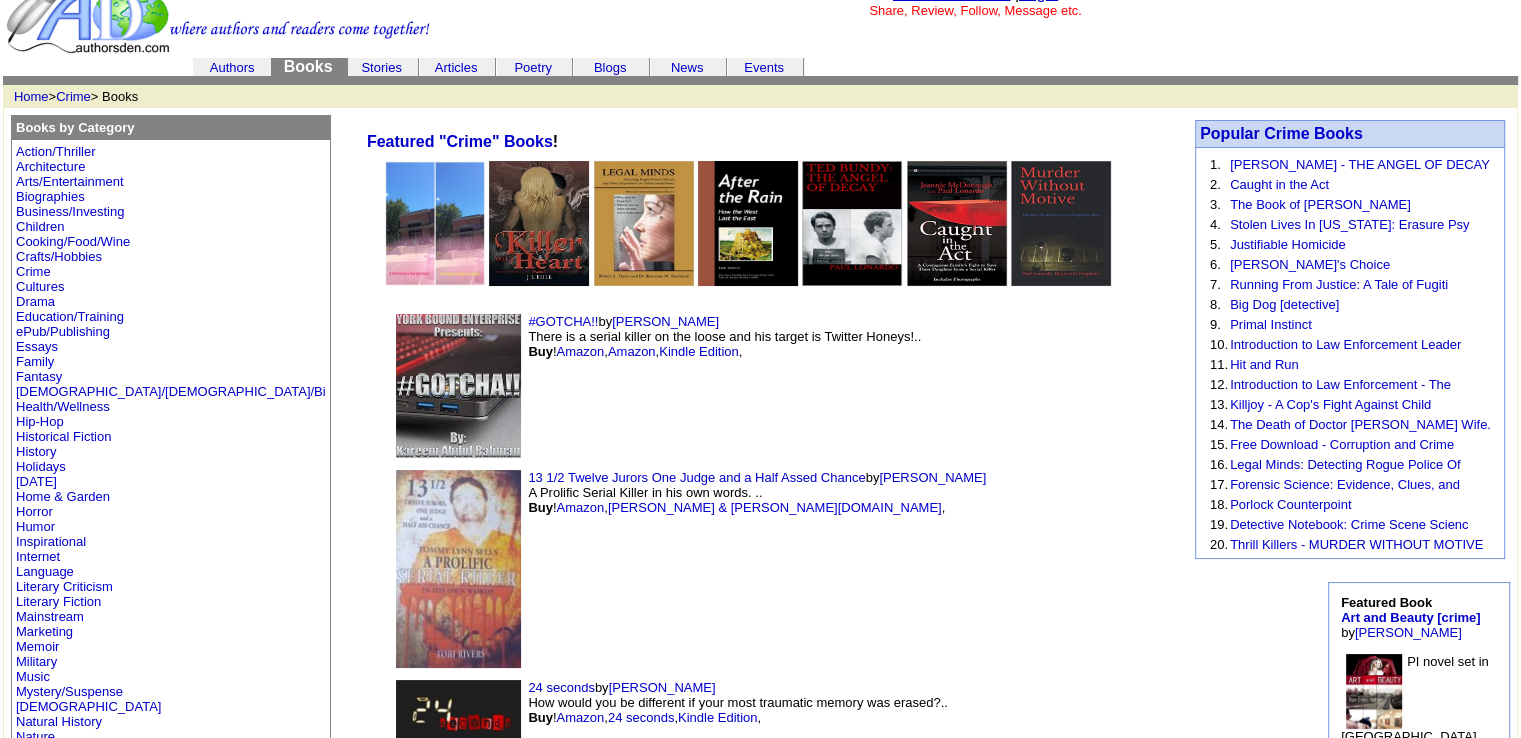 scroll, scrollTop: 32, scrollLeft: 0, axis: vertical 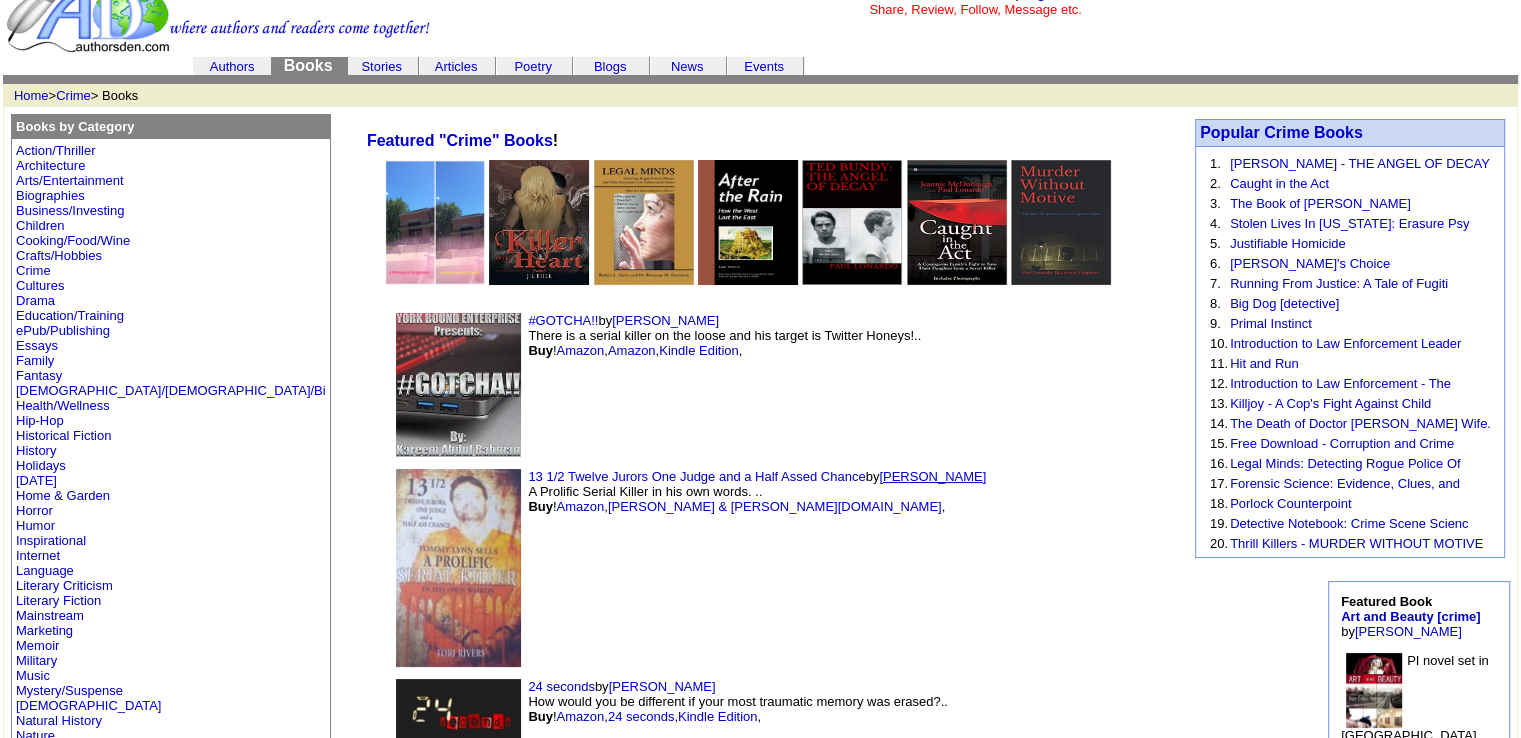 click on "[PERSON_NAME]" at bounding box center [932, 476] 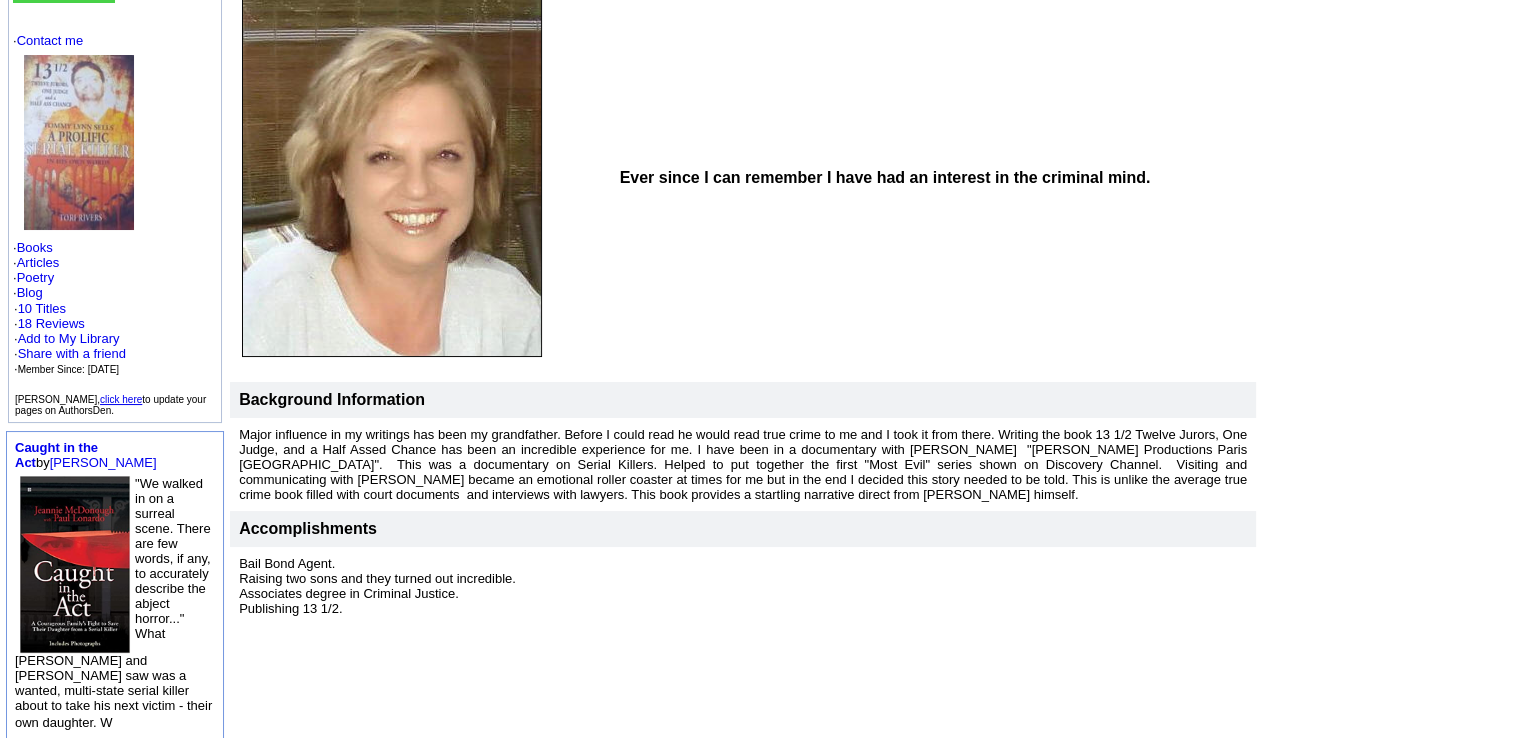 scroll, scrollTop: 180, scrollLeft: 0, axis: vertical 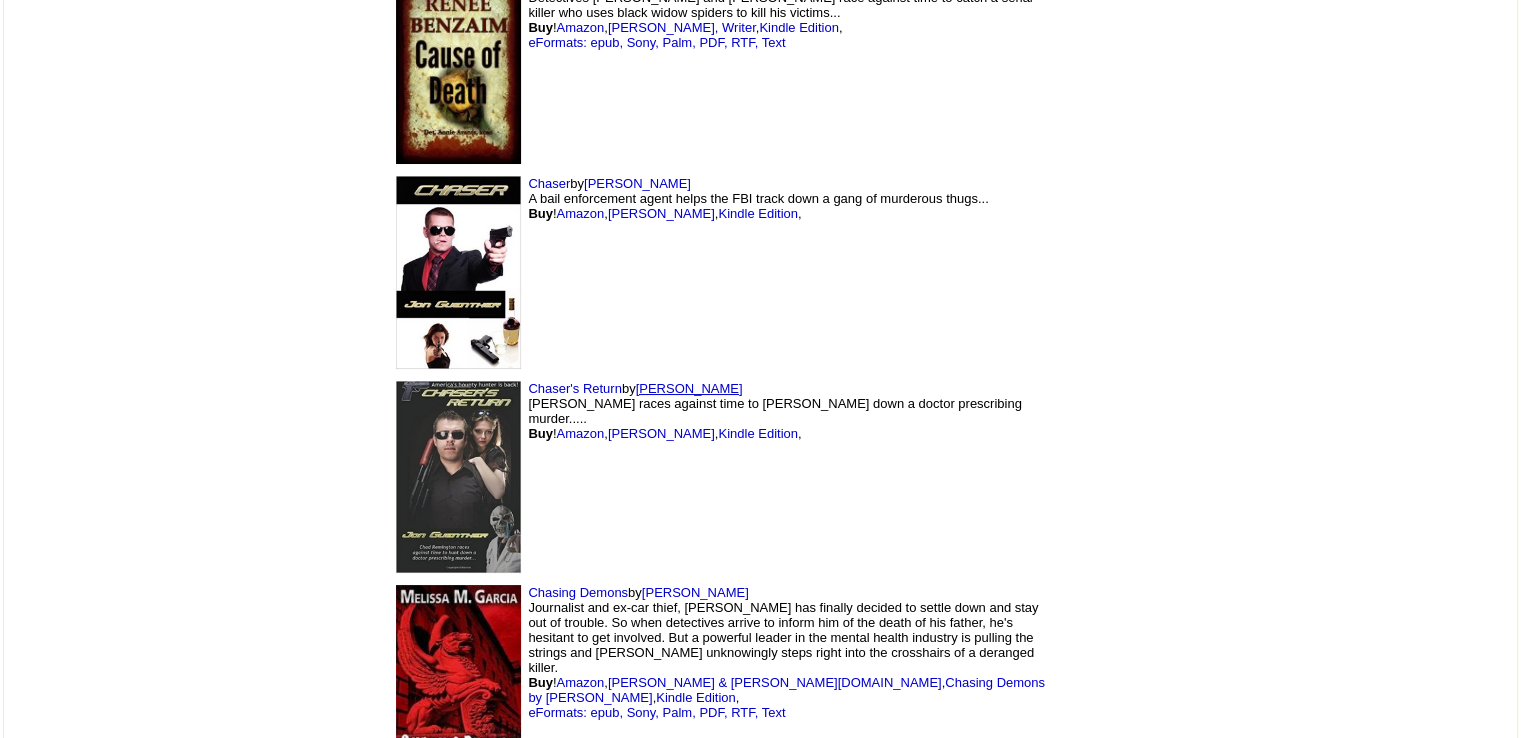 click on "[PERSON_NAME]" at bounding box center [689, 388] 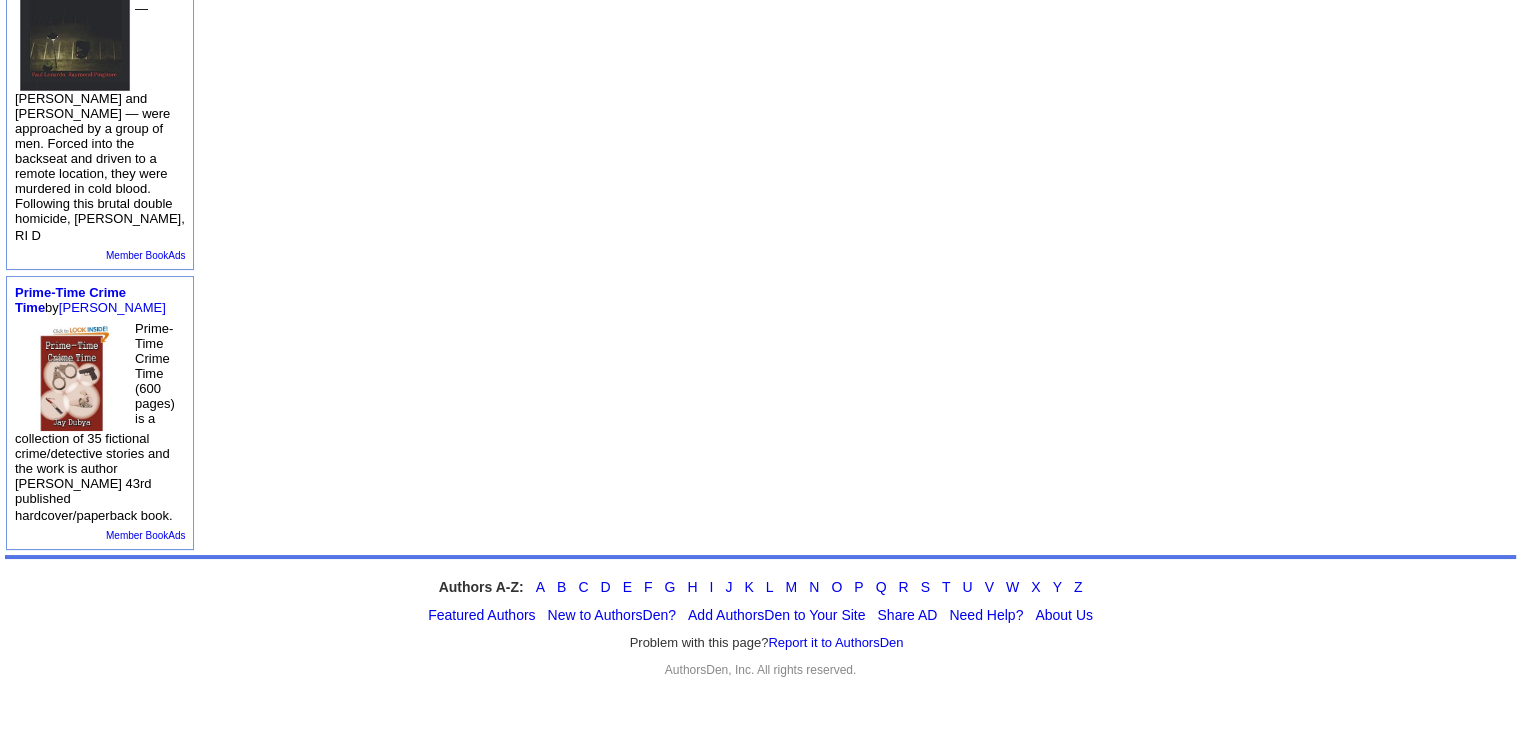 scroll, scrollTop: 0, scrollLeft: 0, axis: both 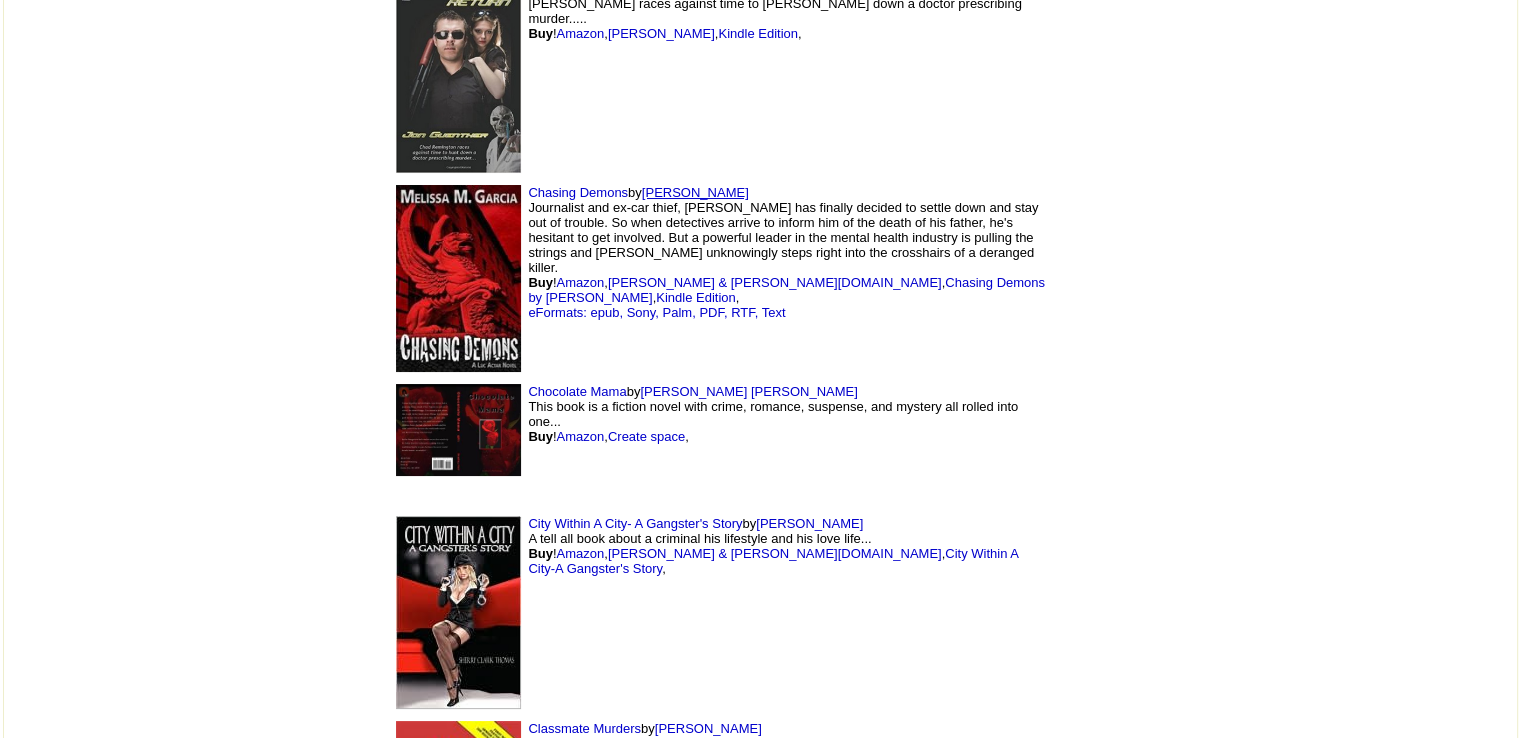 click on "[PERSON_NAME]" at bounding box center [695, 192] 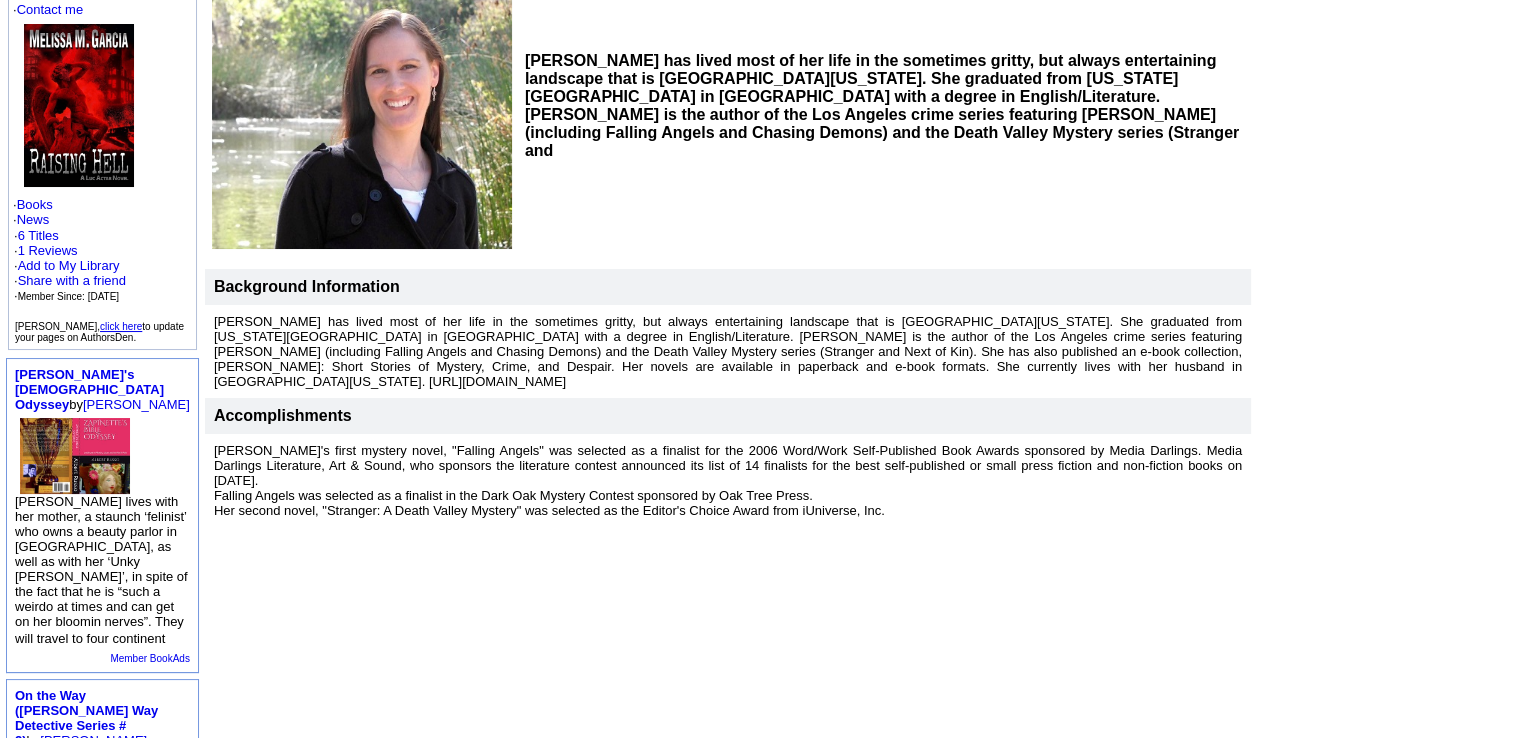 scroll, scrollTop: 252, scrollLeft: 0, axis: vertical 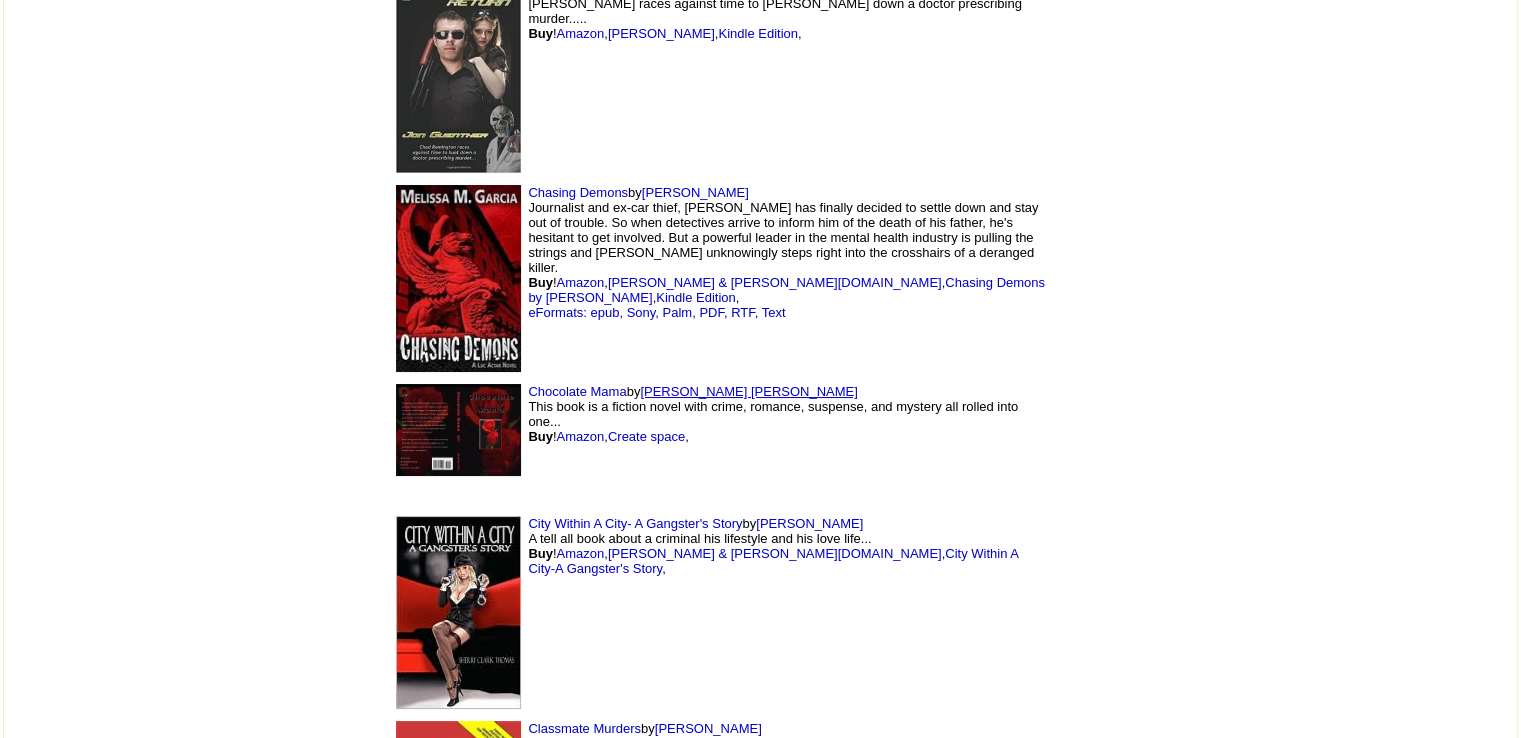 click on "Helen Bradley Hall" at bounding box center (748, 391) 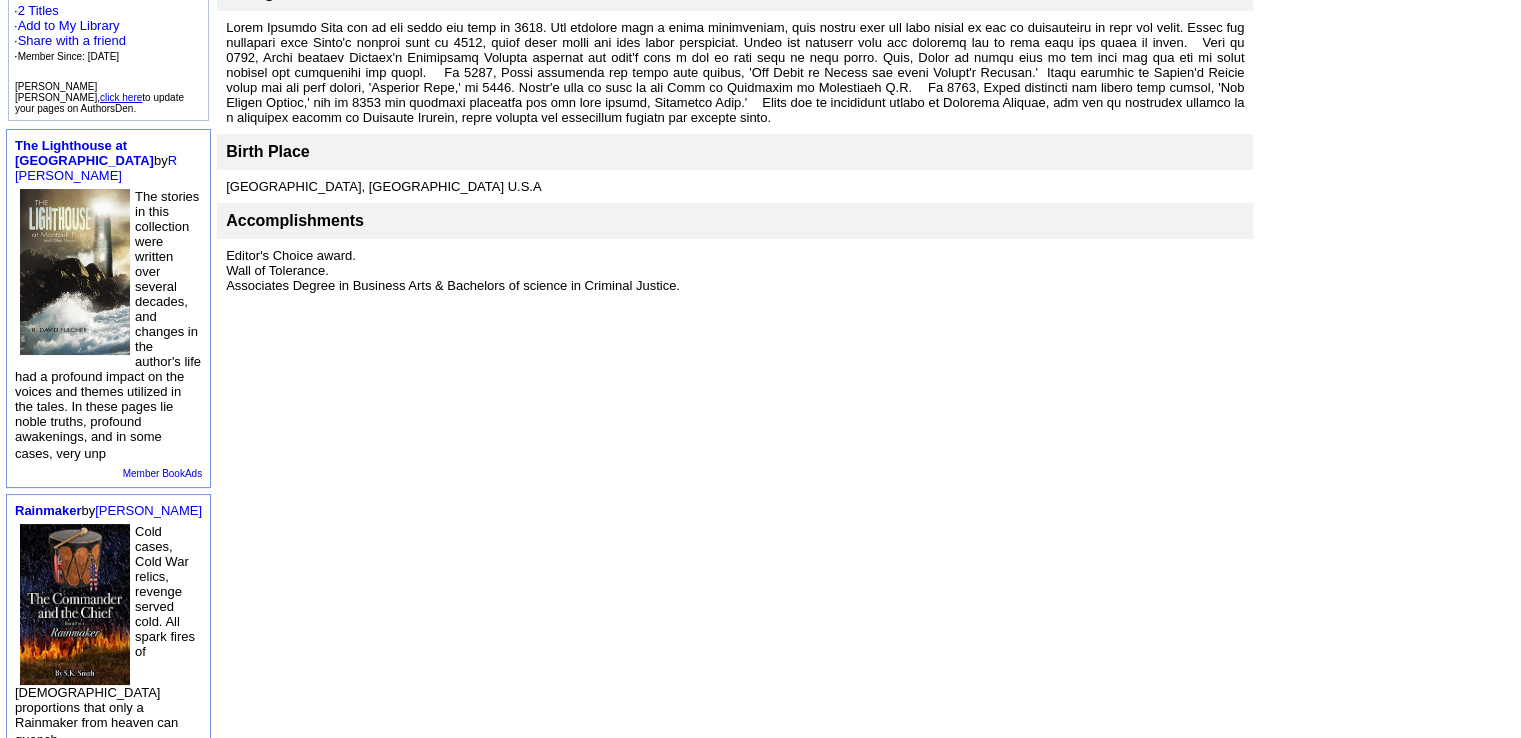 scroll, scrollTop: 484, scrollLeft: 0, axis: vertical 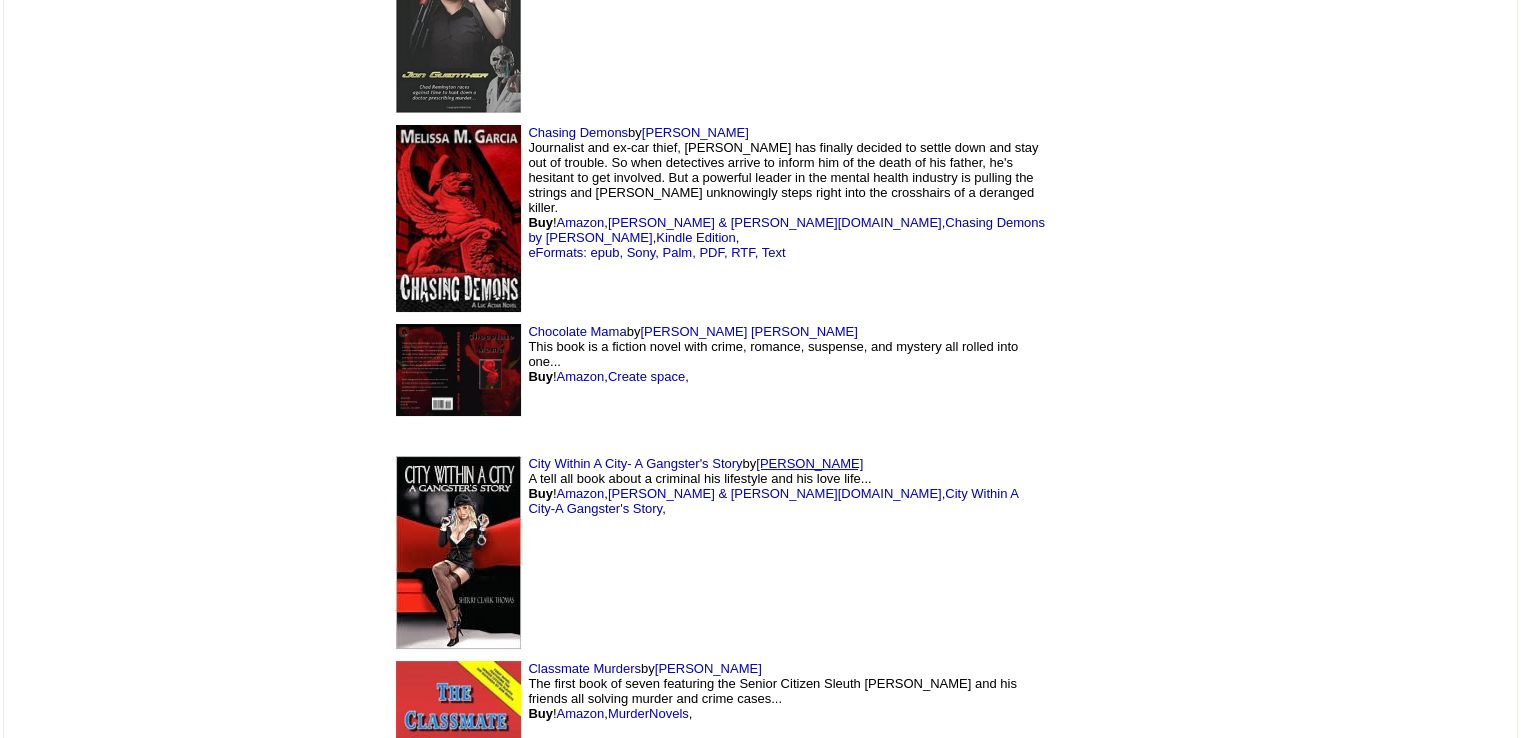 click on "Sherry Clark Thomas" at bounding box center (809, 463) 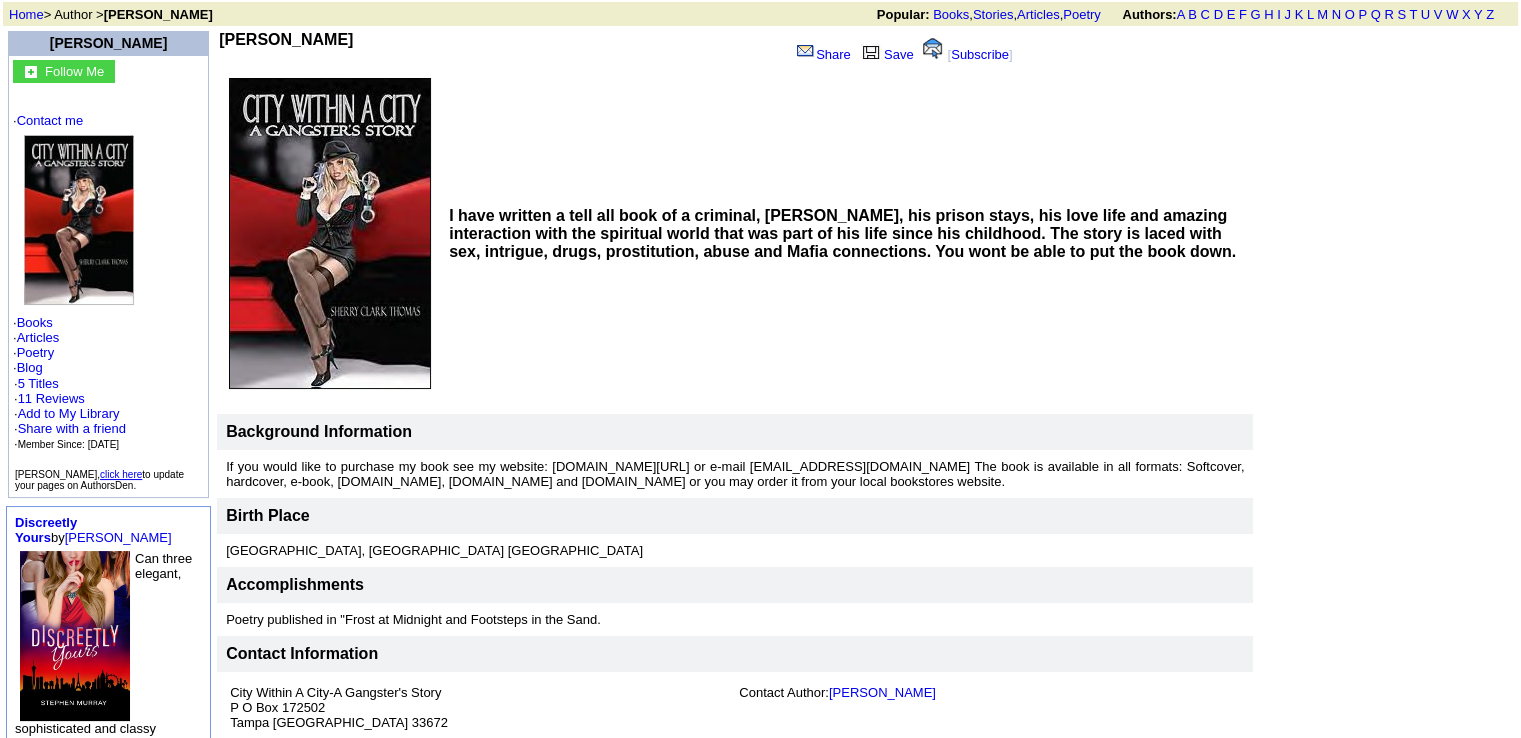 scroll, scrollTop: 150, scrollLeft: 0, axis: vertical 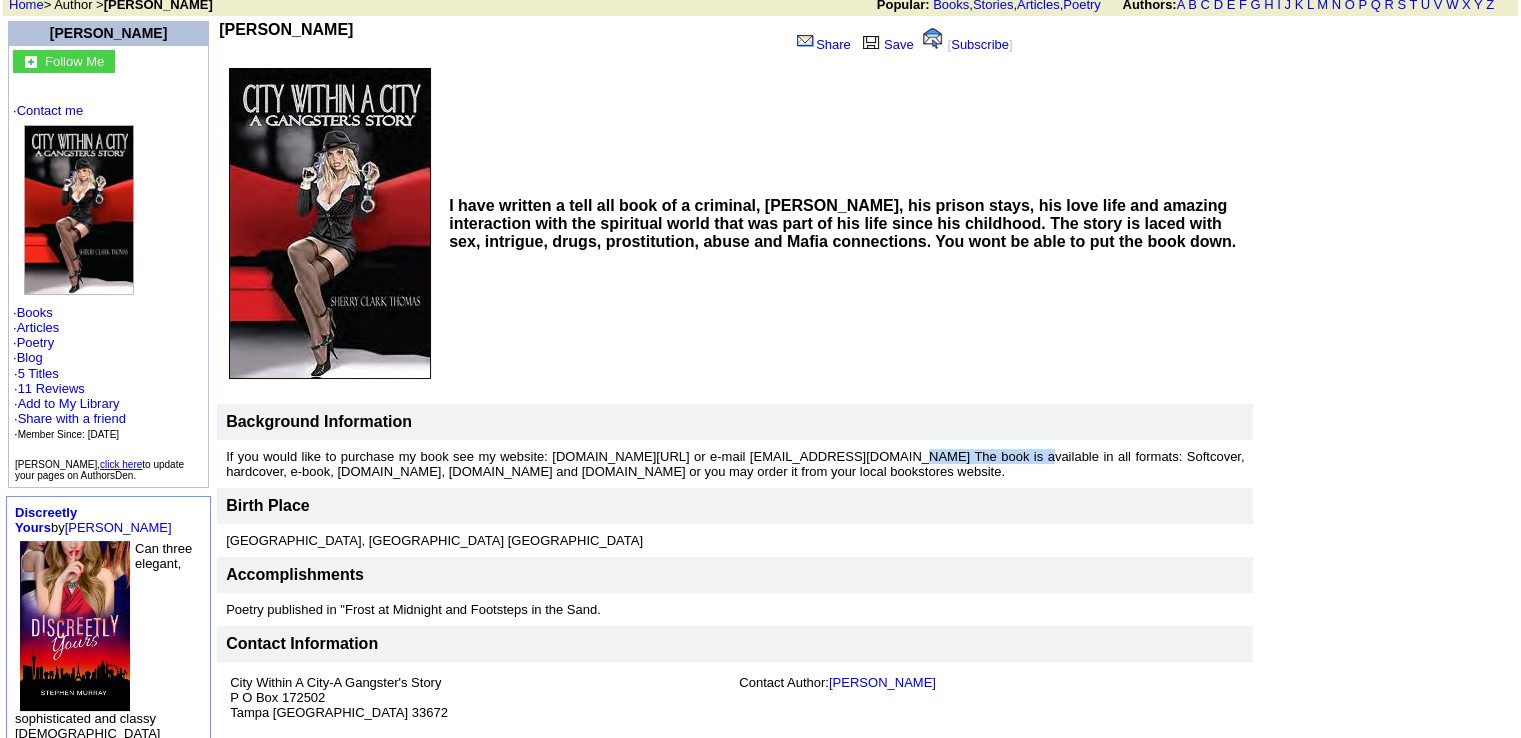drag, startPoint x: 838, startPoint y: 430, endPoint x: 966, endPoint y: 437, distance: 128.19127 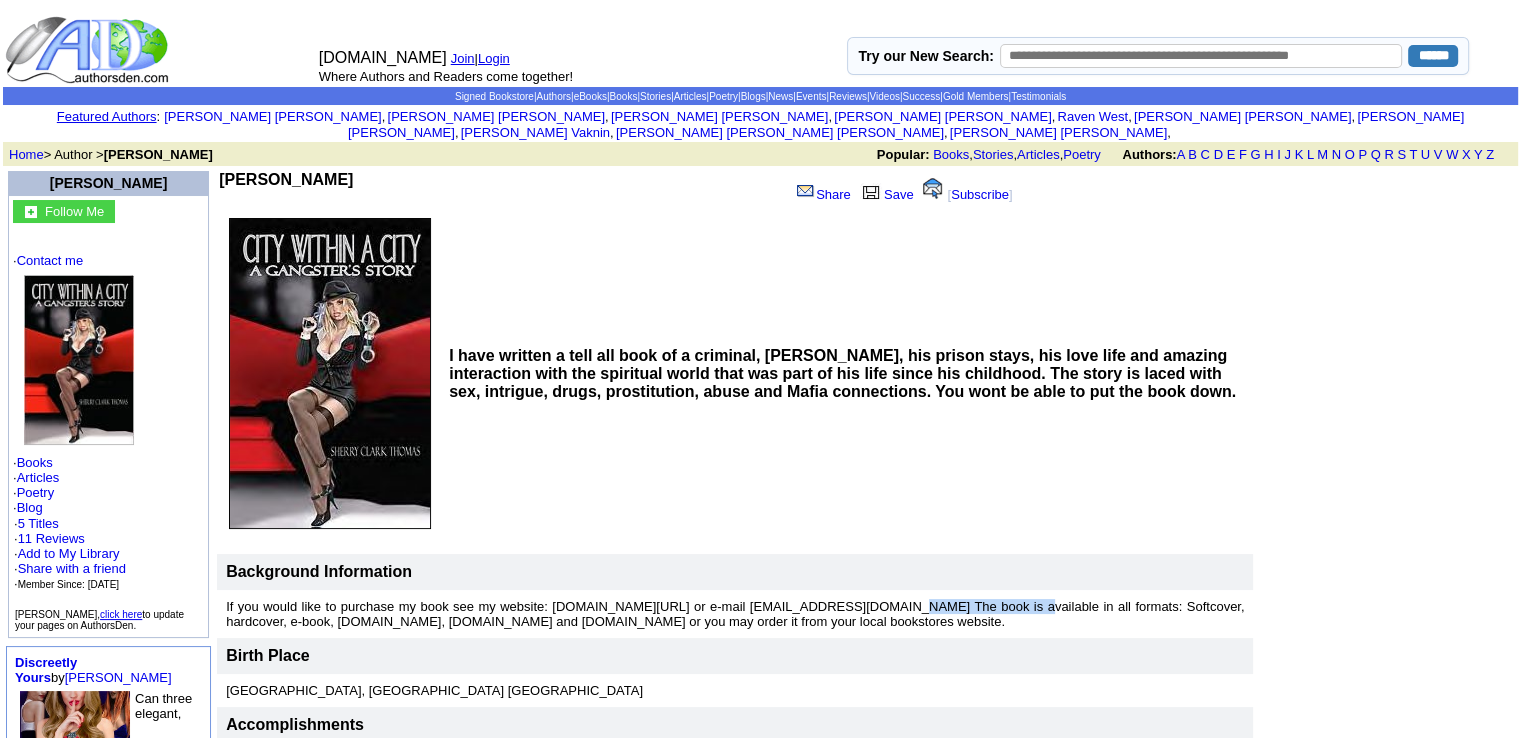 scroll, scrollTop: 0, scrollLeft: 0, axis: both 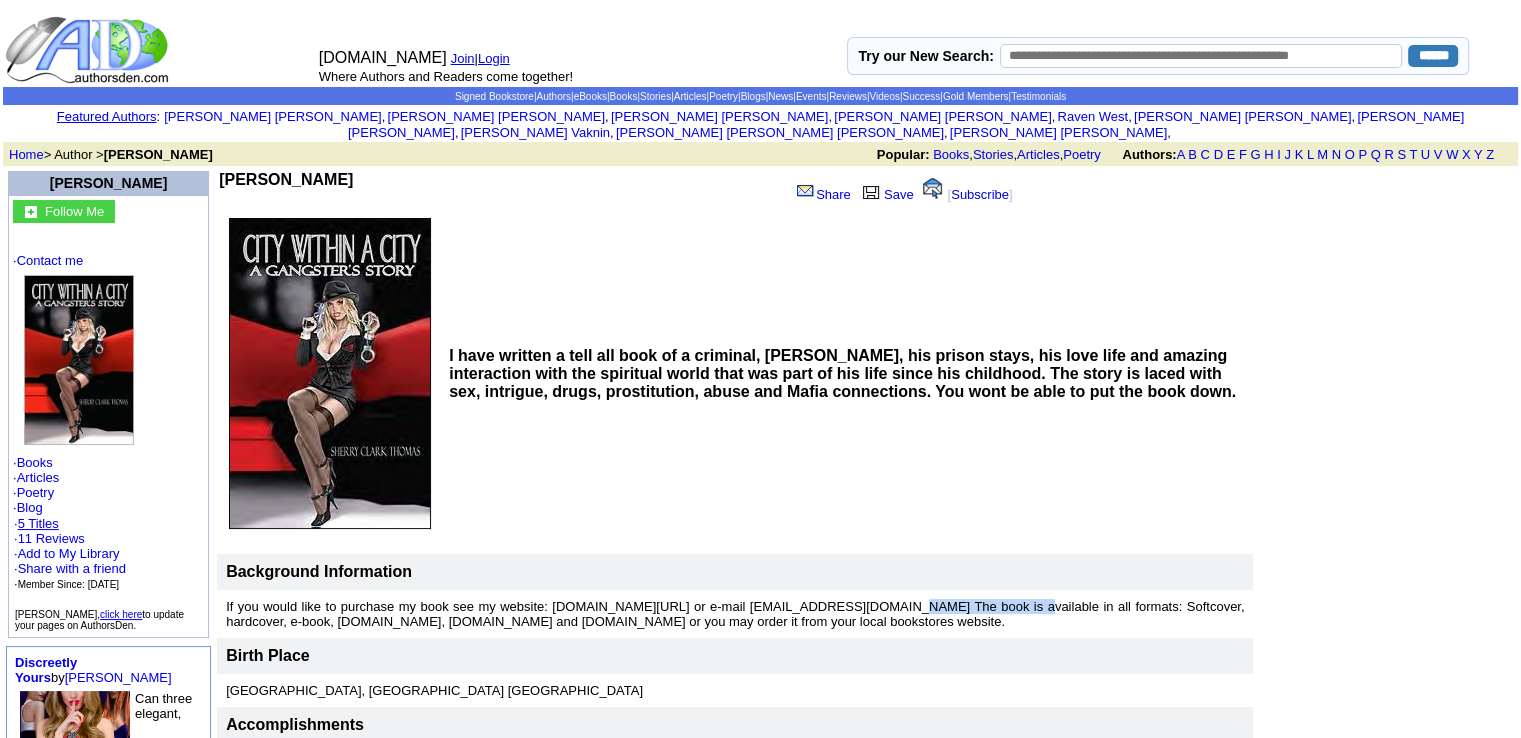 click on "5 Titles" at bounding box center [38, 523] 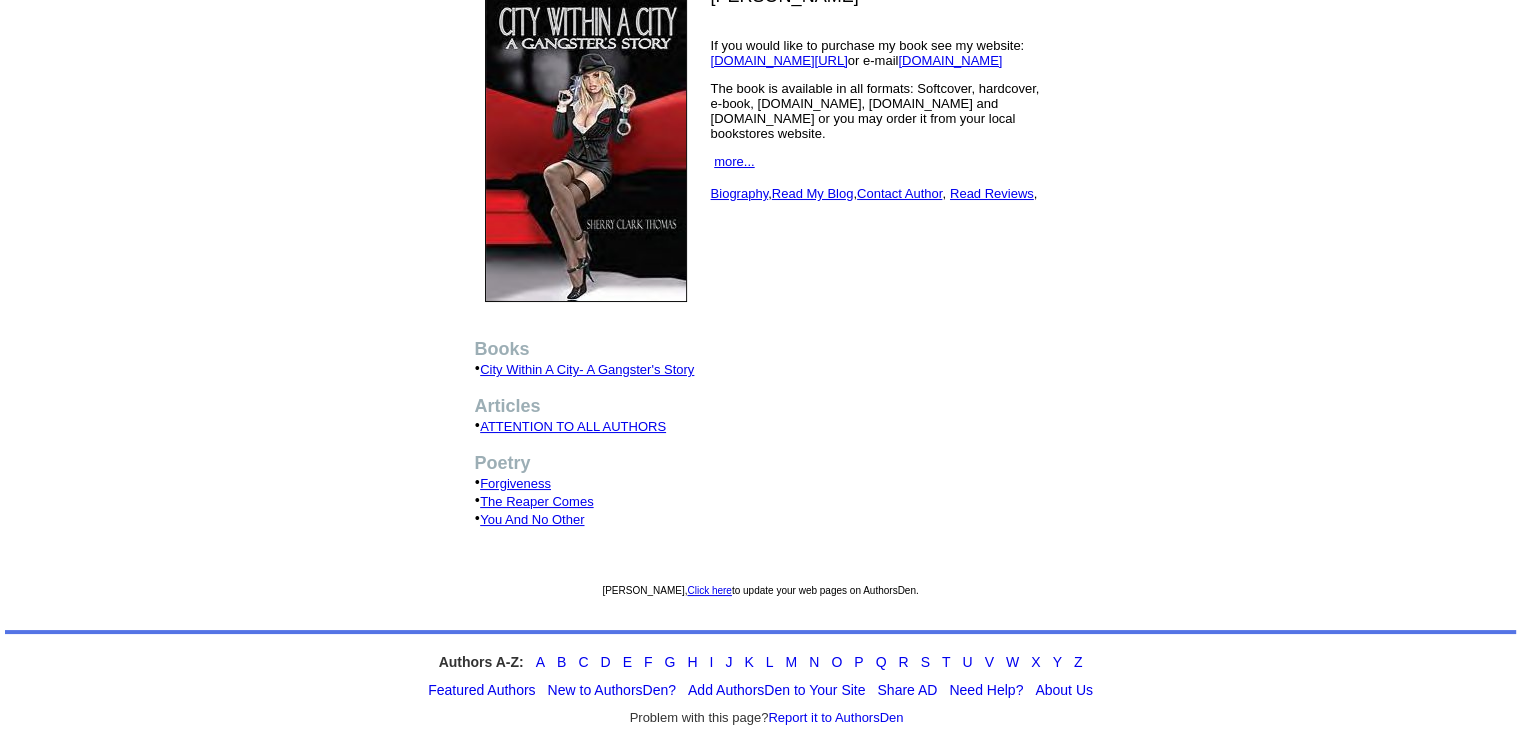 scroll, scrollTop: 176, scrollLeft: 0, axis: vertical 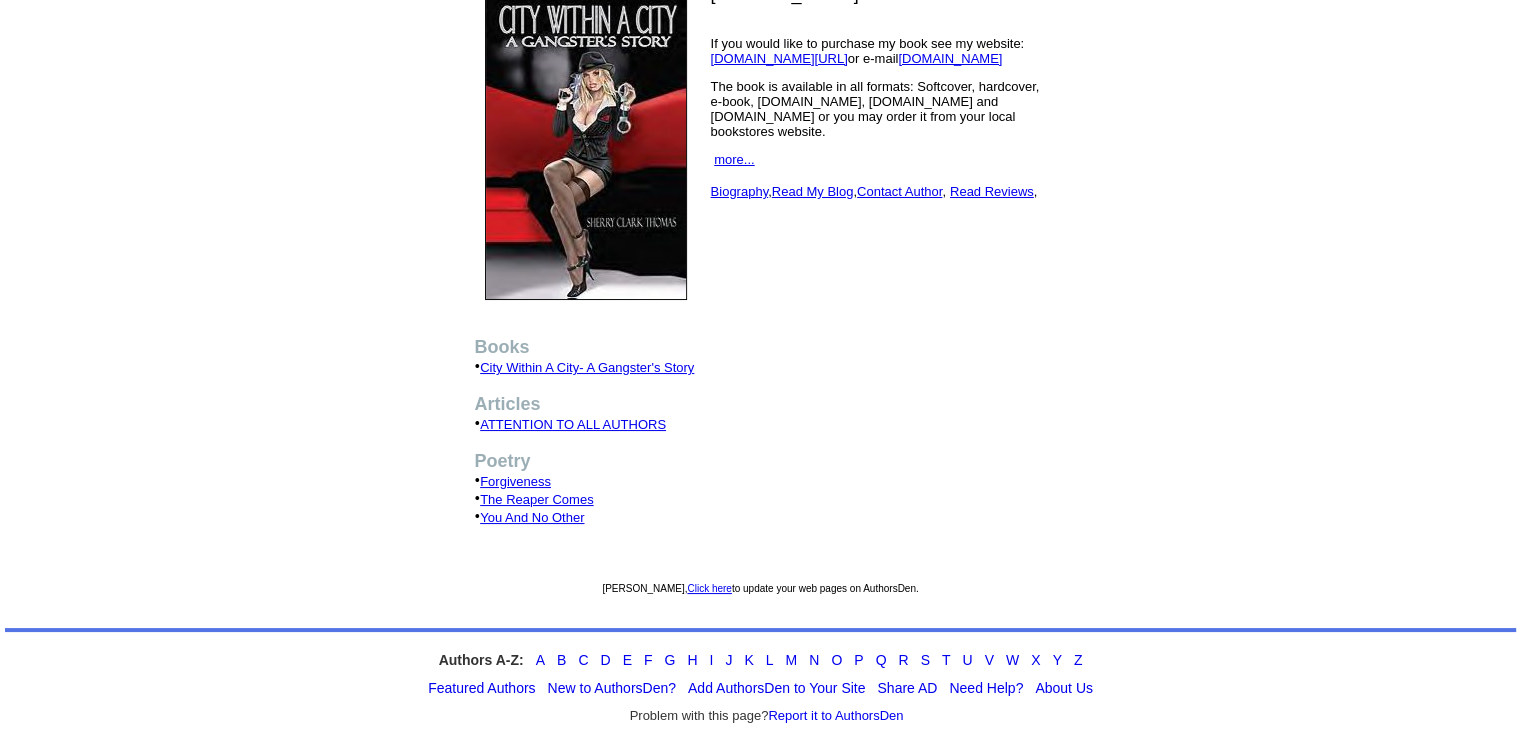 click on "City Within A City- A Gangster's Story" 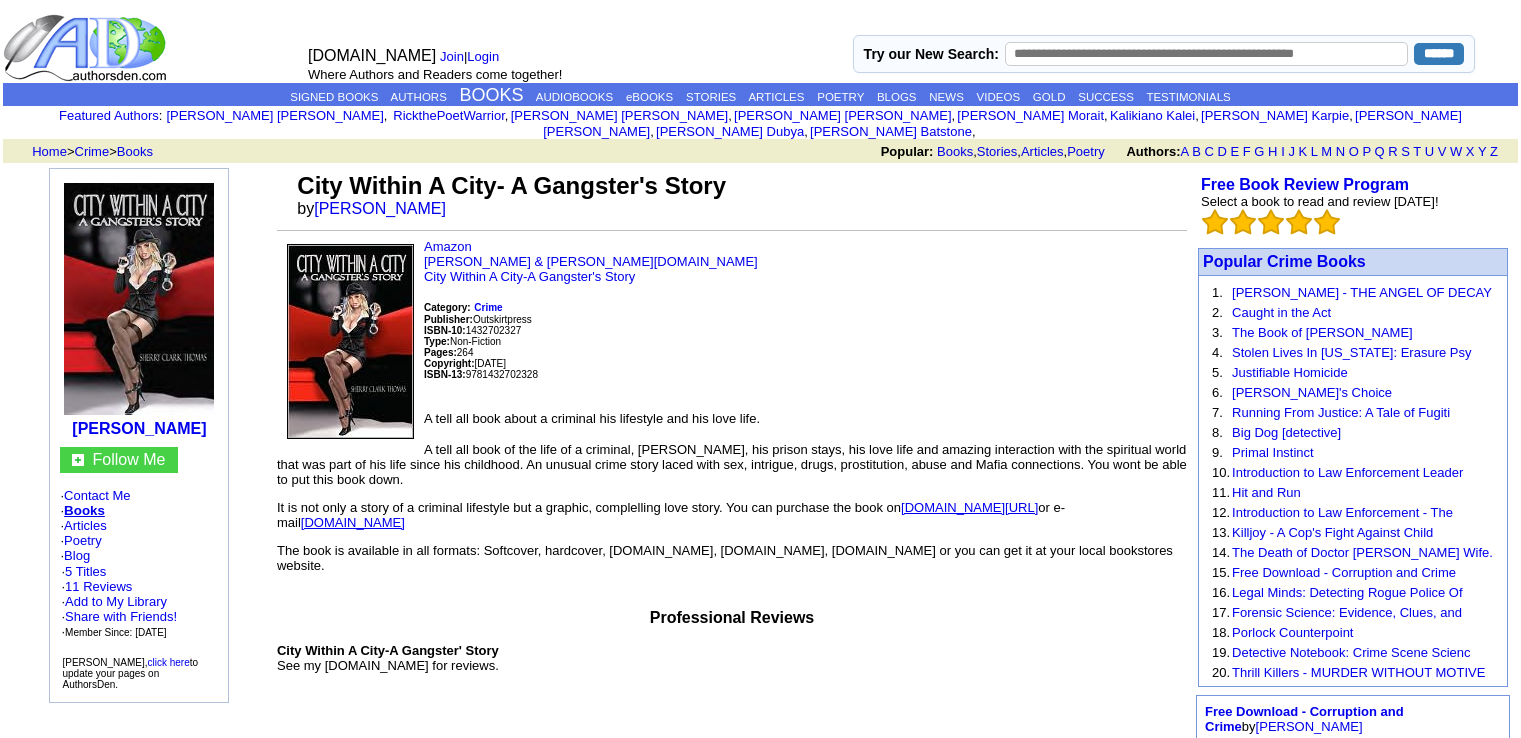 scroll, scrollTop: 0, scrollLeft: 0, axis: both 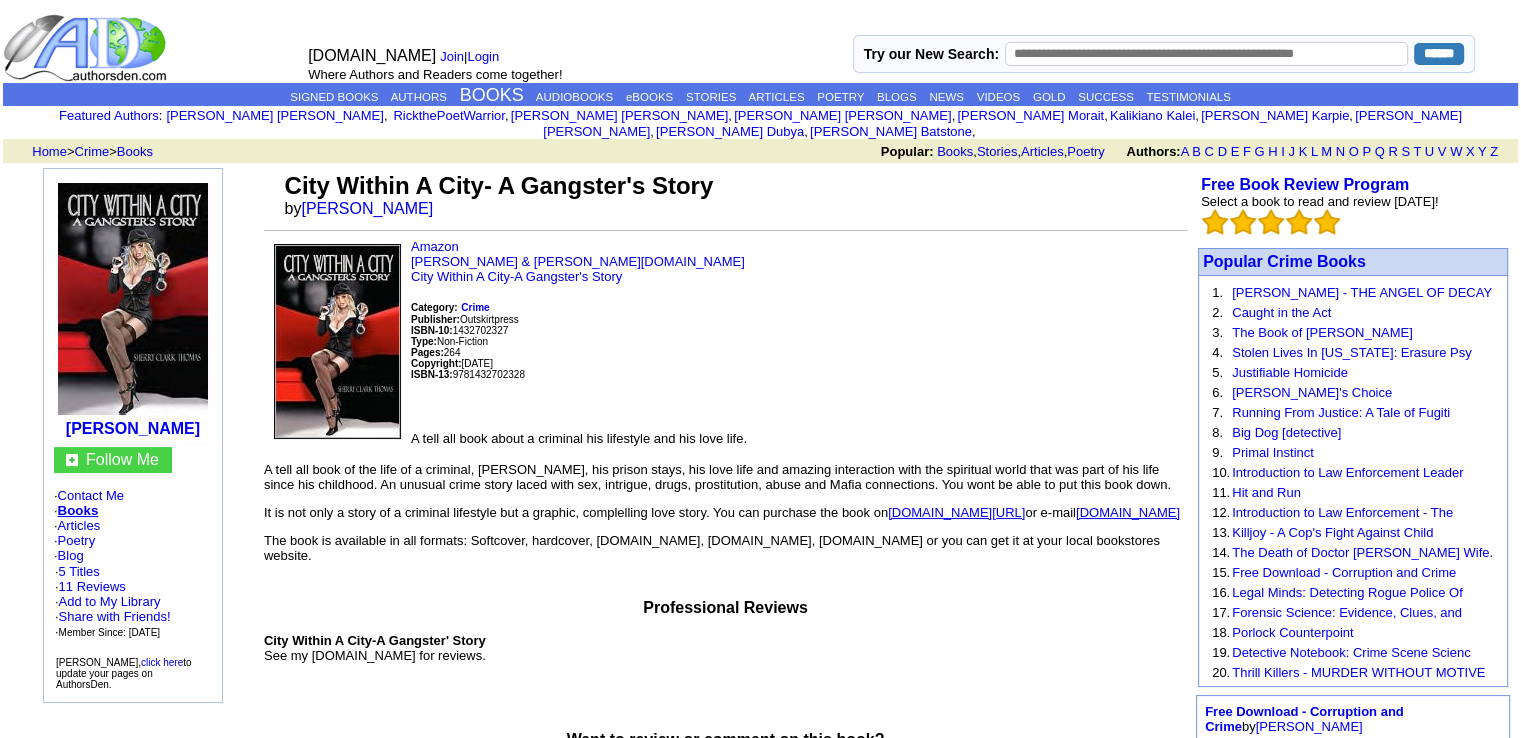 drag, startPoint x: 281, startPoint y: 160, endPoint x: 1169, endPoint y: 545, distance: 967.8683 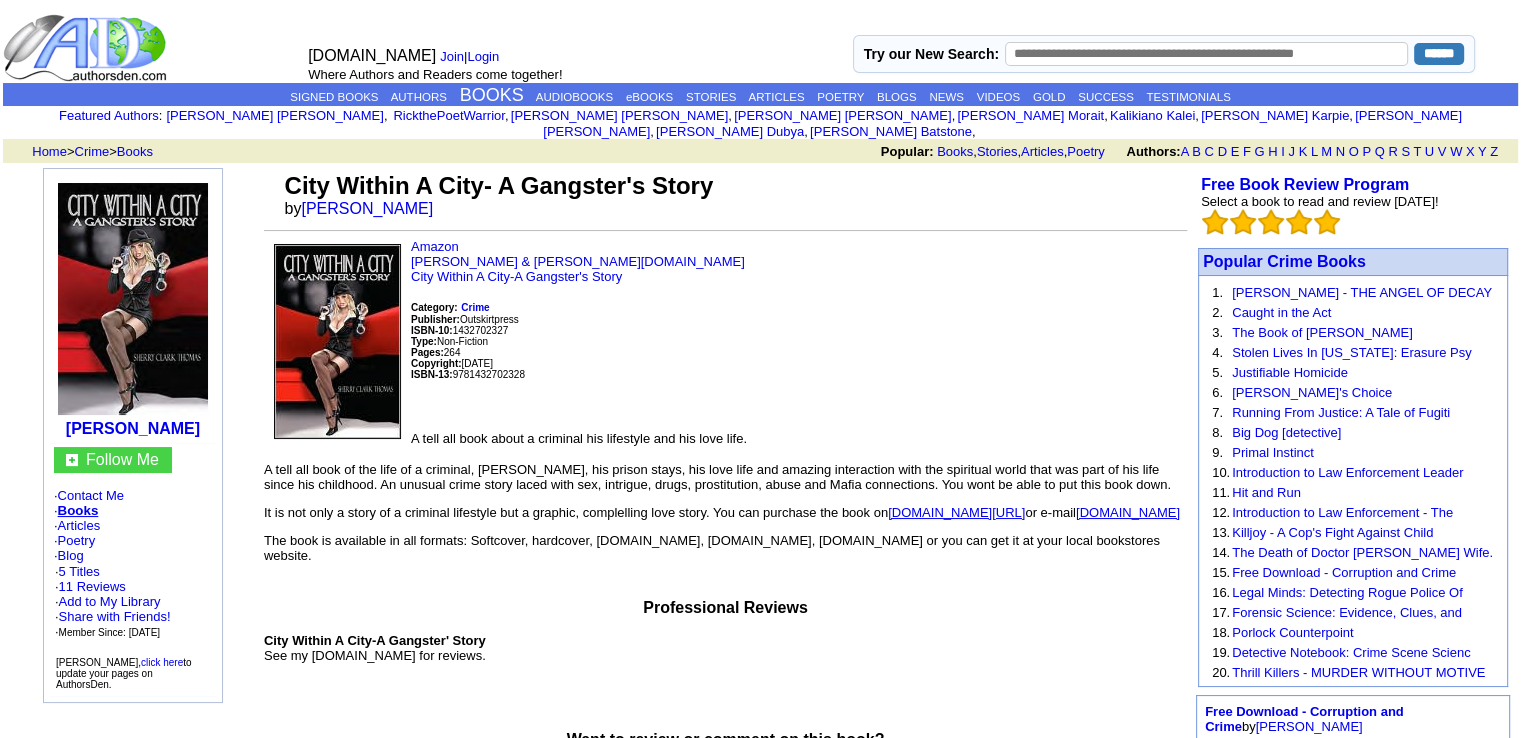 click on "City Within A City- A Gangster's Story
by  Sherry Clark  Thomas
Amazon Barnes & Noble.com City Within A City-A Gangster's Story
Category:
Crime
Publisher:  Outskirtpress
ISBN-10:   1432702327
Type:  Non-Fiction
Pages:  264
Copyright:  August 20, 2007
ISBN-13:  9781432702328
A tell all book about a criminal his lifestyle and his love life.
A tell all book of the life of a criminal, Joe Pastronoco, his prison stays, his love life and amazing interaction with the spiritual world that was part of his life since his childhood. An unusual crime story laced with sex, intrigue, drugs, prostitution, abuse and Mafia connections. You wont be able to put this book down.
www.Outskirtspress.com/SherryClarkThomas  or e-mail  Sherry5442.aol.com" at bounding box center (725, 783) 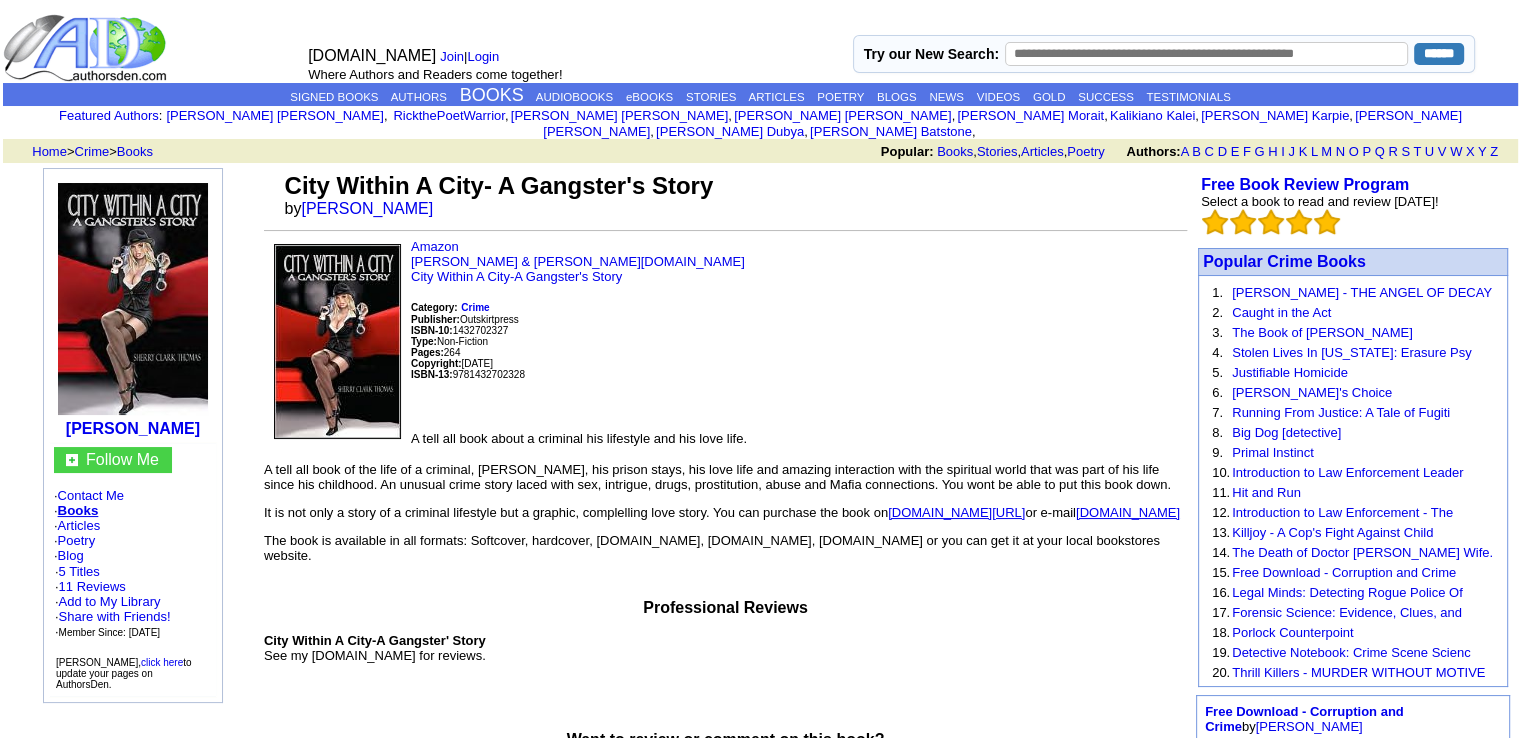 copy on "City Within A City- A Gangster's Story
by  Sherry Clark  Thomas
Amazon Barnes & Noble.com City Within A City-A Gangster's Story
Category:
Crime
Publisher:  Outskirtpress
ISBN-10:   1432702327
Type:  Non-Fiction
Pages:  264
Copyright:  August 20, 2007
ISBN-13:  9781432702328
A tell all book about a criminal his lifestyle and his love life.
A tell all book of the life of a criminal, Joe Pastronoco, his prison stays, his love life and amazing interaction with the spiritual world that was part of his life since his childhood. An unusual crime story laced with sex, intrigue, drugs, prostitution, abuse and Mafia connections. You wont be able to put this book down.
It is not only a story of a criminal lifestyle but a graphic, complelling love story. You can purchase the book on  www.Outskirtspress.com/SherryClarkThomas  or e-mail  Sherry5442.aol.com
The book is available in all formats: Softcover, hardcover, Kindle.com, Mobipocket.com, Discoverabook.com or you can get it at y..." 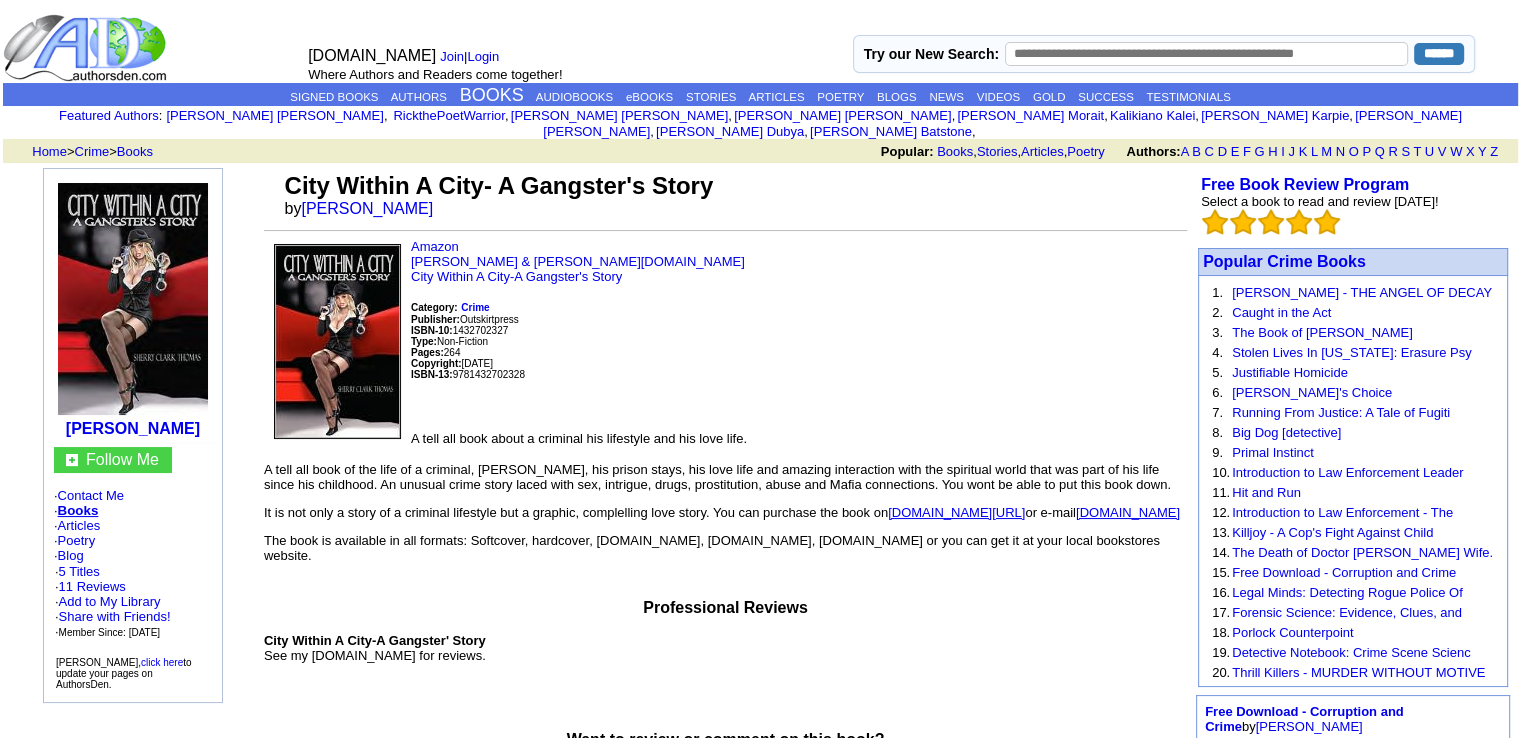 click on "A tell all book about a criminal his lifestyle and his love life." at bounding box center (579, 438) 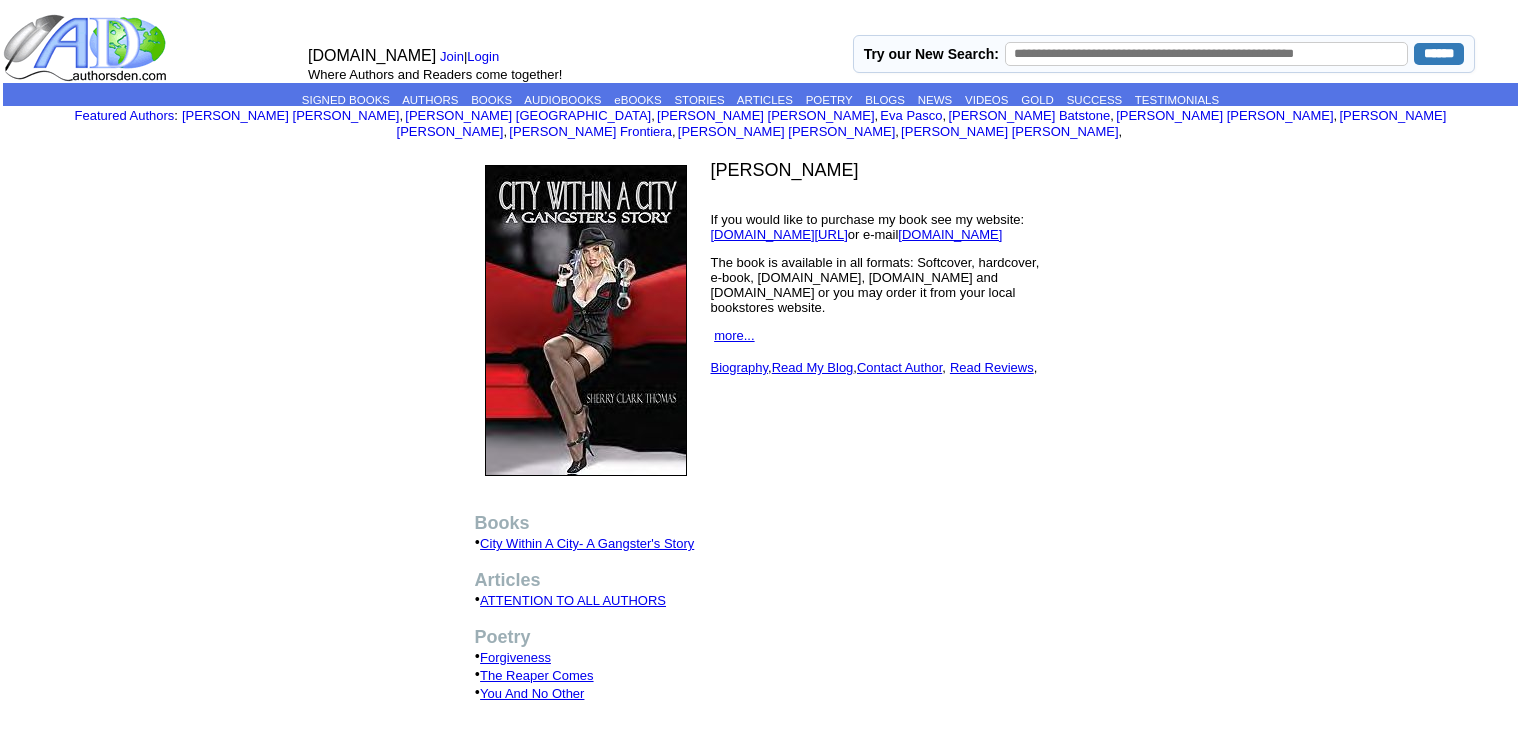 scroll, scrollTop: 176, scrollLeft: 0, axis: vertical 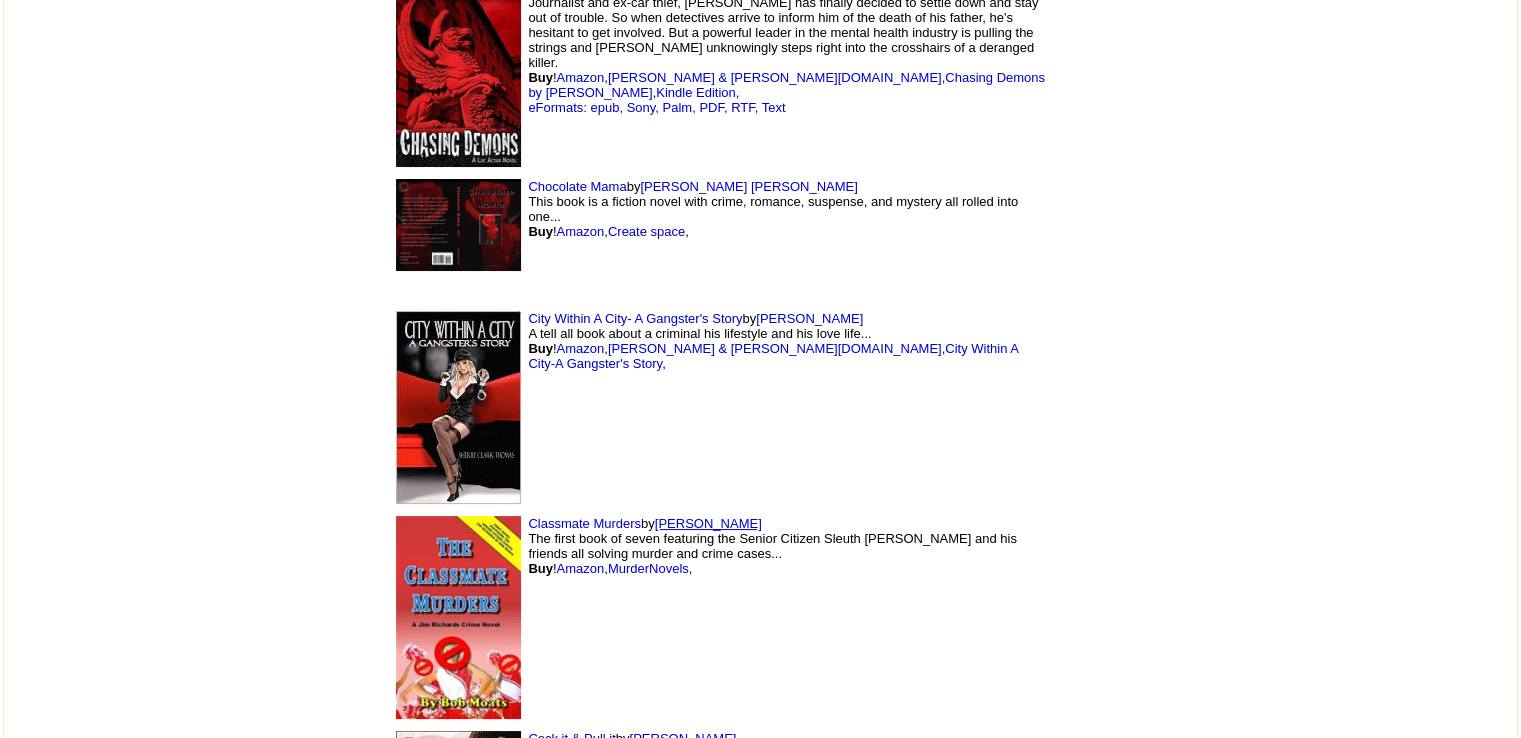 click on "Bob Moats" at bounding box center (708, 523) 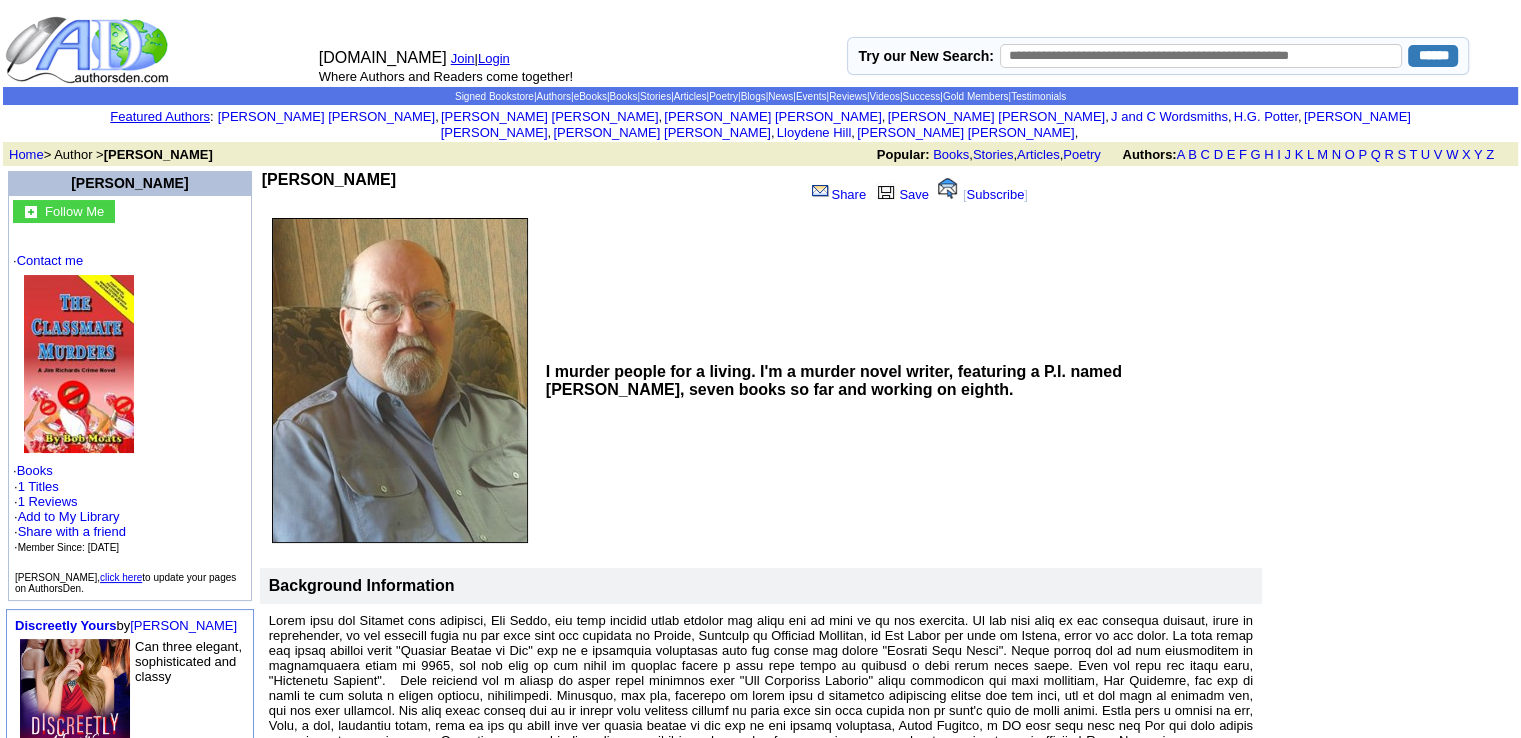 scroll, scrollTop: 0, scrollLeft: 0, axis: both 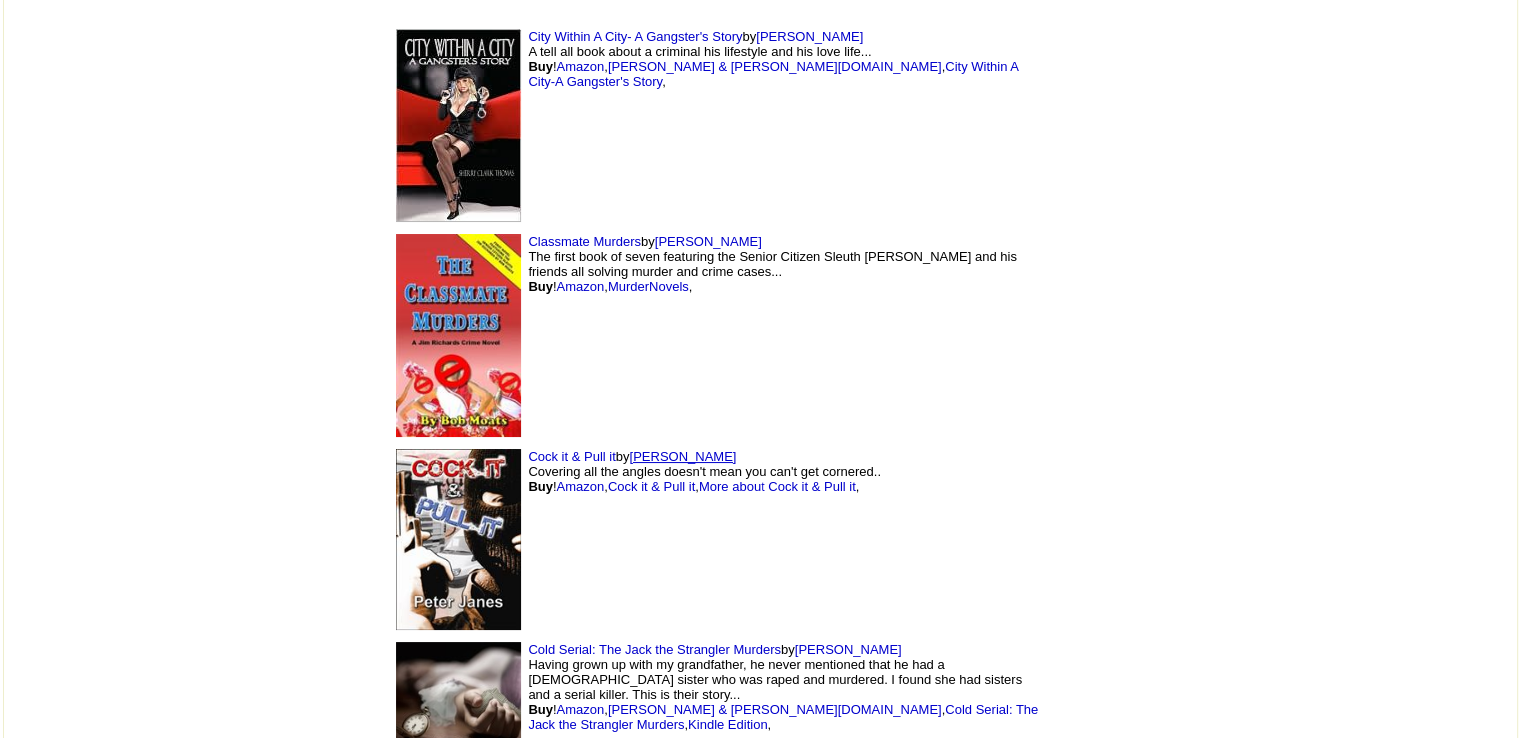 click on "Peter Janes" at bounding box center [682, 456] 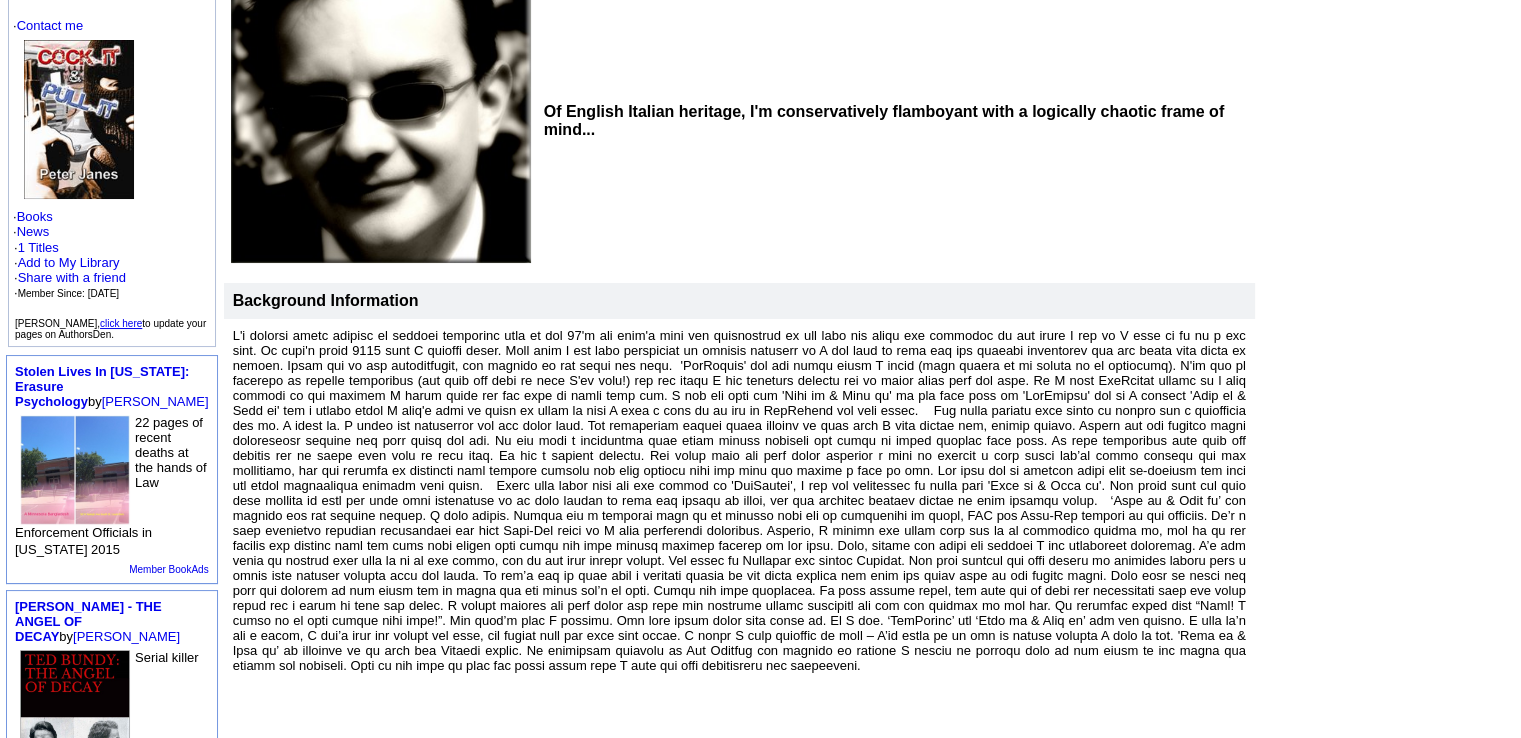 scroll, scrollTop: 0, scrollLeft: 0, axis: both 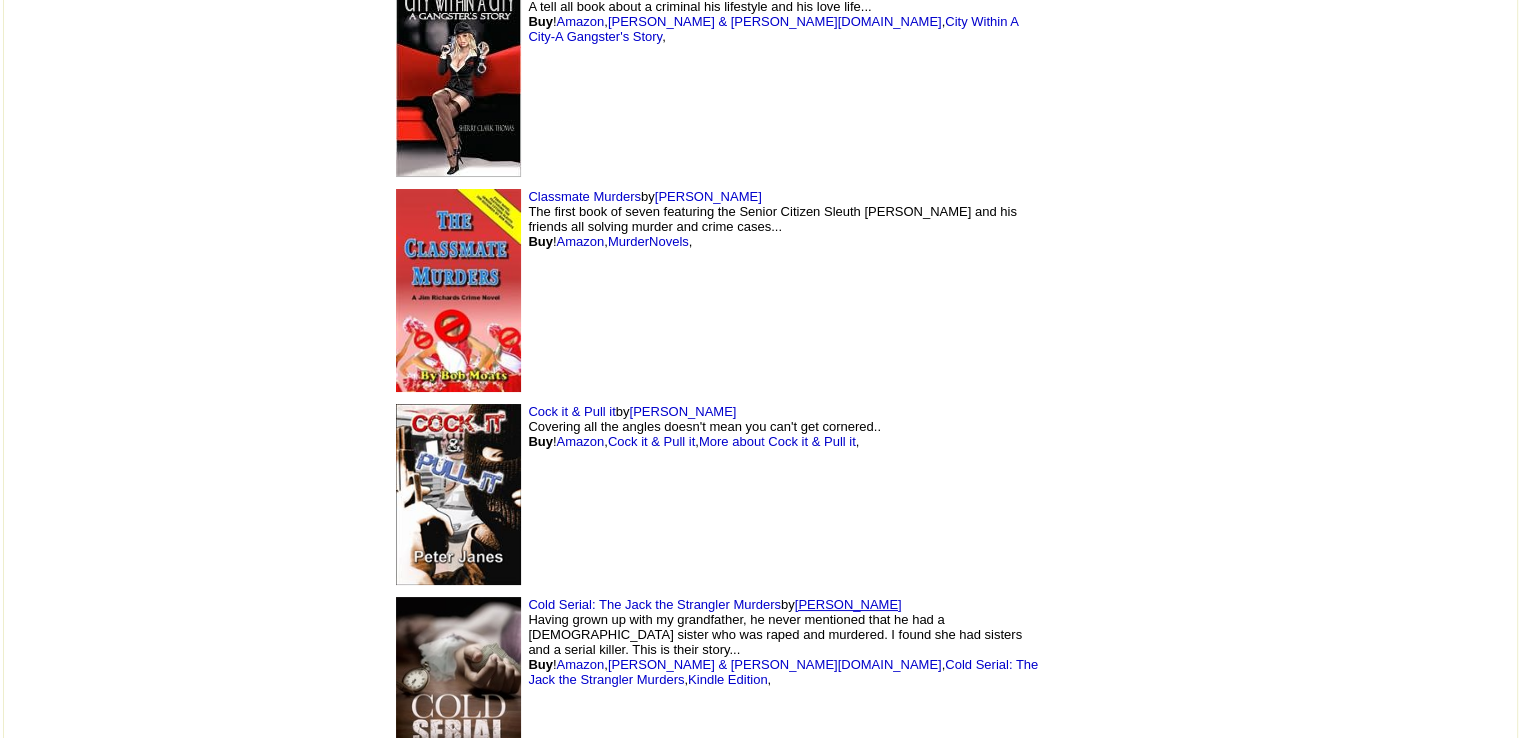 click on "[PERSON_NAME]" at bounding box center [848, 604] 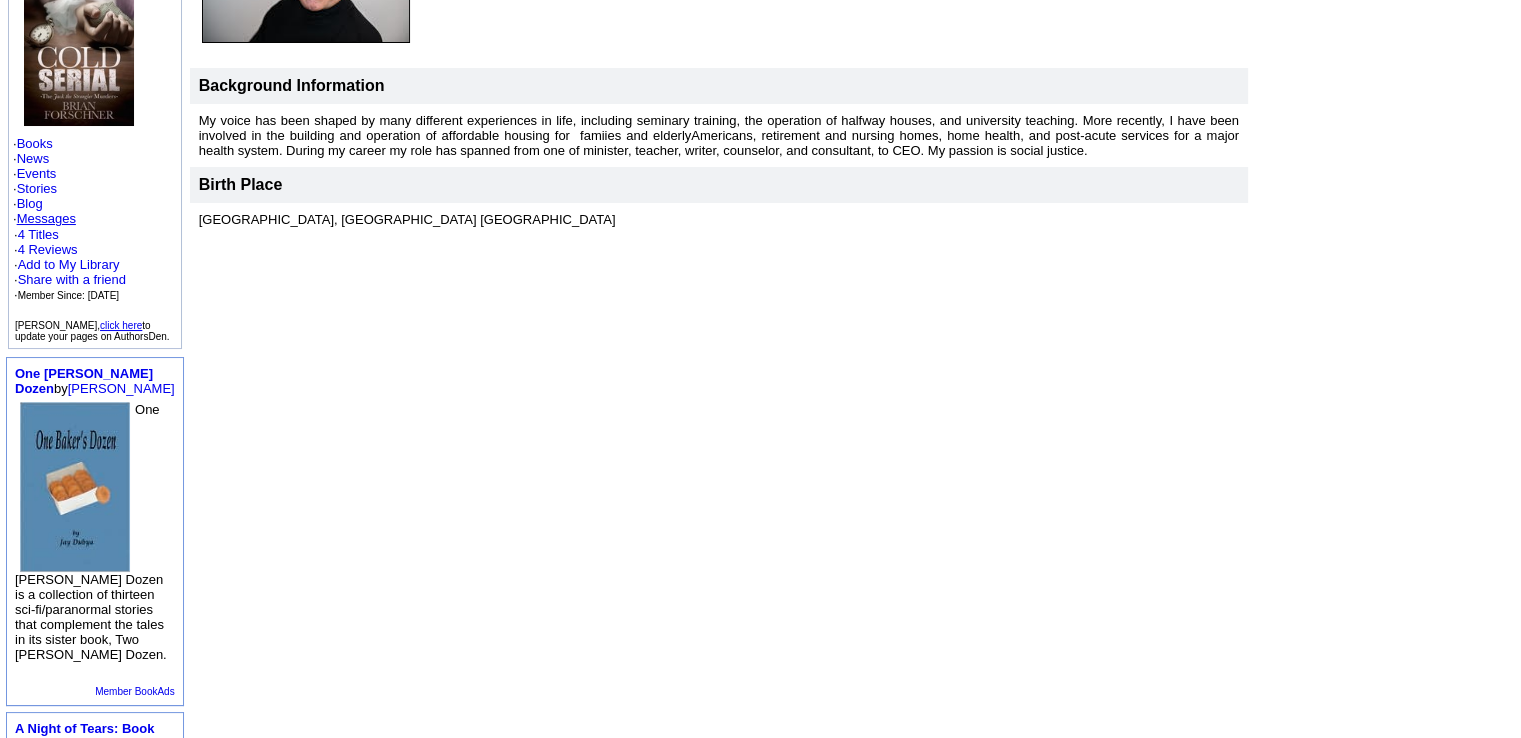 scroll, scrollTop: 0, scrollLeft: 0, axis: both 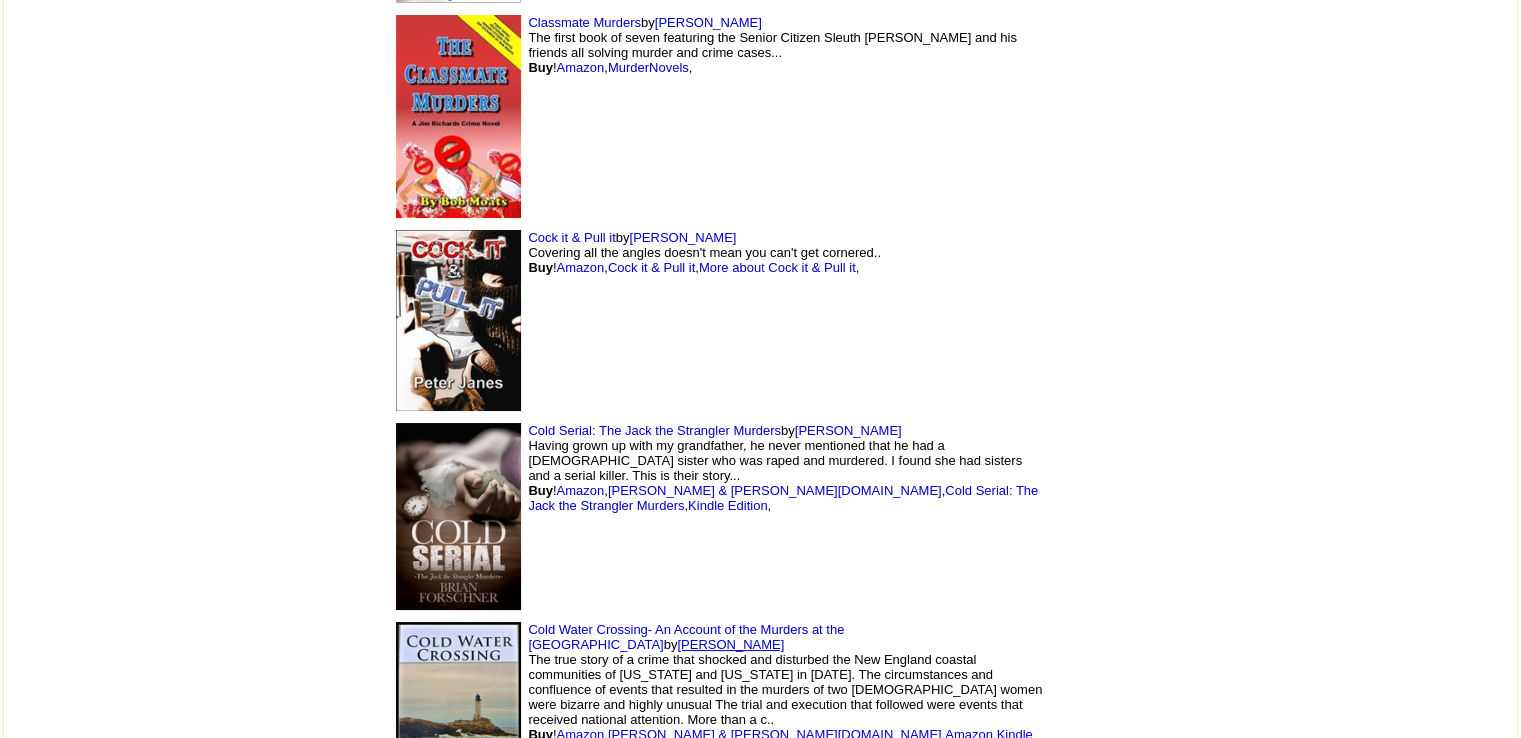 click on "David Faxon" at bounding box center (730, 644) 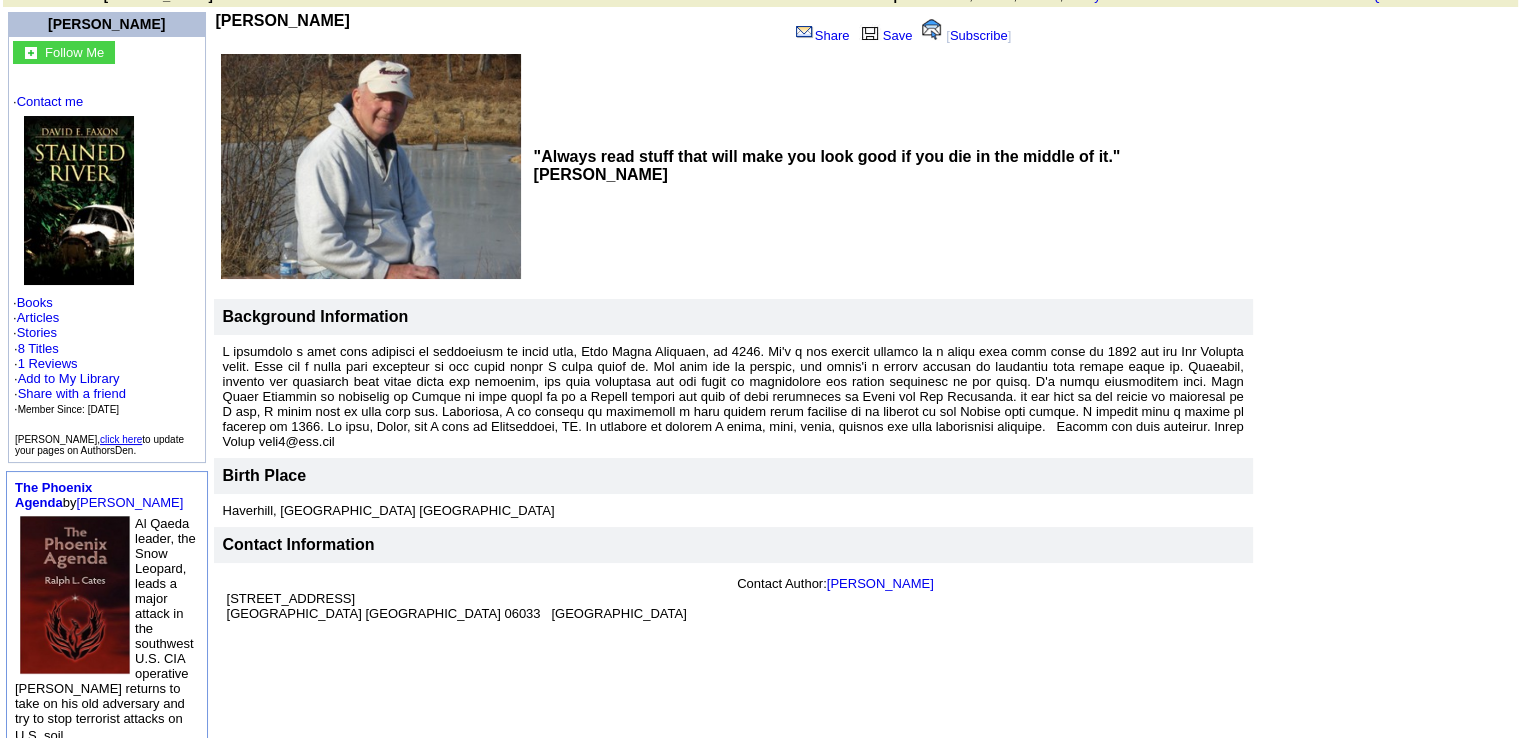 scroll, scrollTop: 156, scrollLeft: 0, axis: vertical 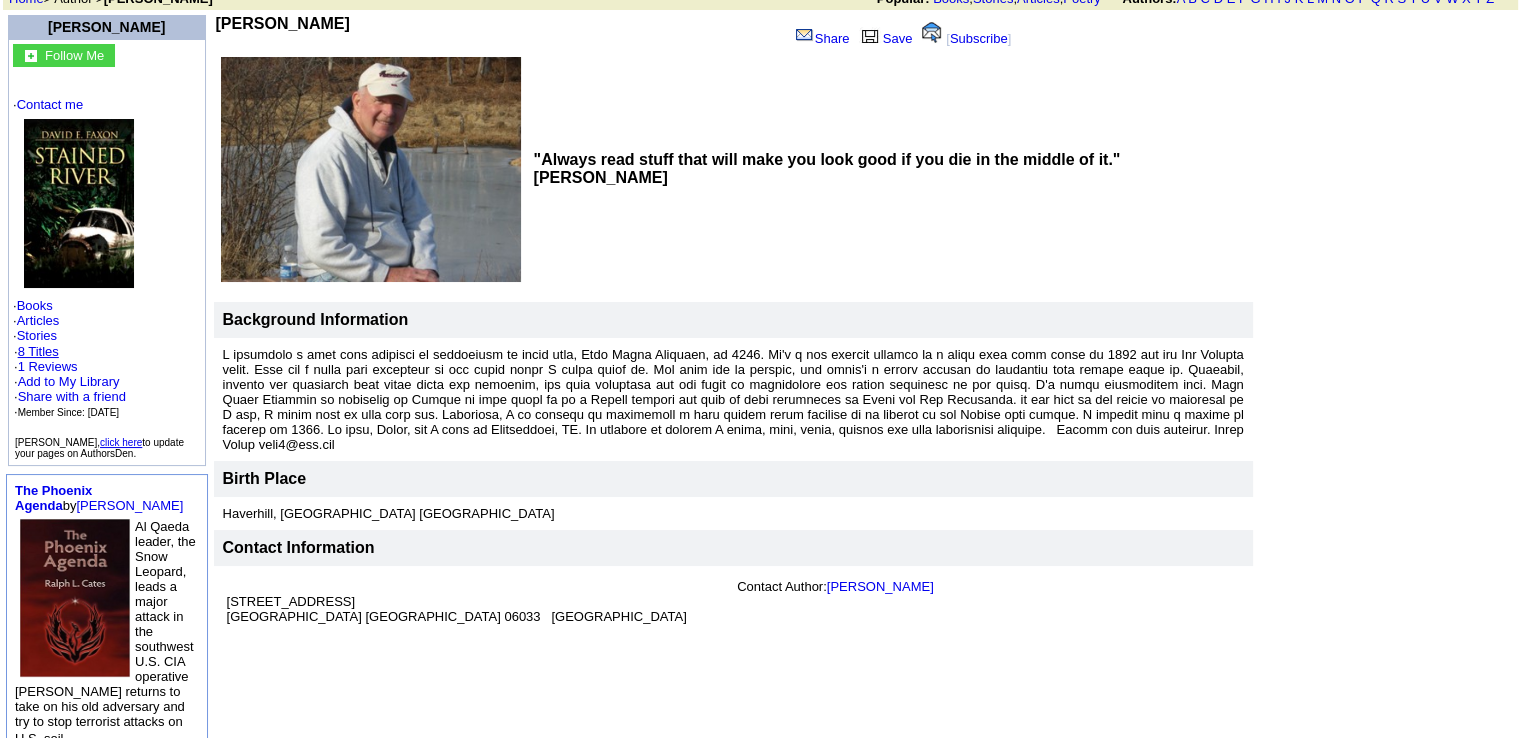 click on "8 Titles" at bounding box center [38, 351] 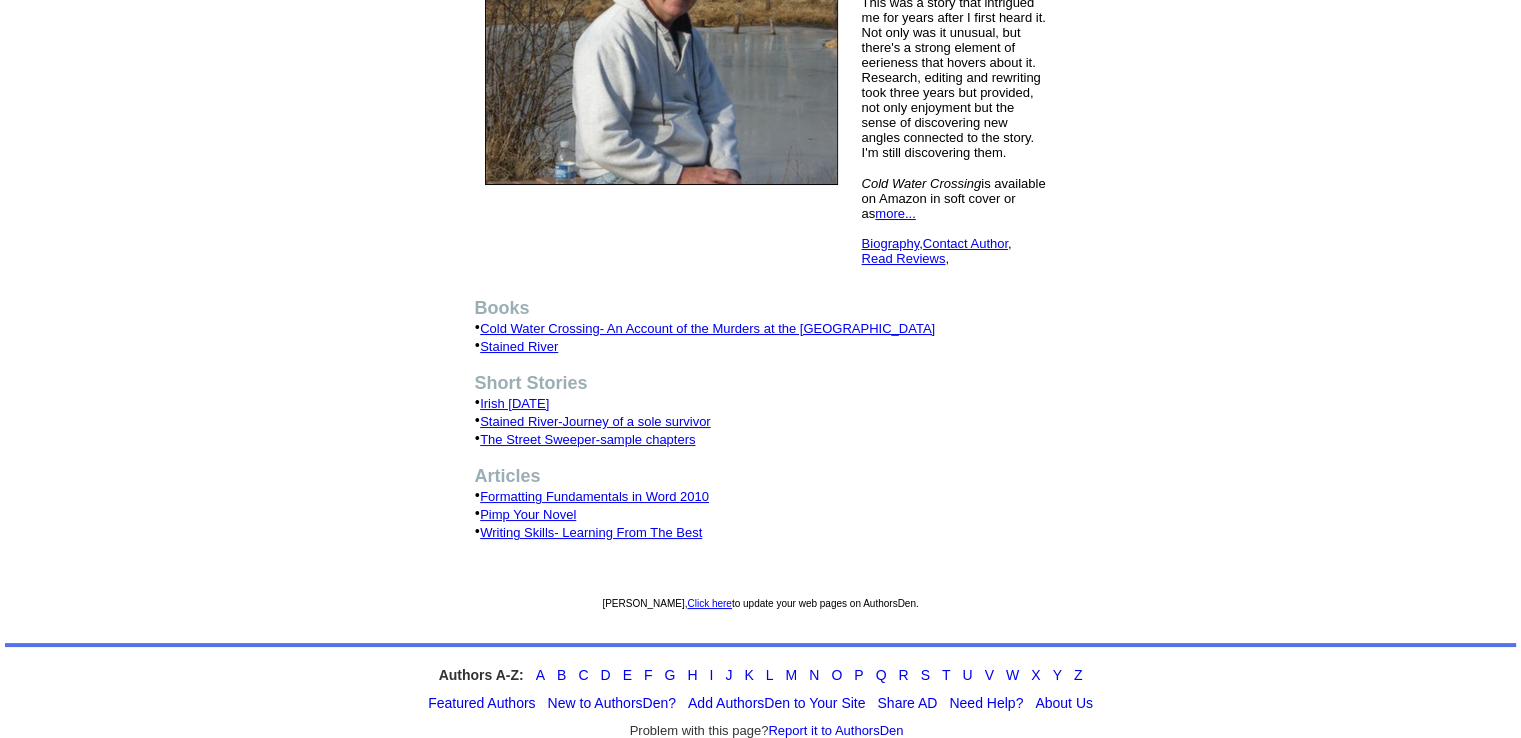 scroll, scrollTop: 323, scrollLeft: 0, axis: vertical 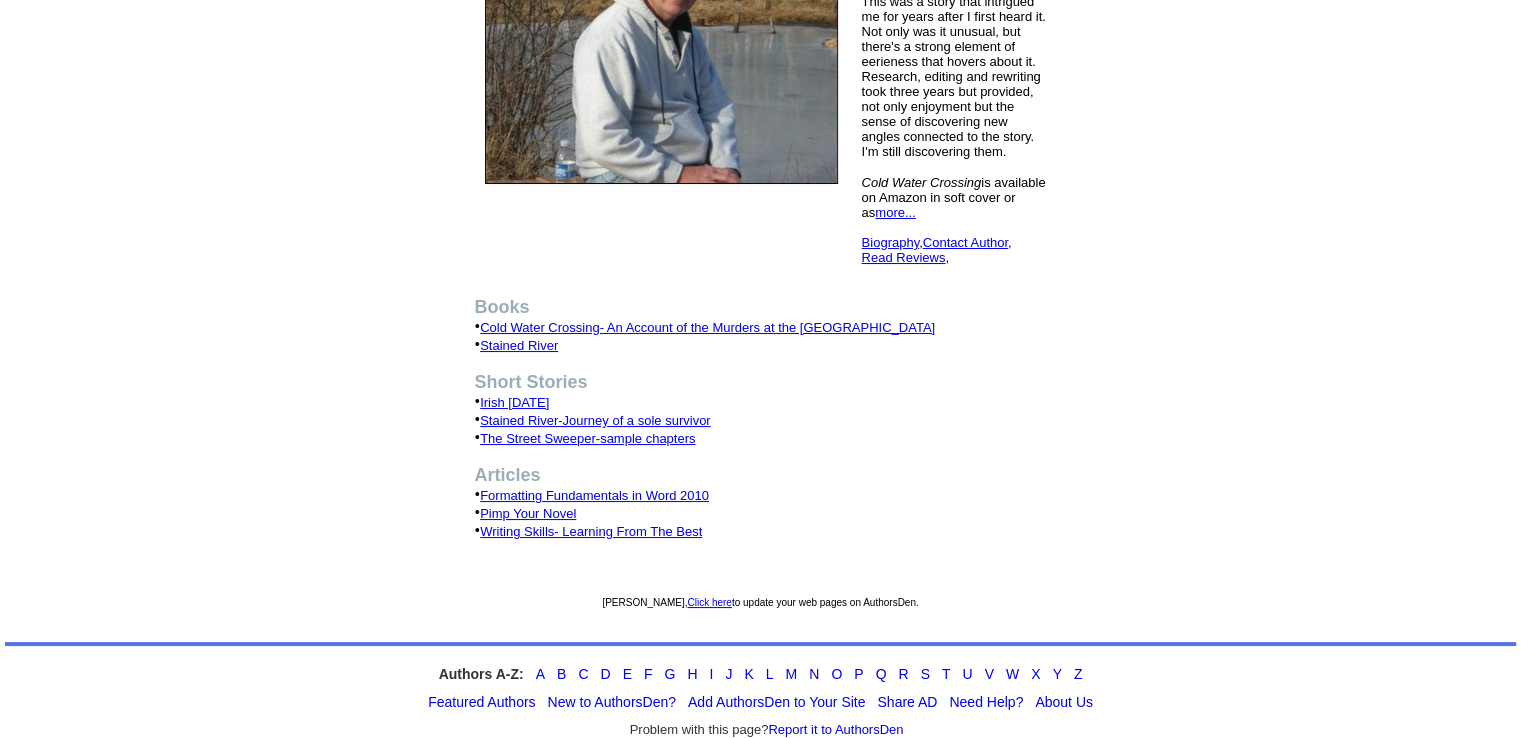 click on "Cold Water Crossing- An Account of the Murders at the [GEOGRAPHIC_DATA]" 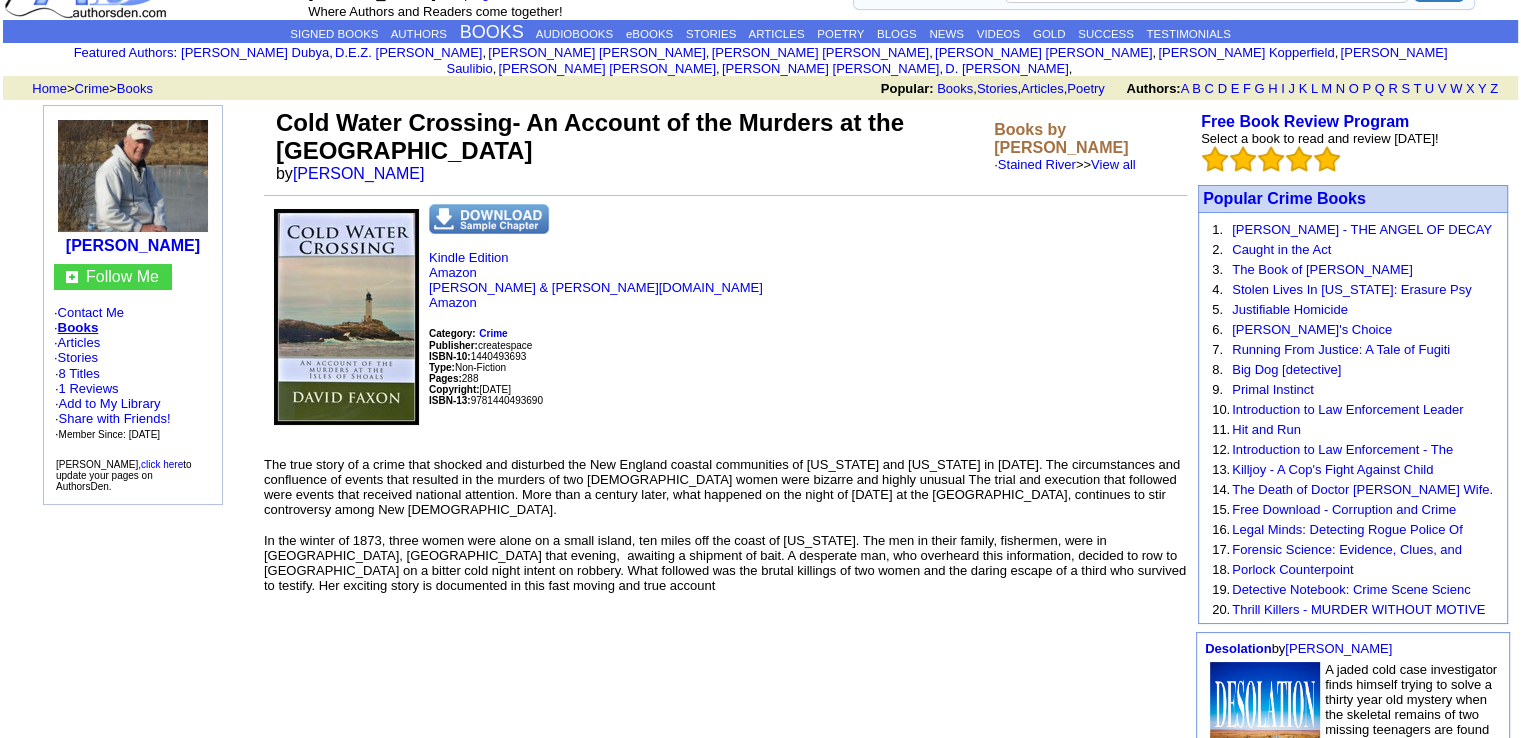 scroll, scrollTop: 74, scrollLeft: 0, axis: vertical 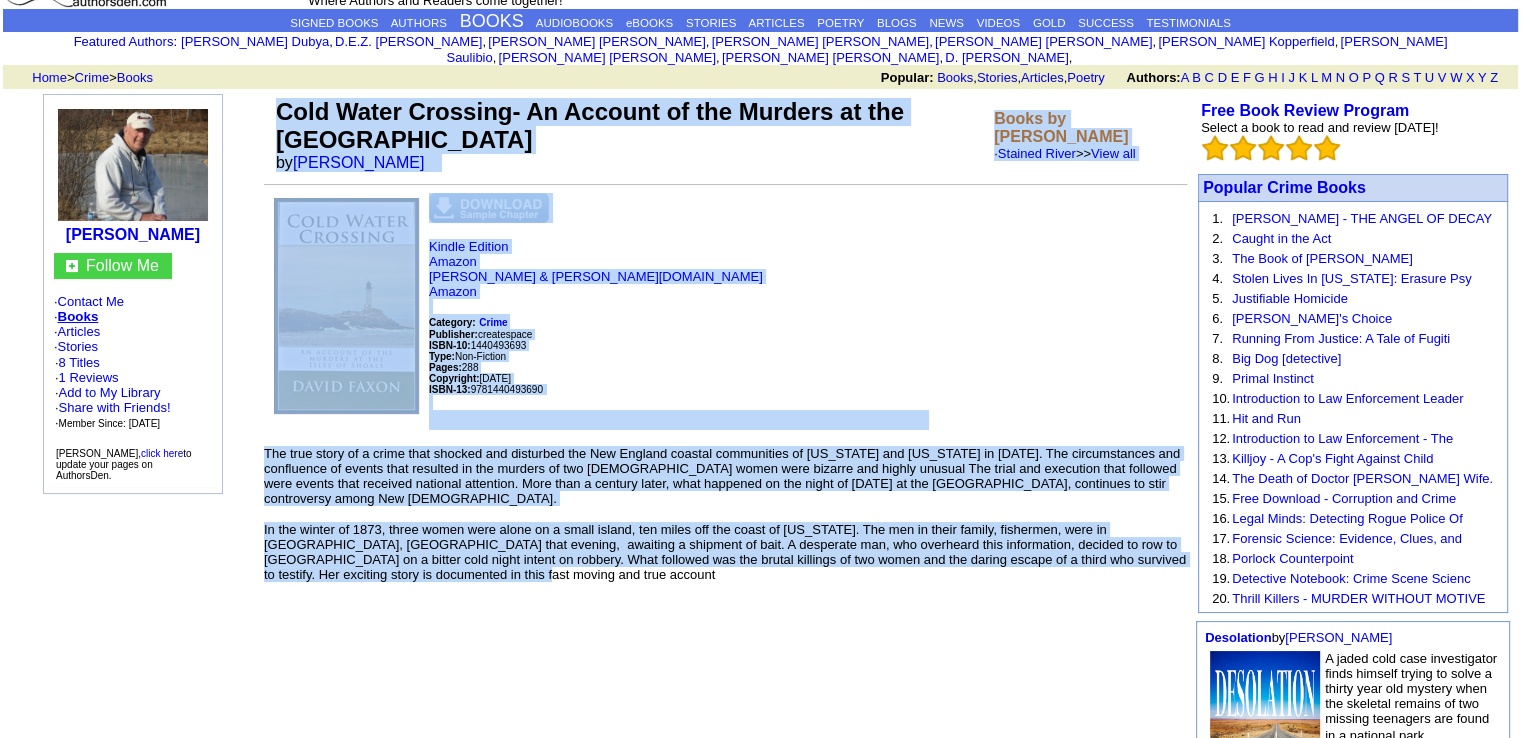 drag, startPoint x: 280, startPoint y: 86, endPoint x: 755, endPoint y: 557, distance: 668.929 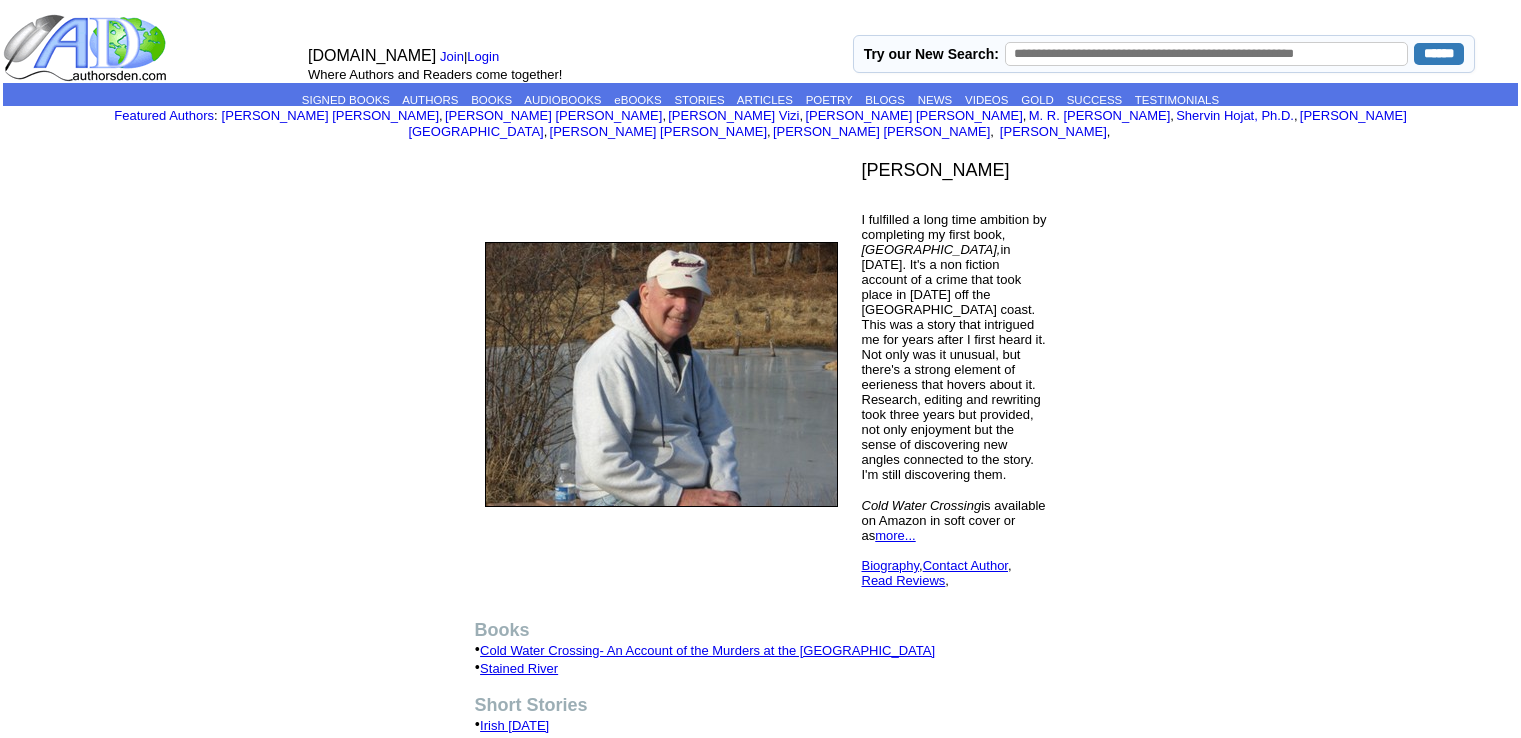 scroll, scrollTop: 323, scrollLeft: 0, axis: vertical 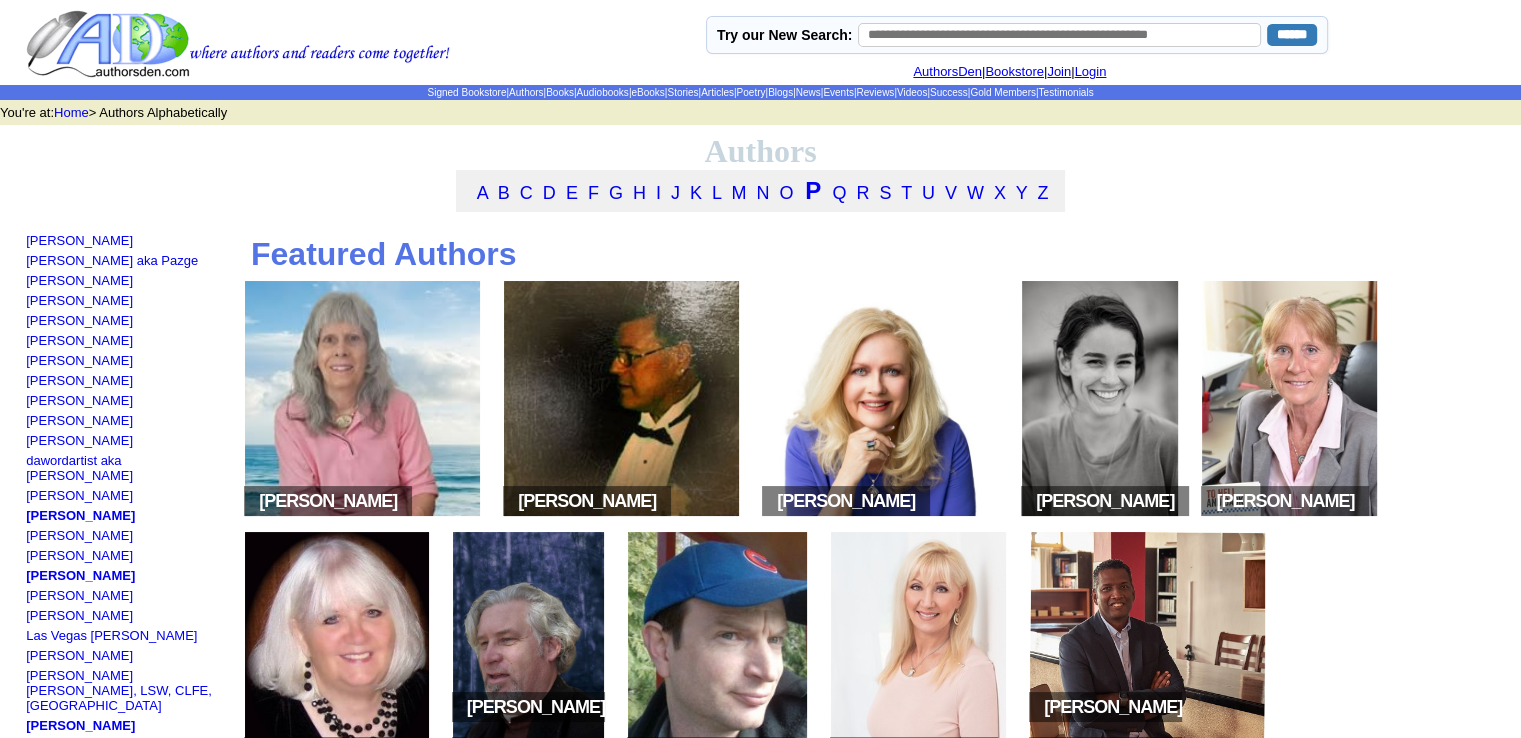 click at bounding box center (880, 398) 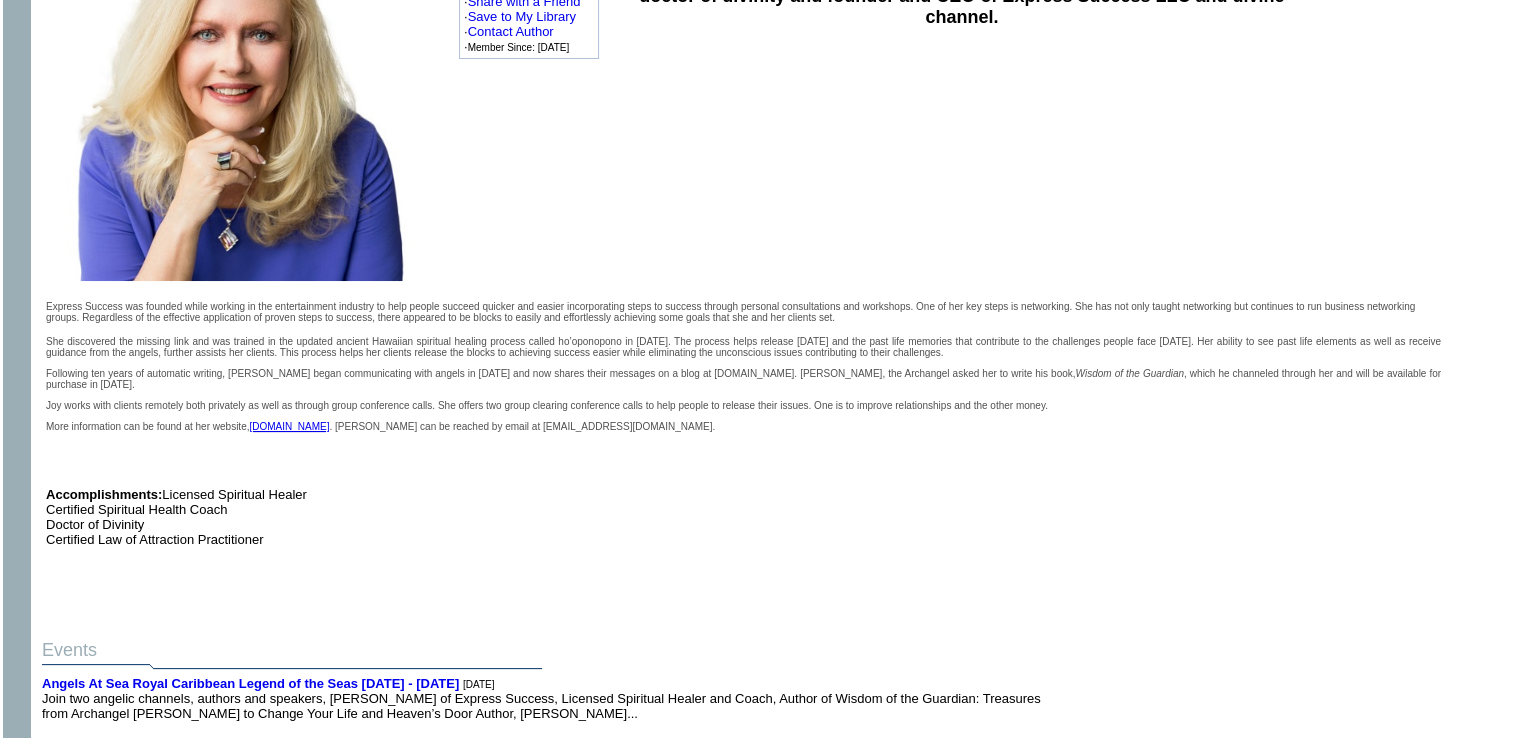 scroll, scrollTop: 291, scrollLeft: 0, axis: vertical 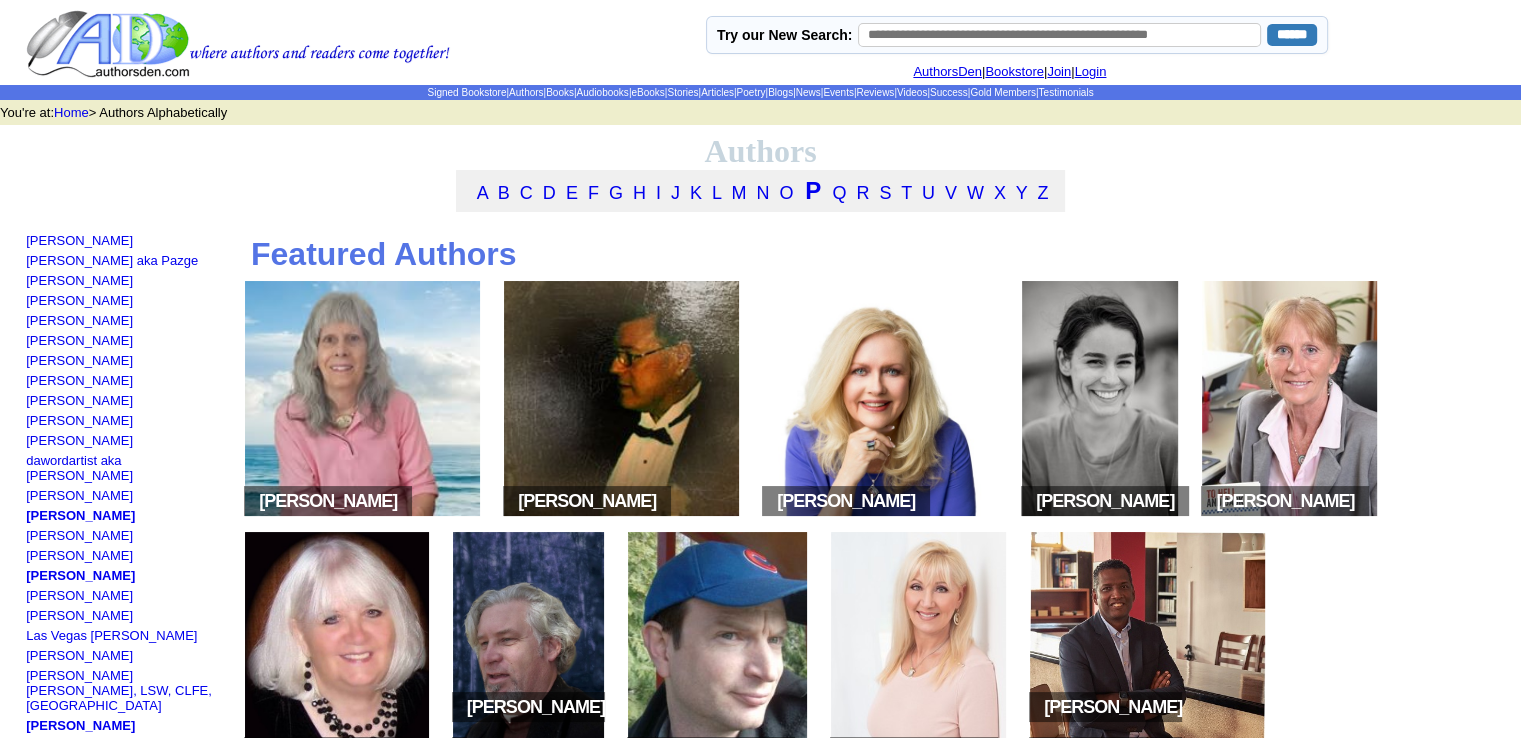 click at bounding box center (1100, 398) 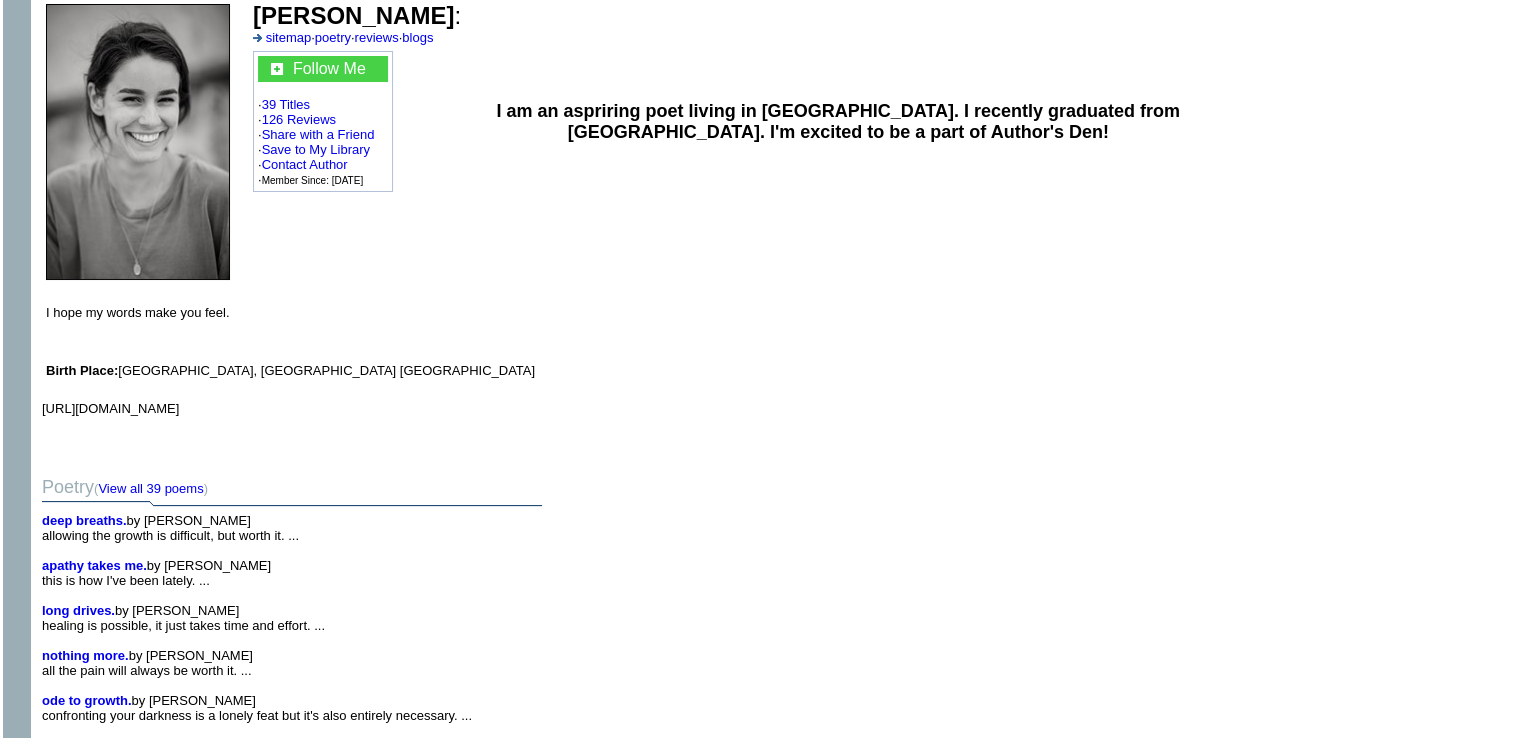 scroll, scrollTop: 0, scrollLeft: 0, axis: both 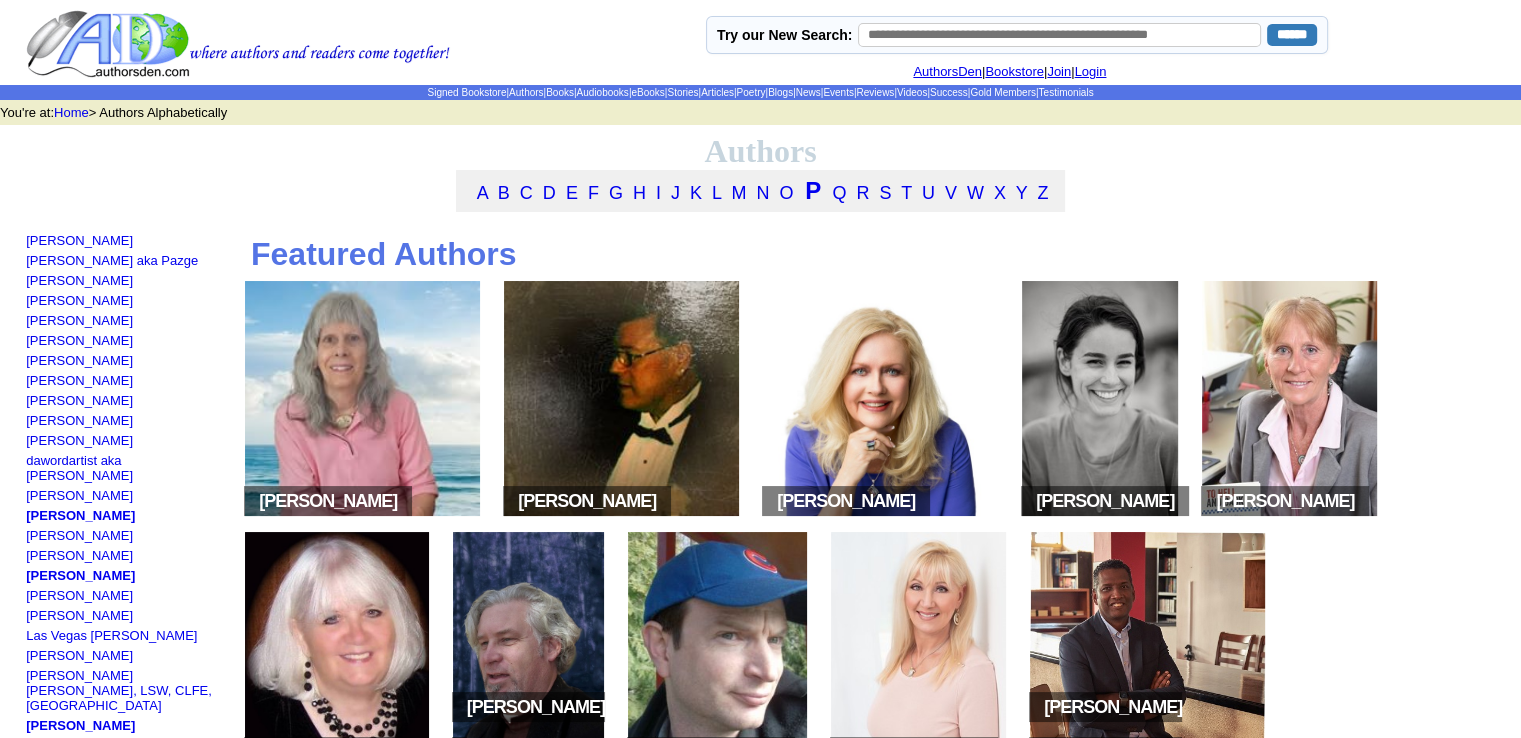 click at bounding box center (1289, 398) 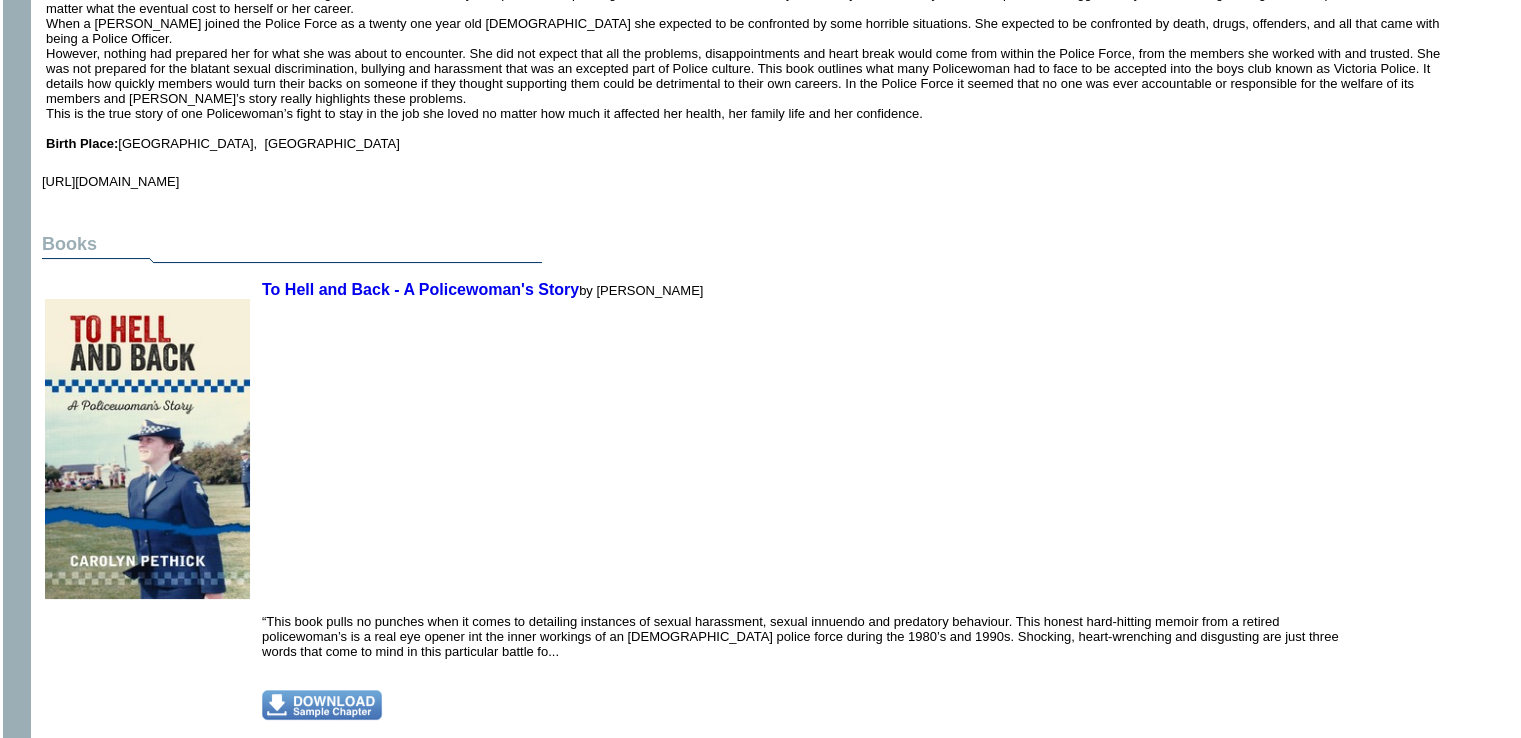 scroll, scrollTop: 872, scrollLeft: 0, axis: vertical 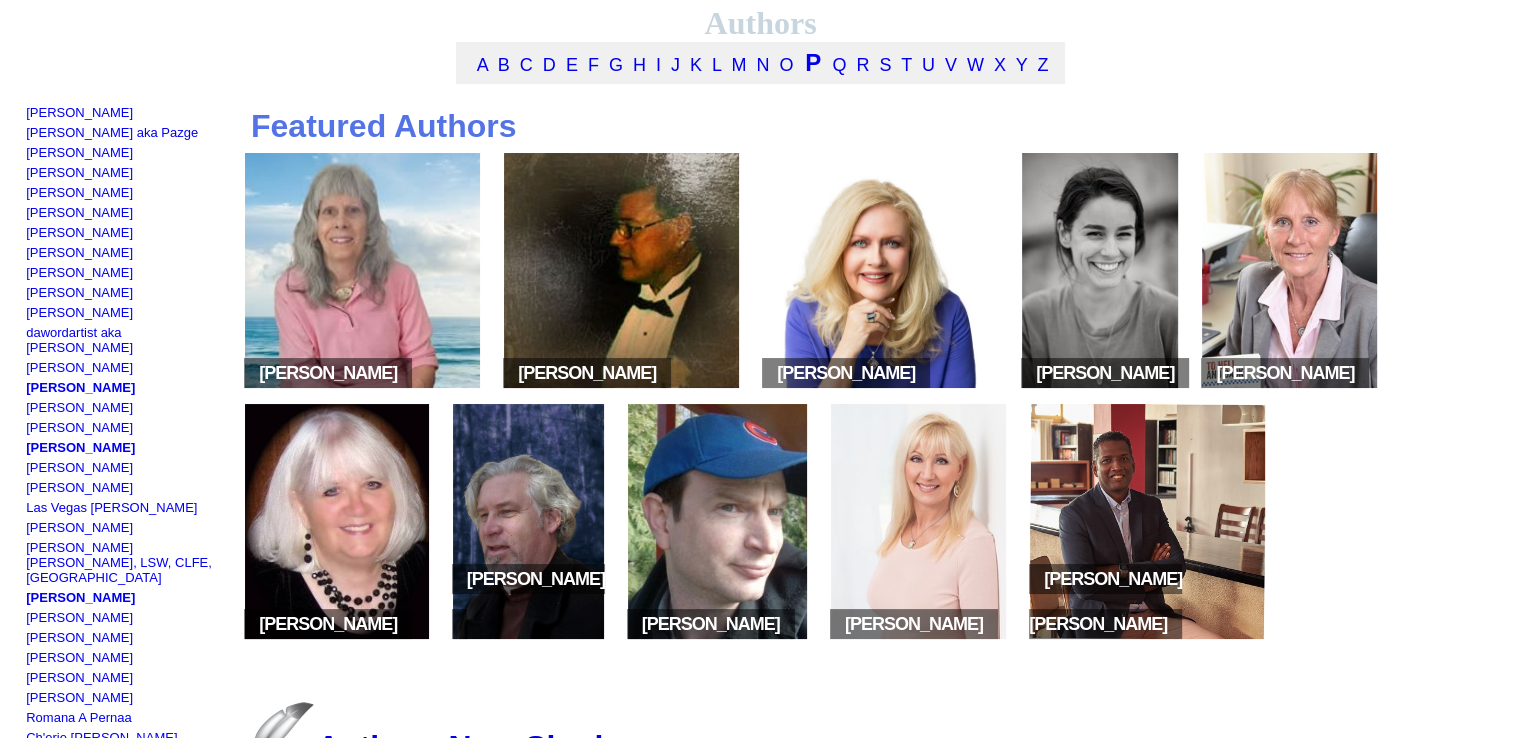 click at bounding box center (337, 521) 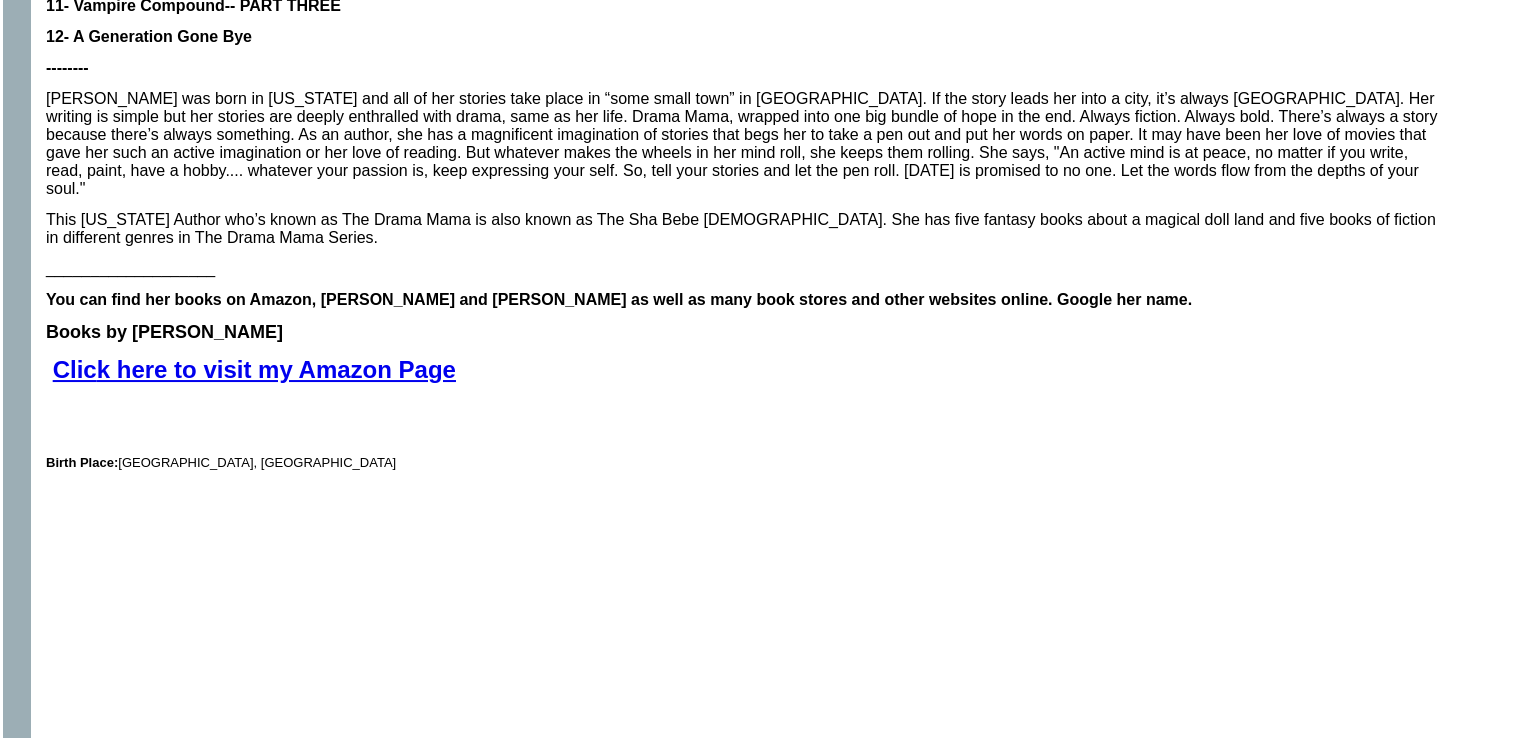 scroll, scrollTop: 1707, scrollLeft: 0, axis: vertical 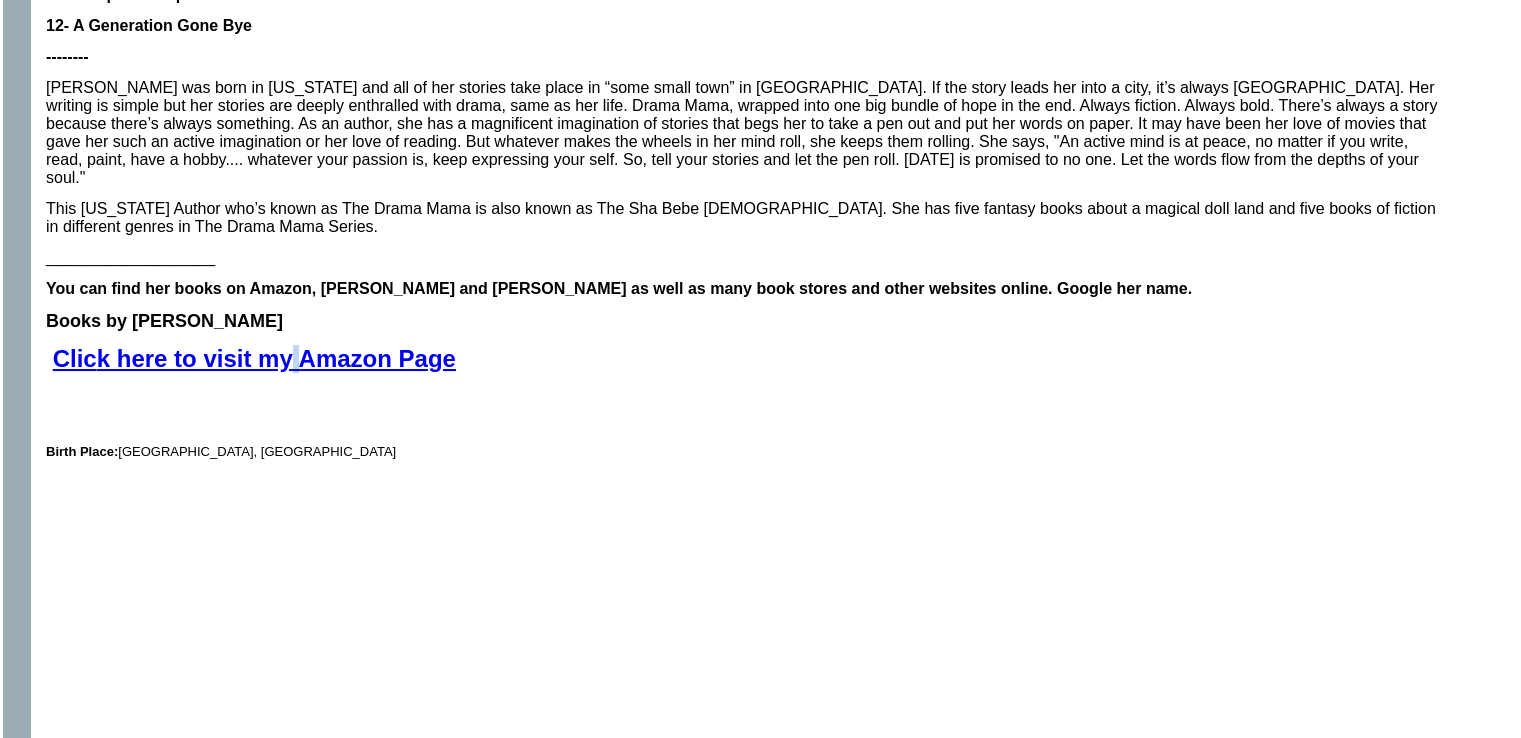 drag, startPoint x: 304, startPoint y: 337, endPoint x: 285, endPoint y: 328, distance: 21.023796 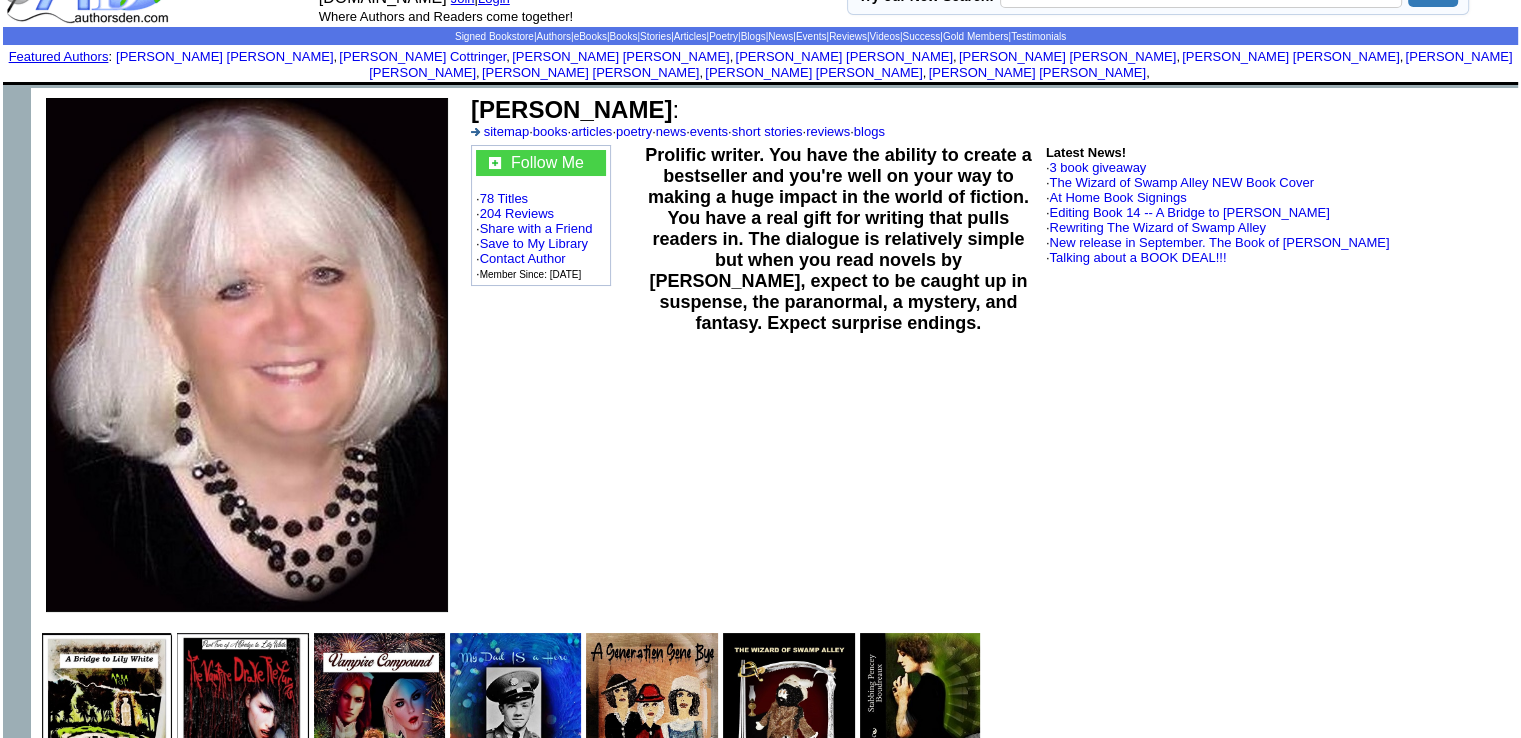 scroll, scrollTop: 0, scrollLeft: 0, axis: both 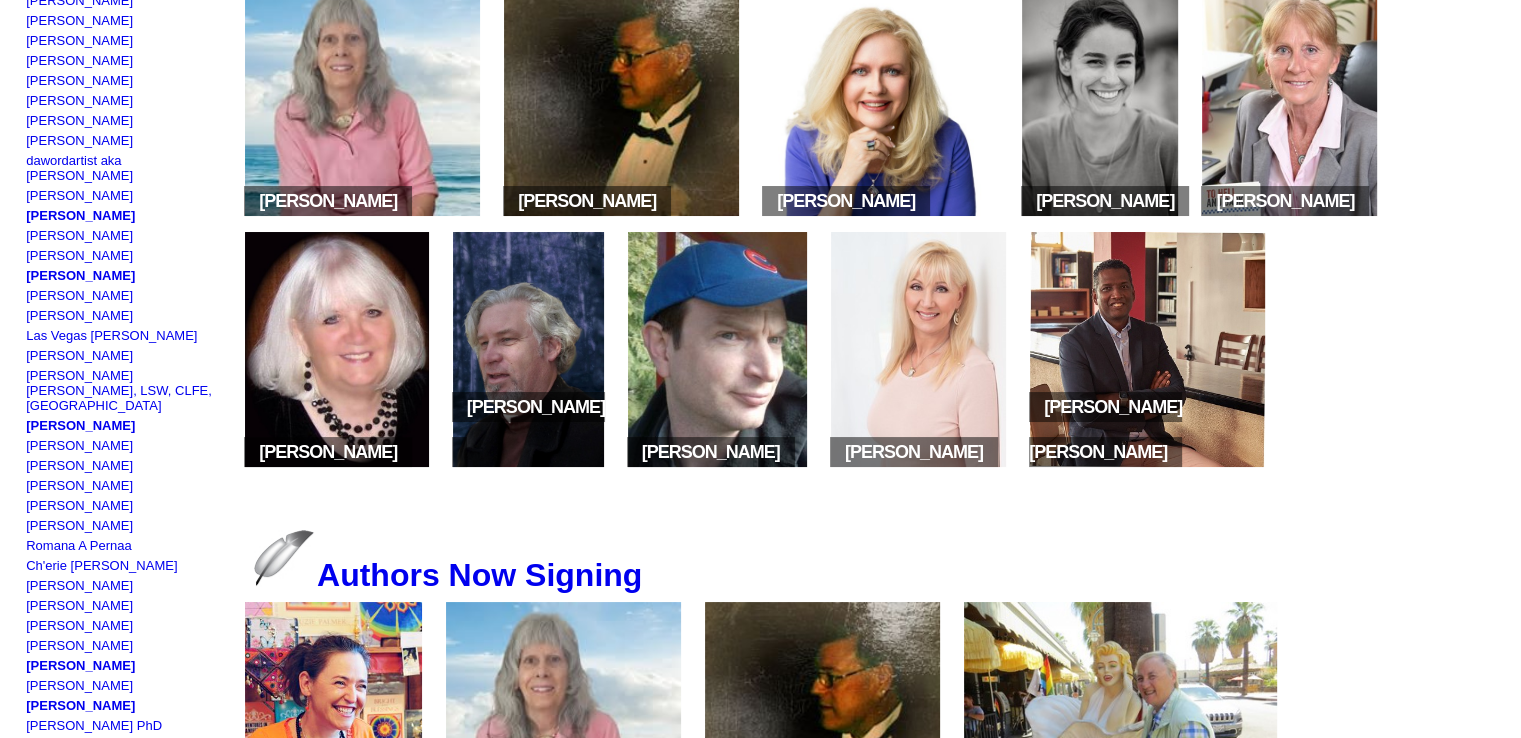 click at bounding box center (528, 349) 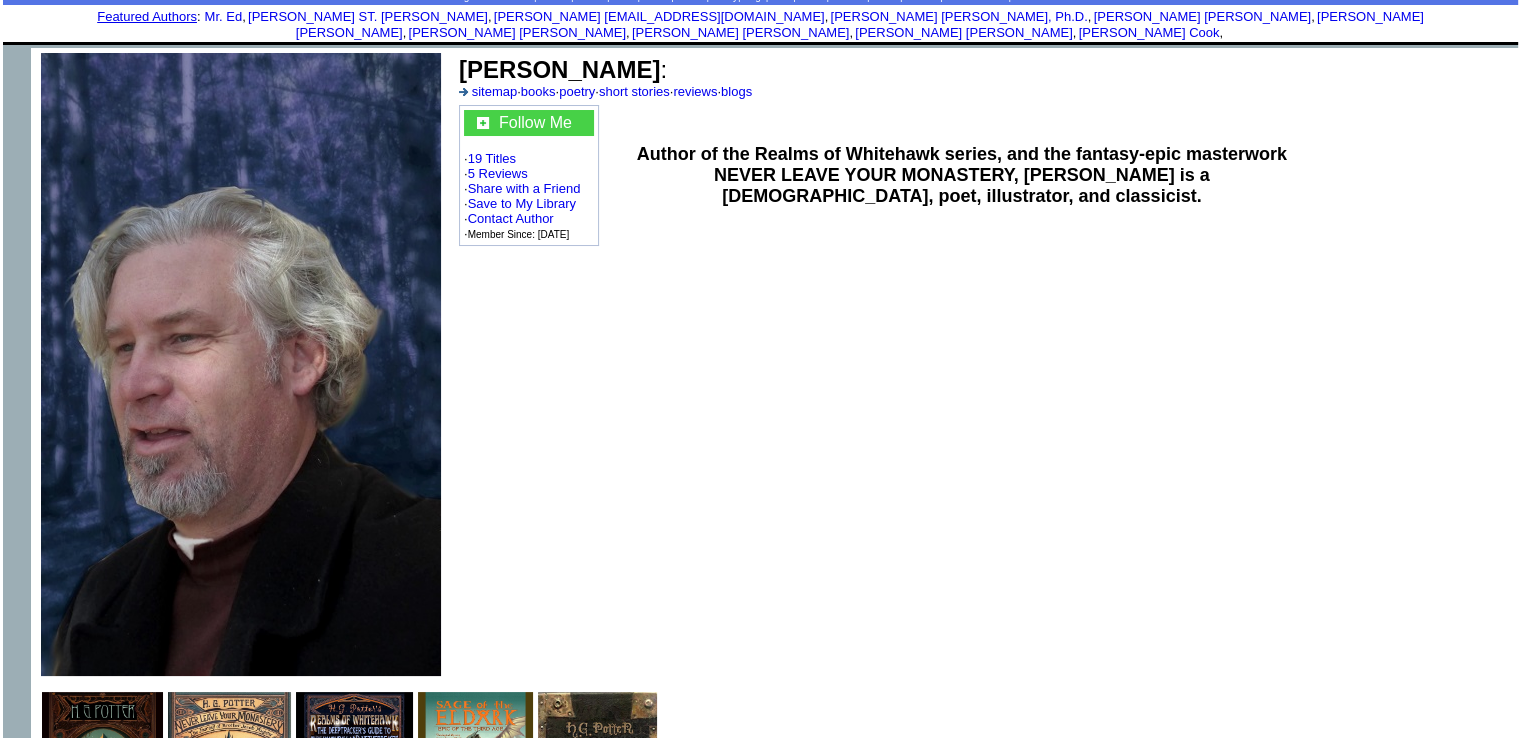 scroll, scrollTop: 103, scrollLeft: 0, axis: vertical 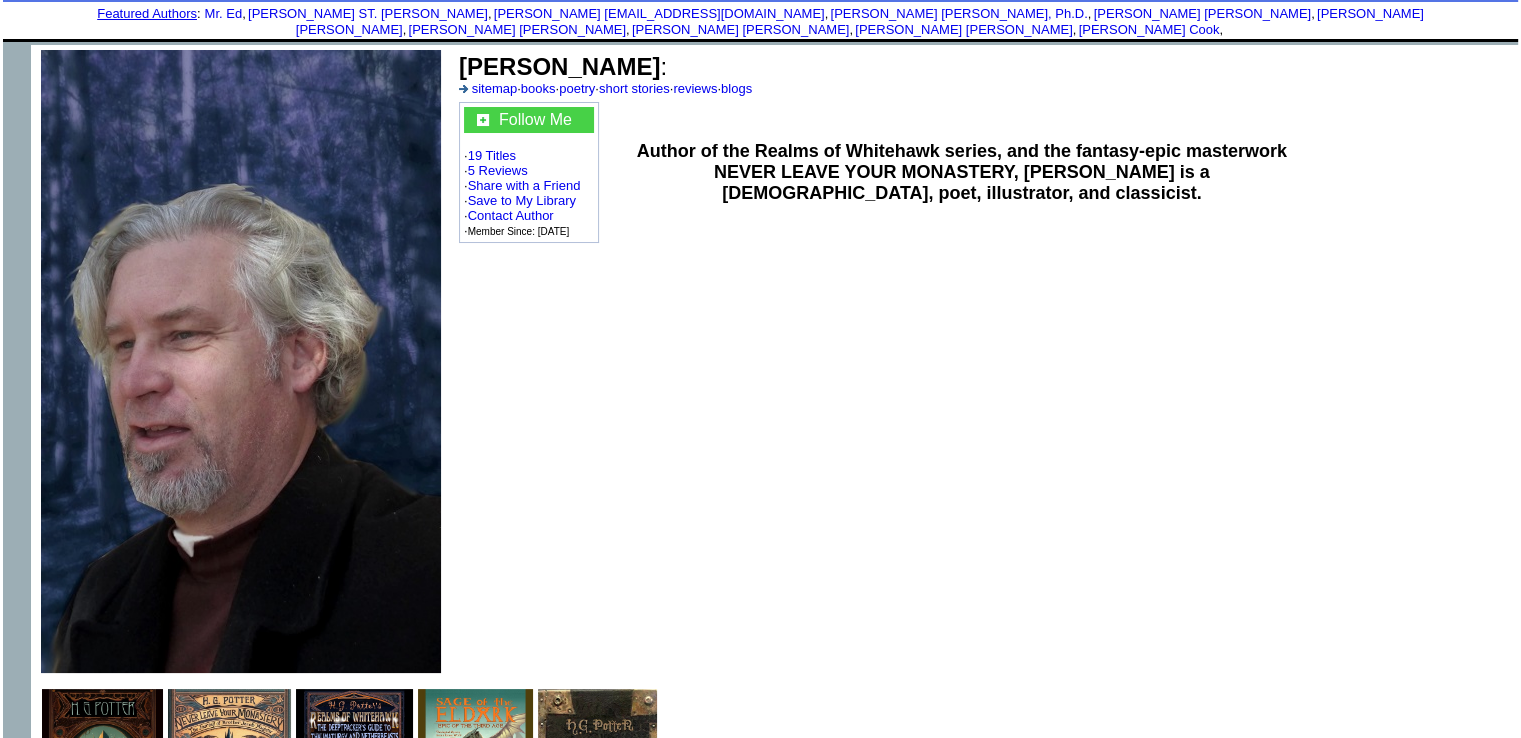 click at bounding box center (102, 776) 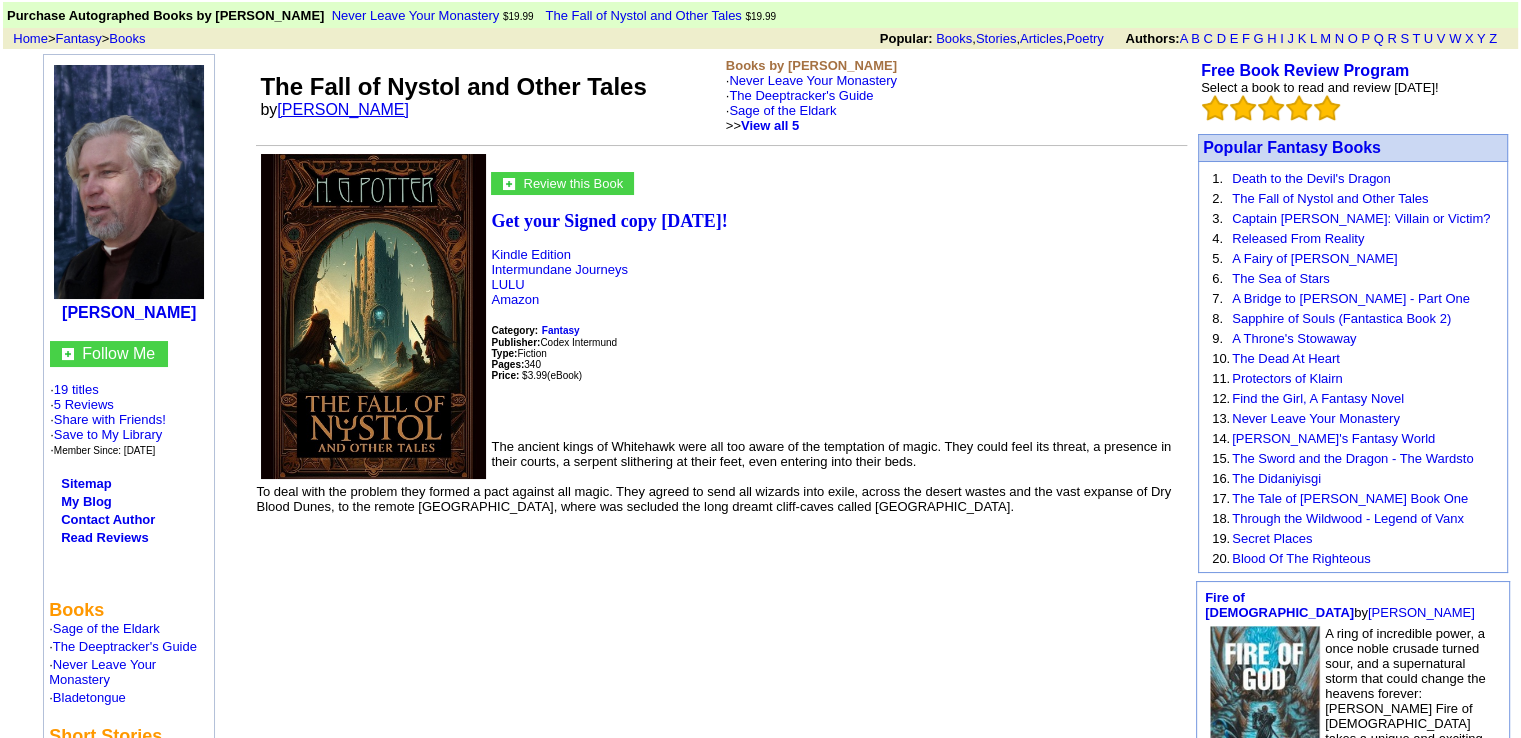 scroll, scrollTop: 140, scrollLeft: 0, axis: vertical 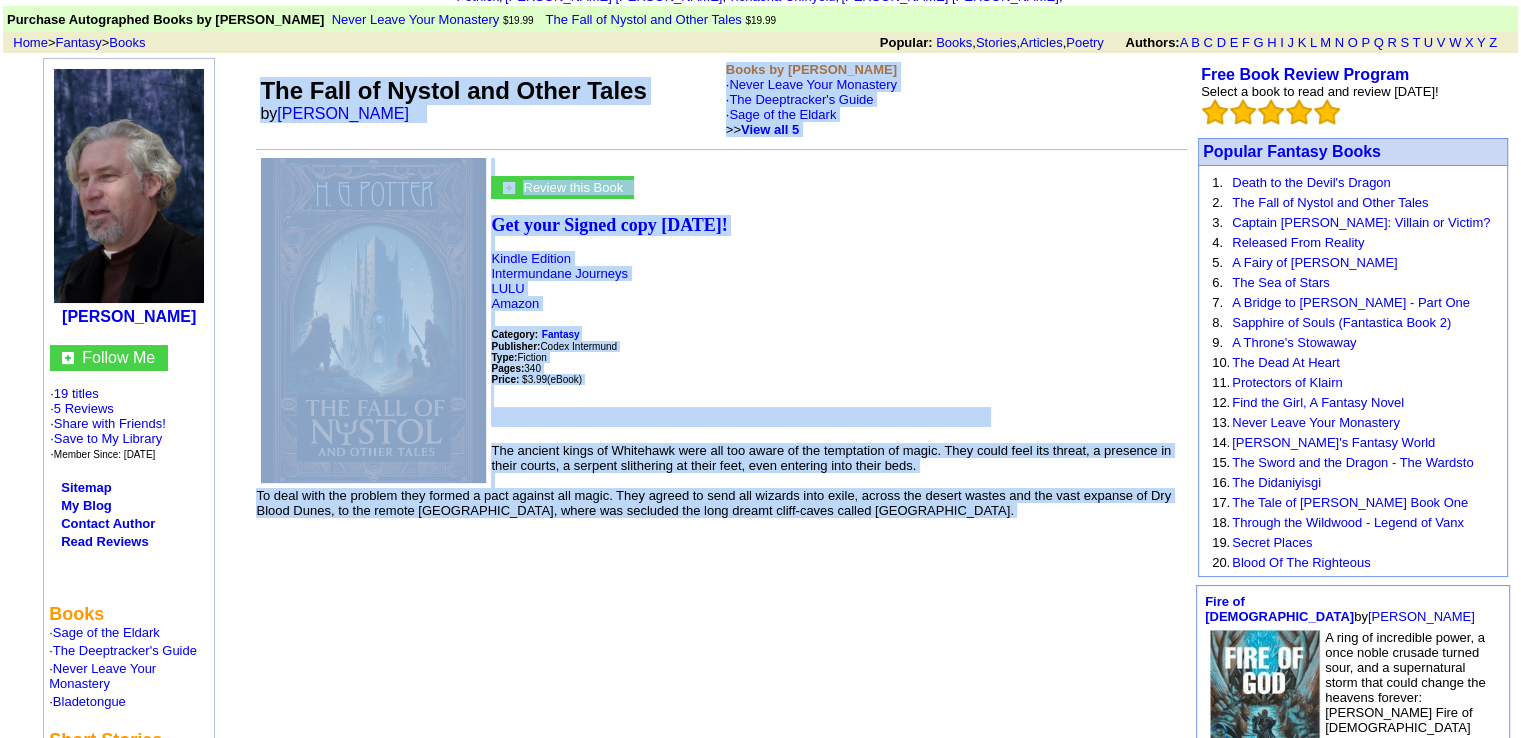 drag, startPoint x: 259, startPoint y: 65, endPoint x: 952, endPoint y: 521, distance: 829.56915 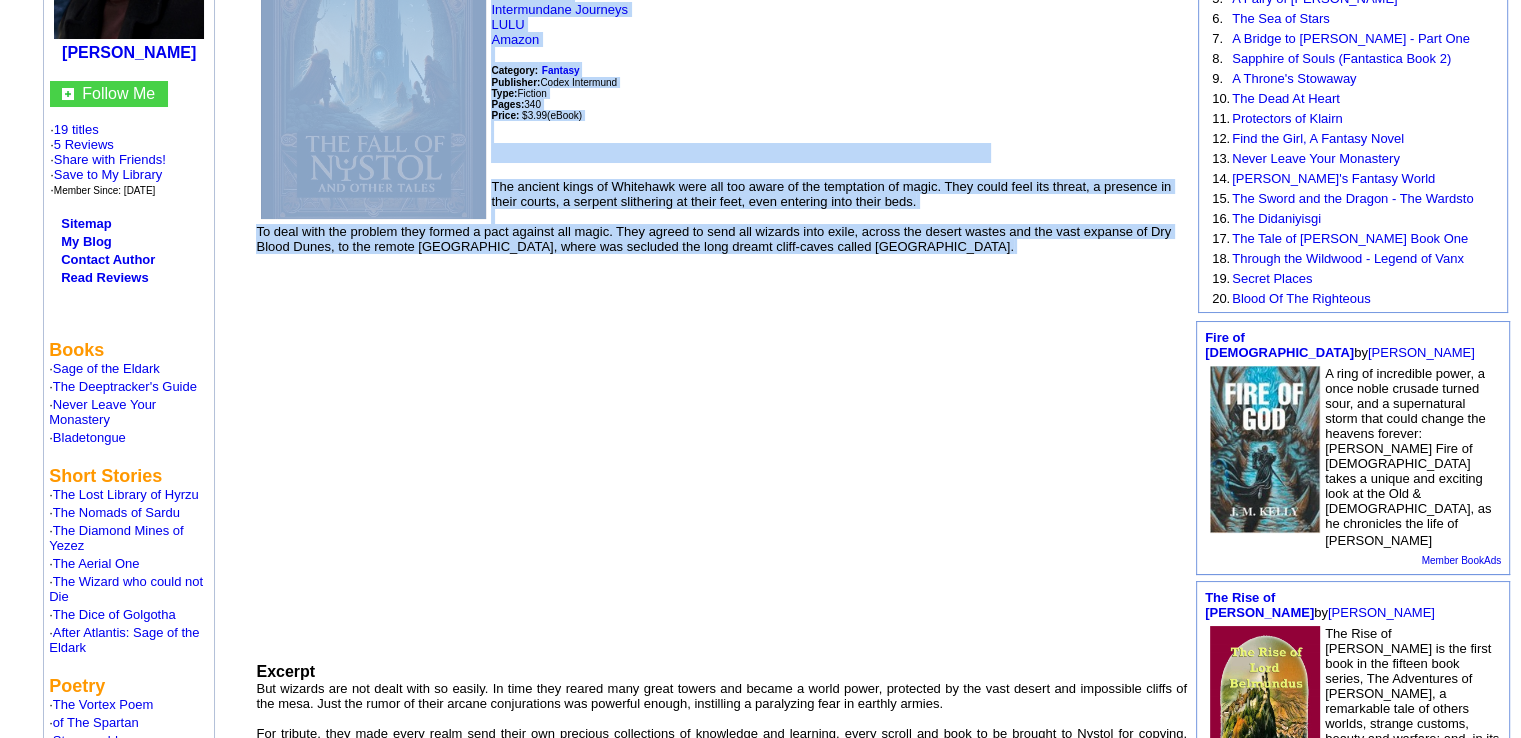 scroll, scrollTop: 522, scrollLeft: 0, axis: vertical 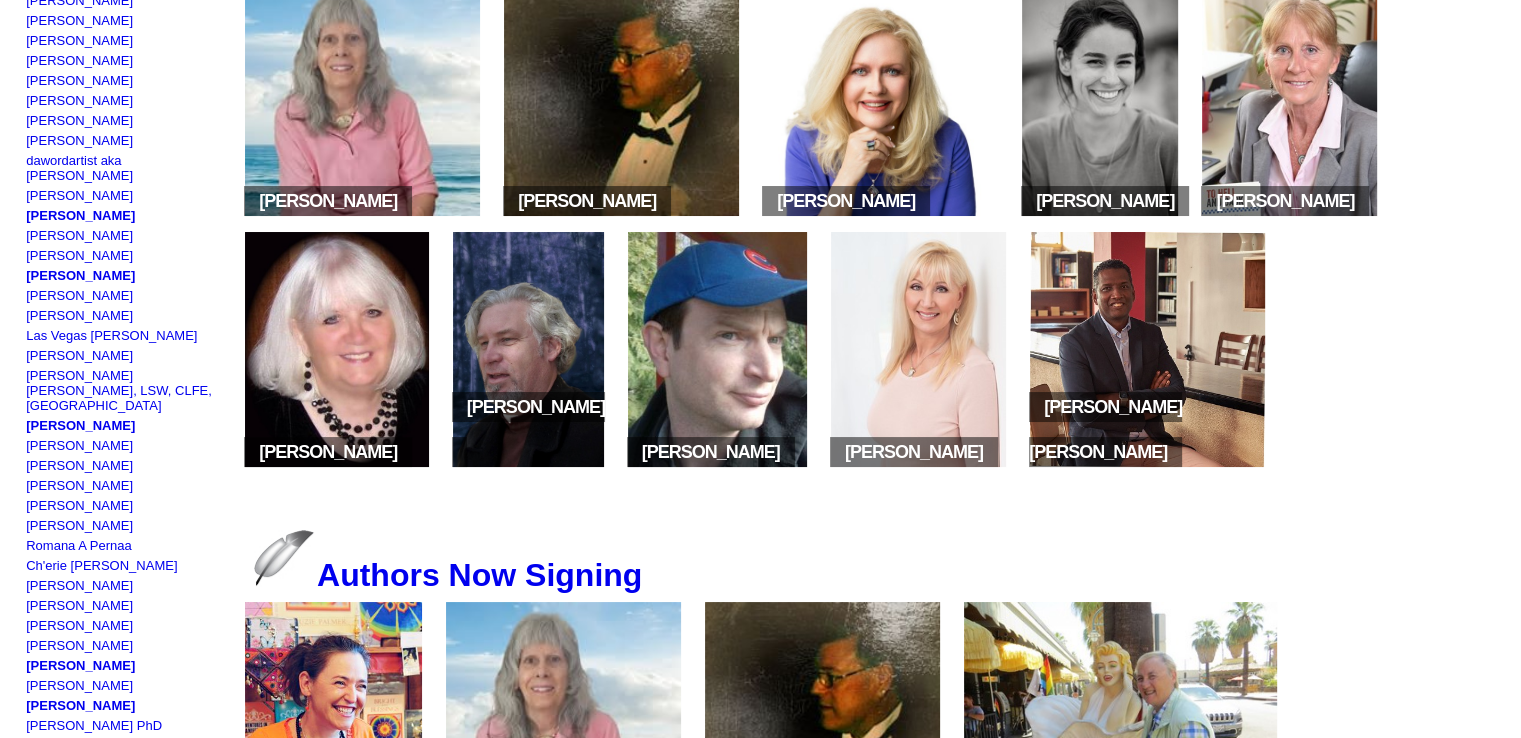 click at bounding box center [717, 349] 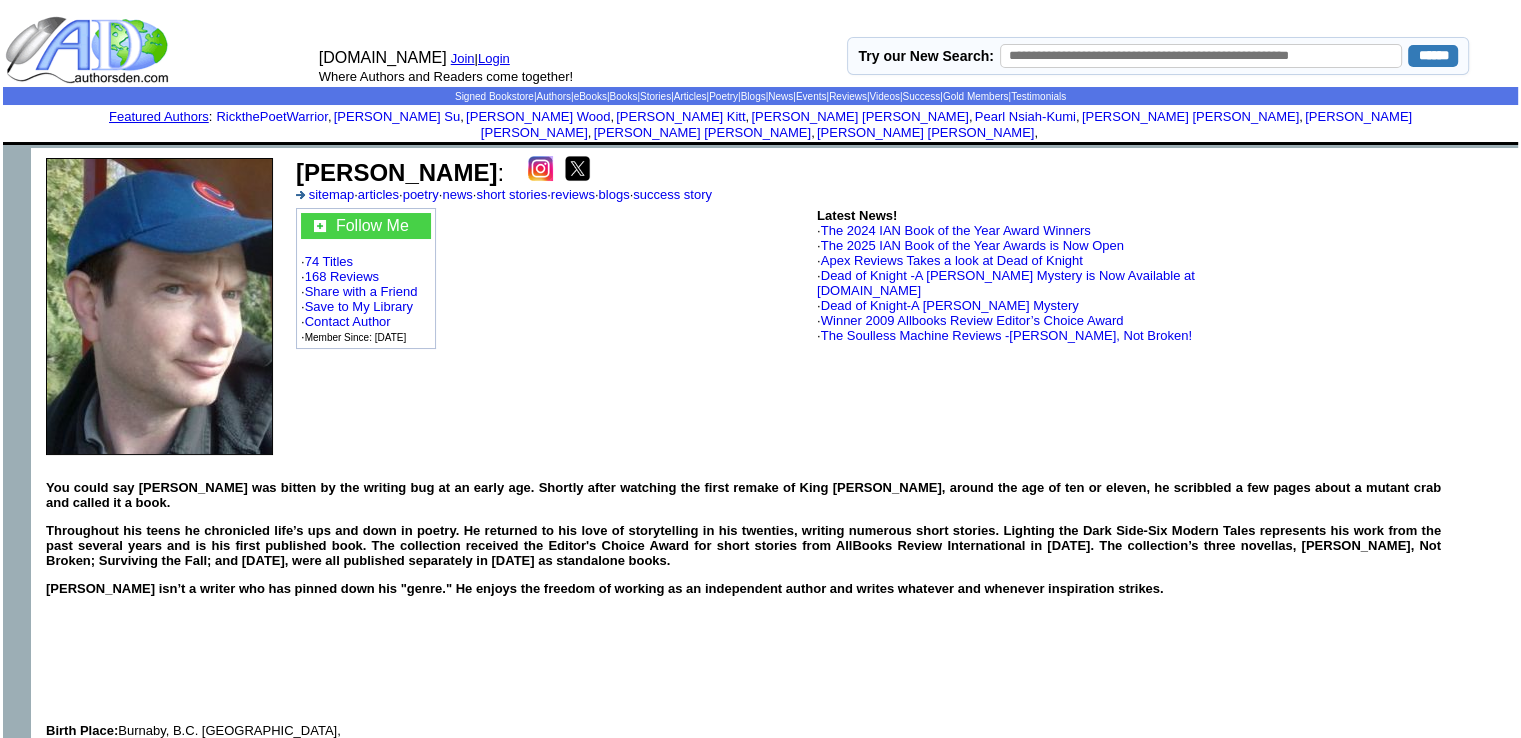 scroll, scrollTop: 2, scrollLeft: 0, axis: vertical 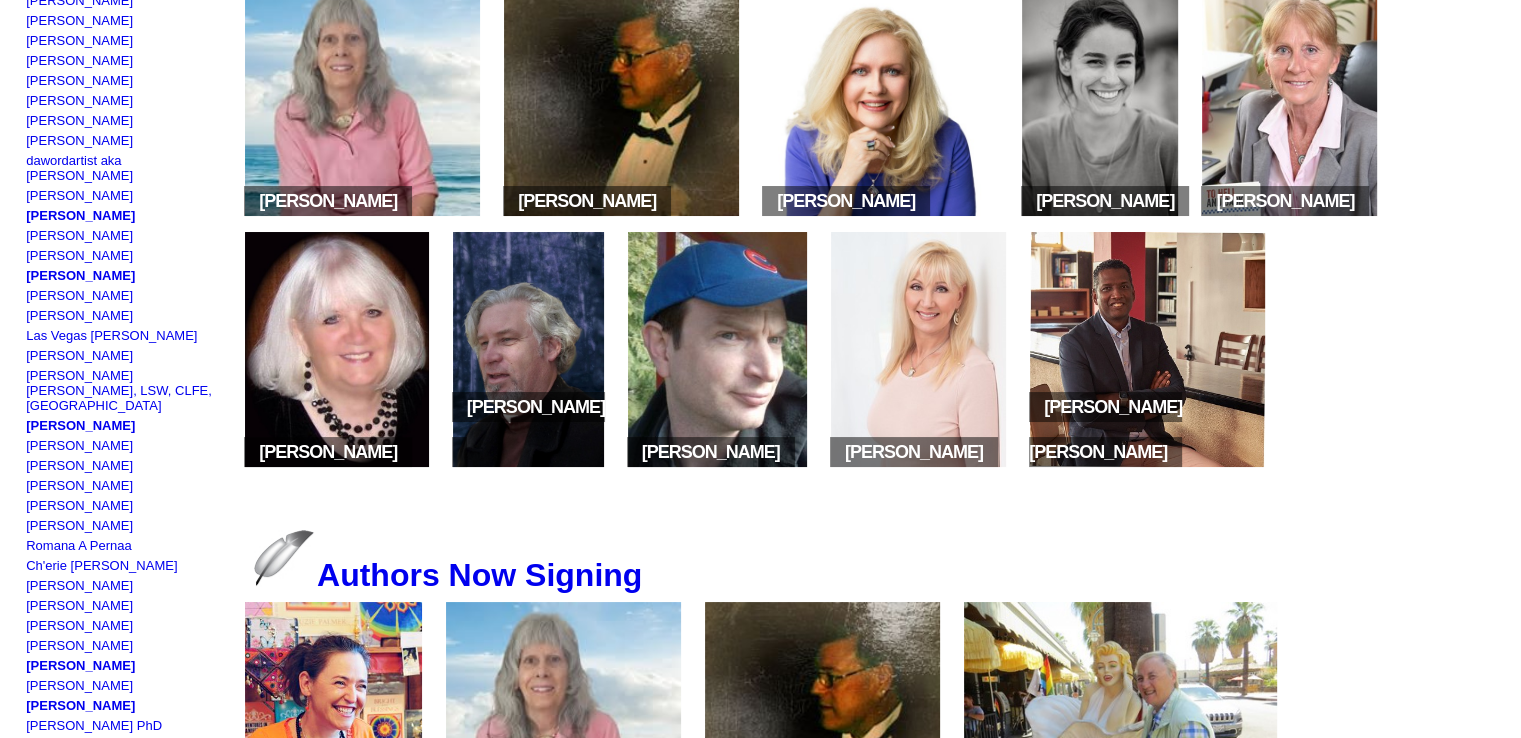click at bounding box center [918, 349] 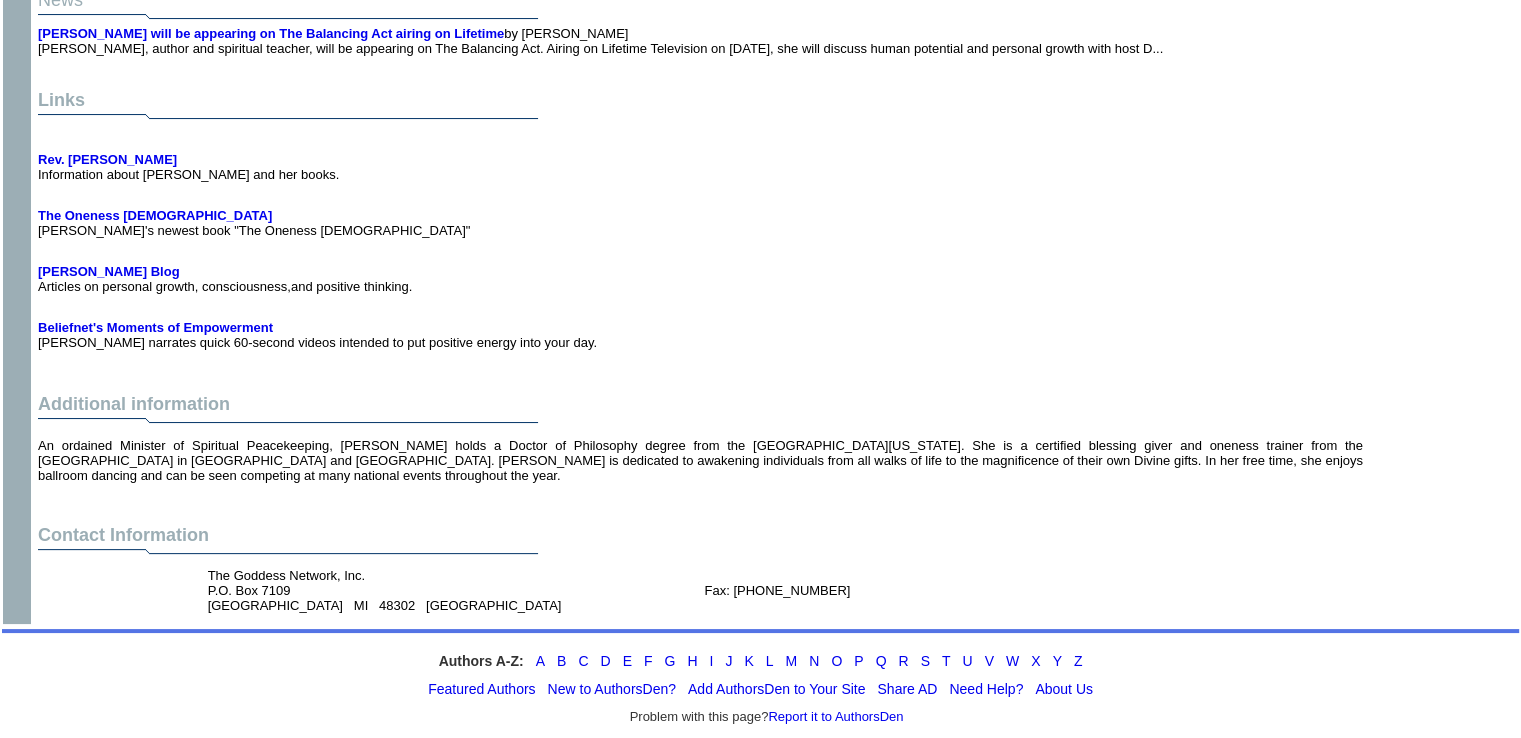 scroll, scrollTop: 3669, scrollLeft: 0, axis: vertical 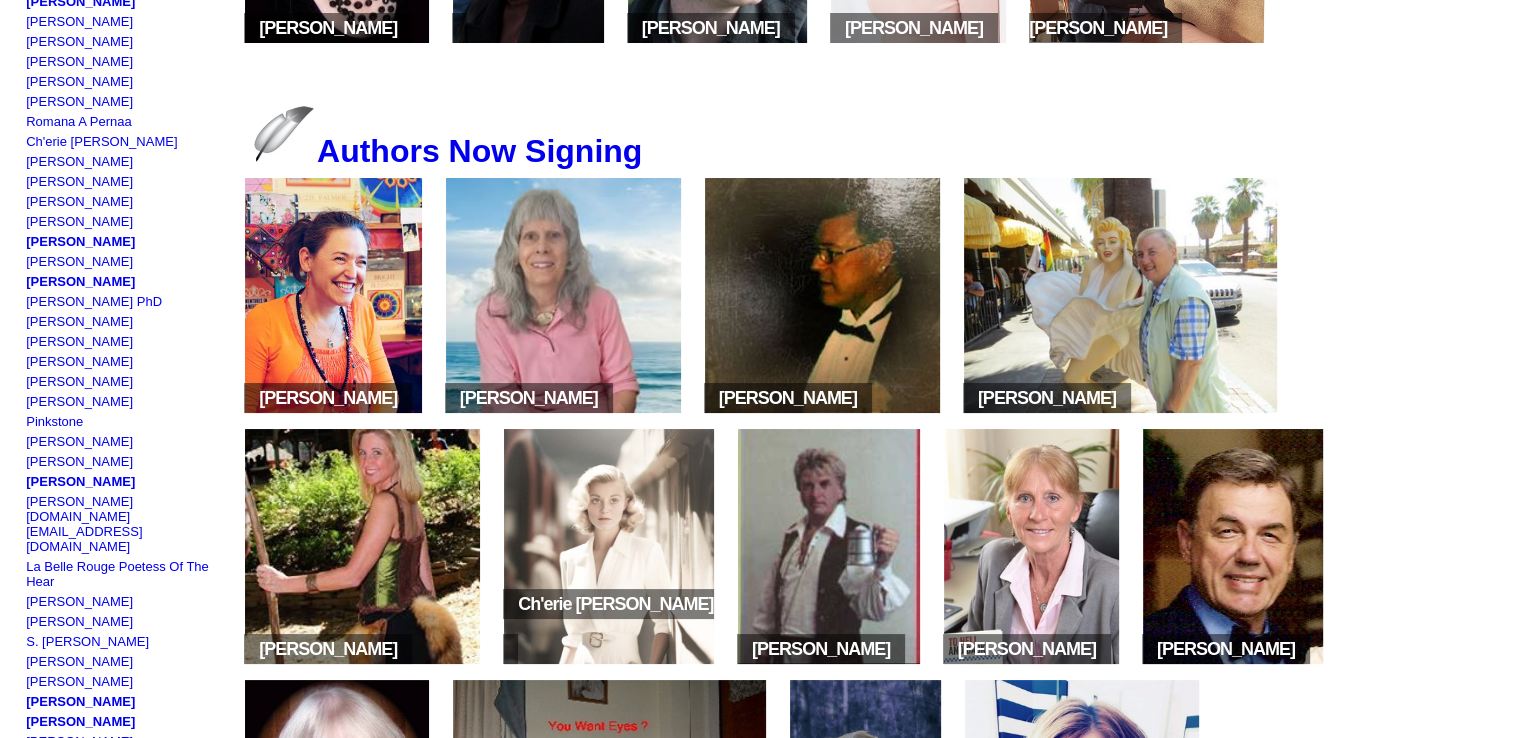 click at bounding box center [1147, -75] 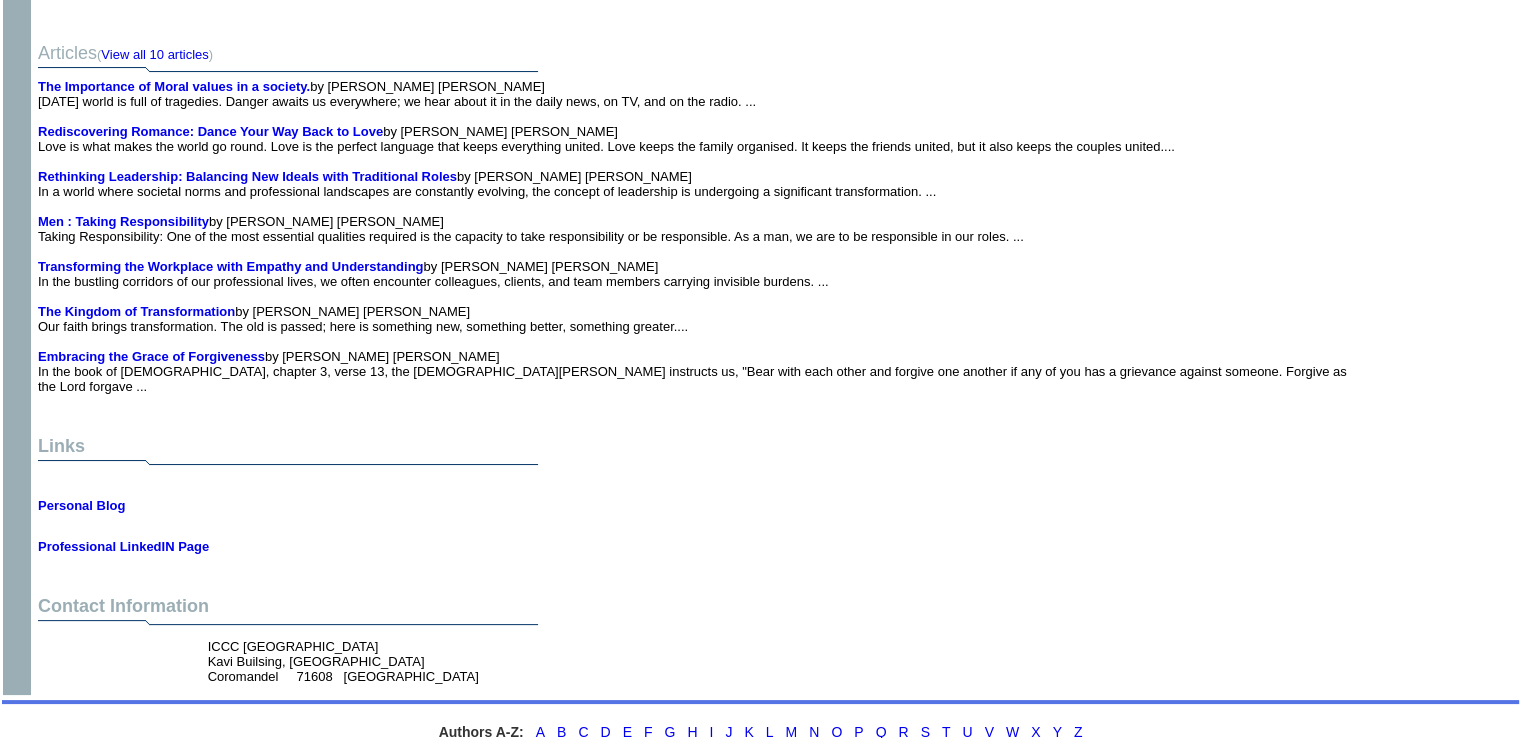 scroll, scrollTop: 1080, scrollLeft: 0, axis: vertical 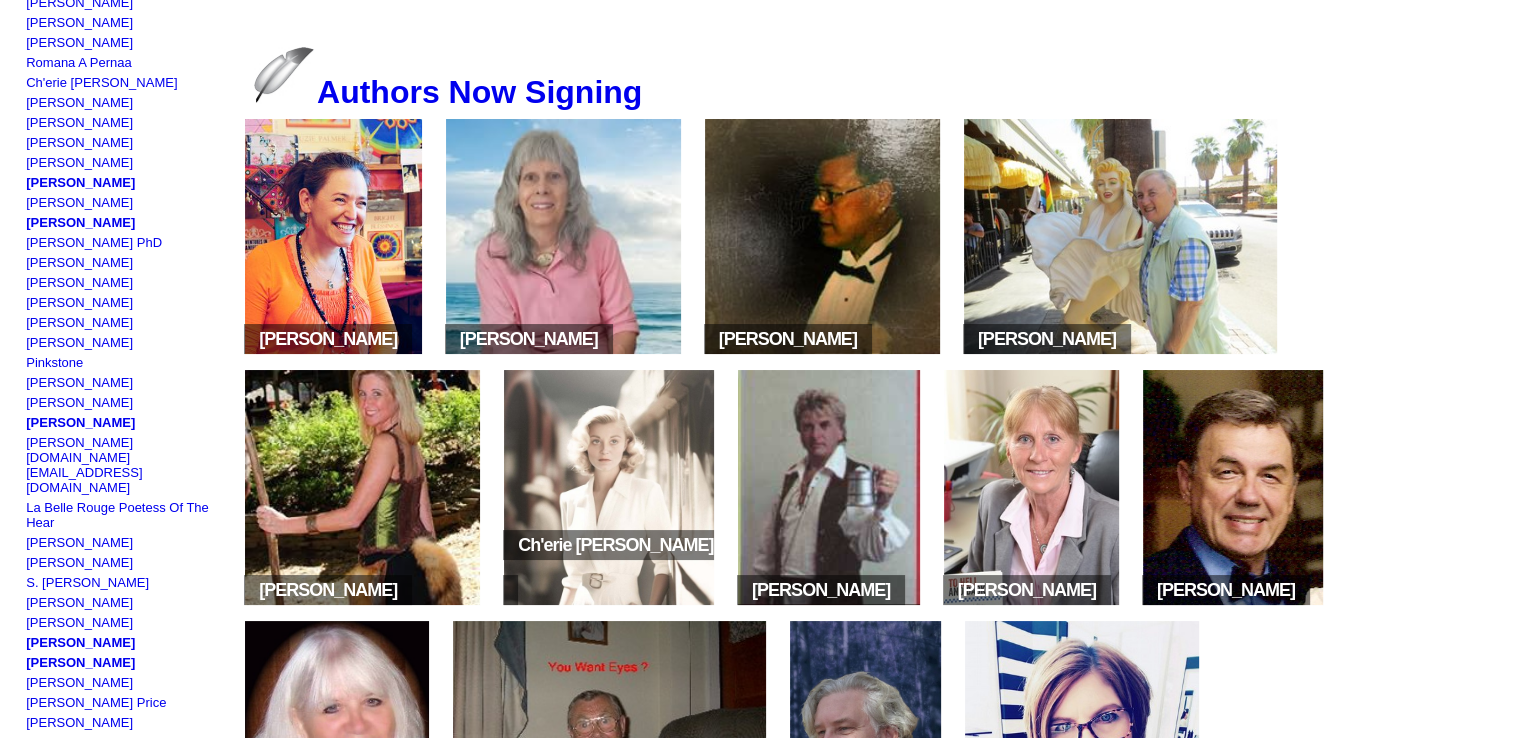 click at bounding box center [333, 236] 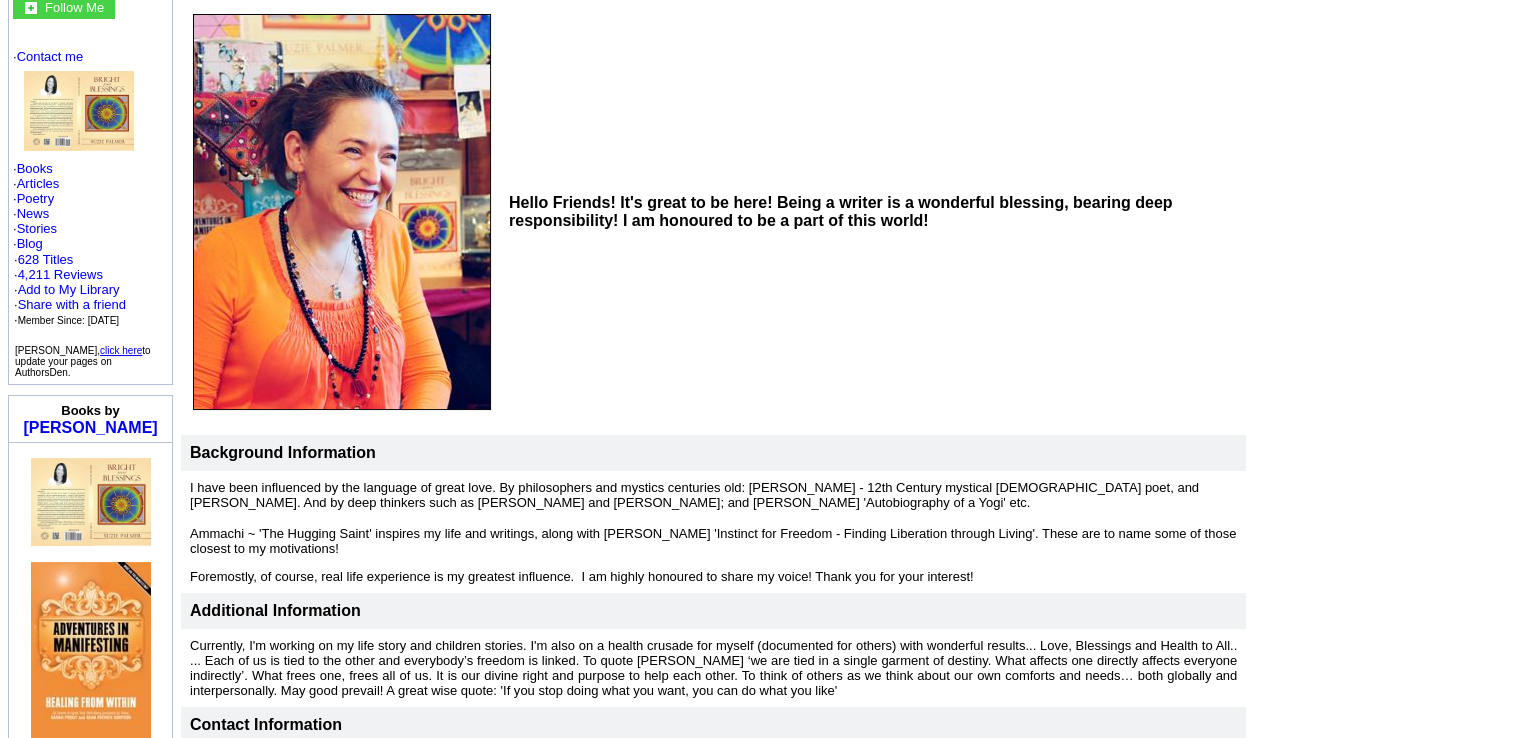 scroll, scrollTop: 203, scrollLeft: 0, axis: vertical 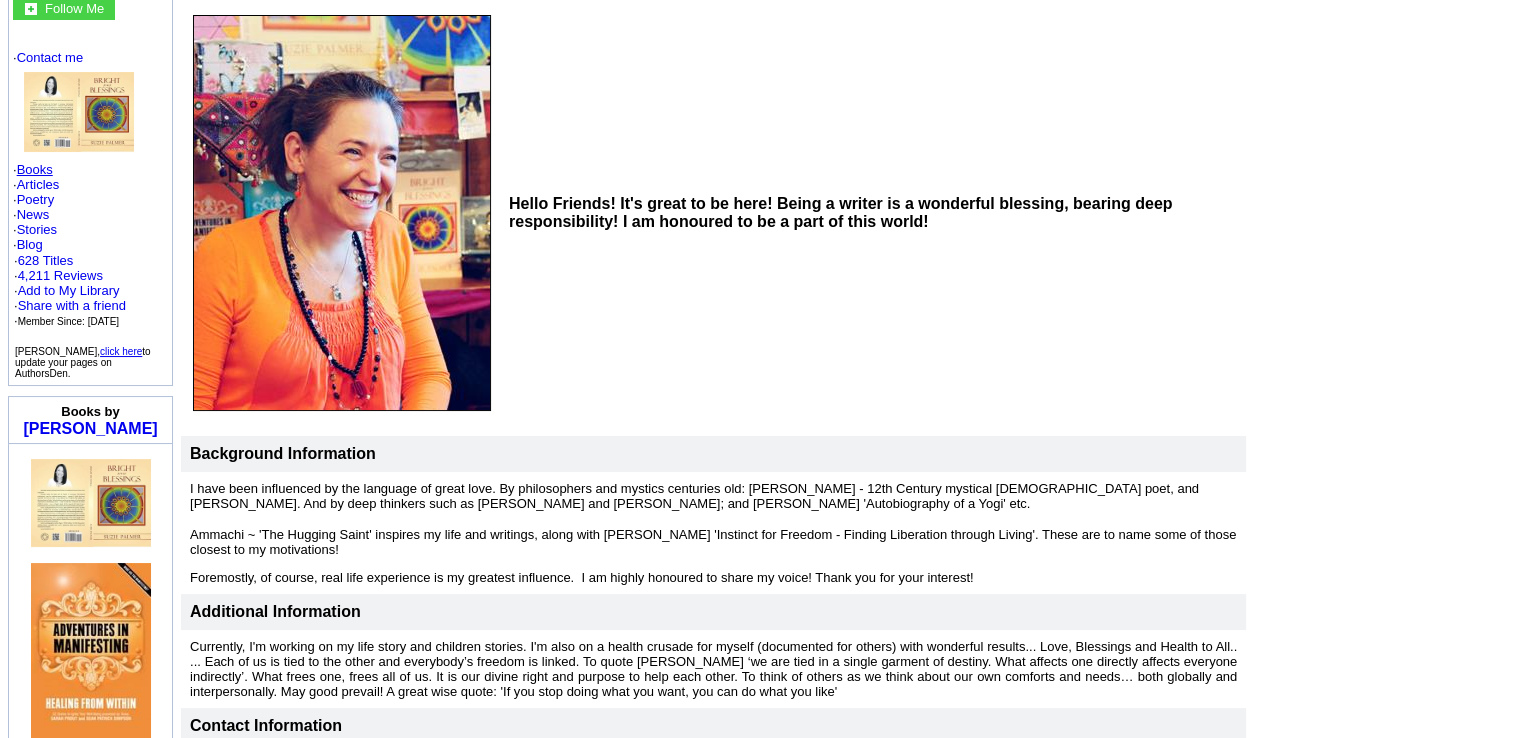 click on "Books" at bounding box center (35, 169) 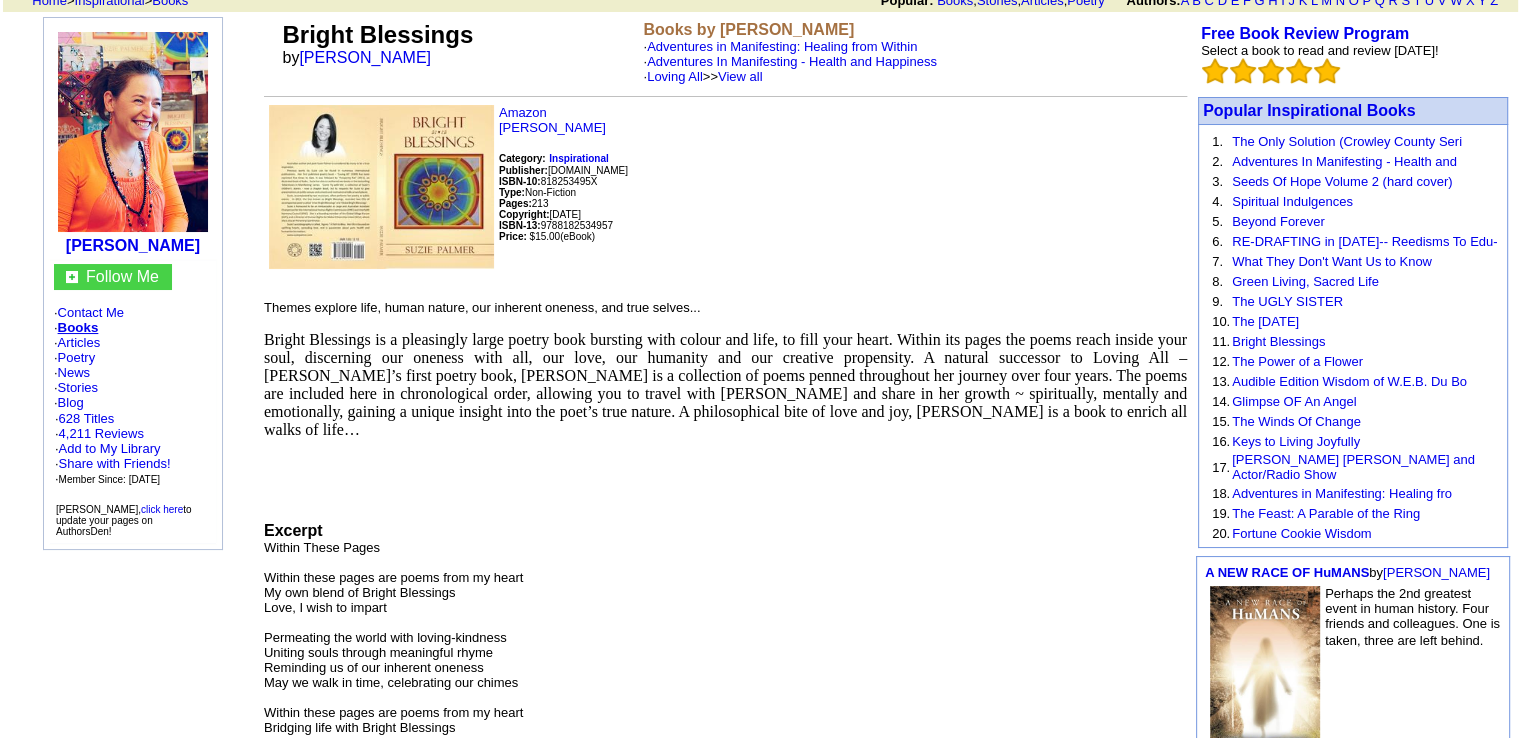 scroll, scrollTop: 120, scrollLeft: 0, axis: vertical 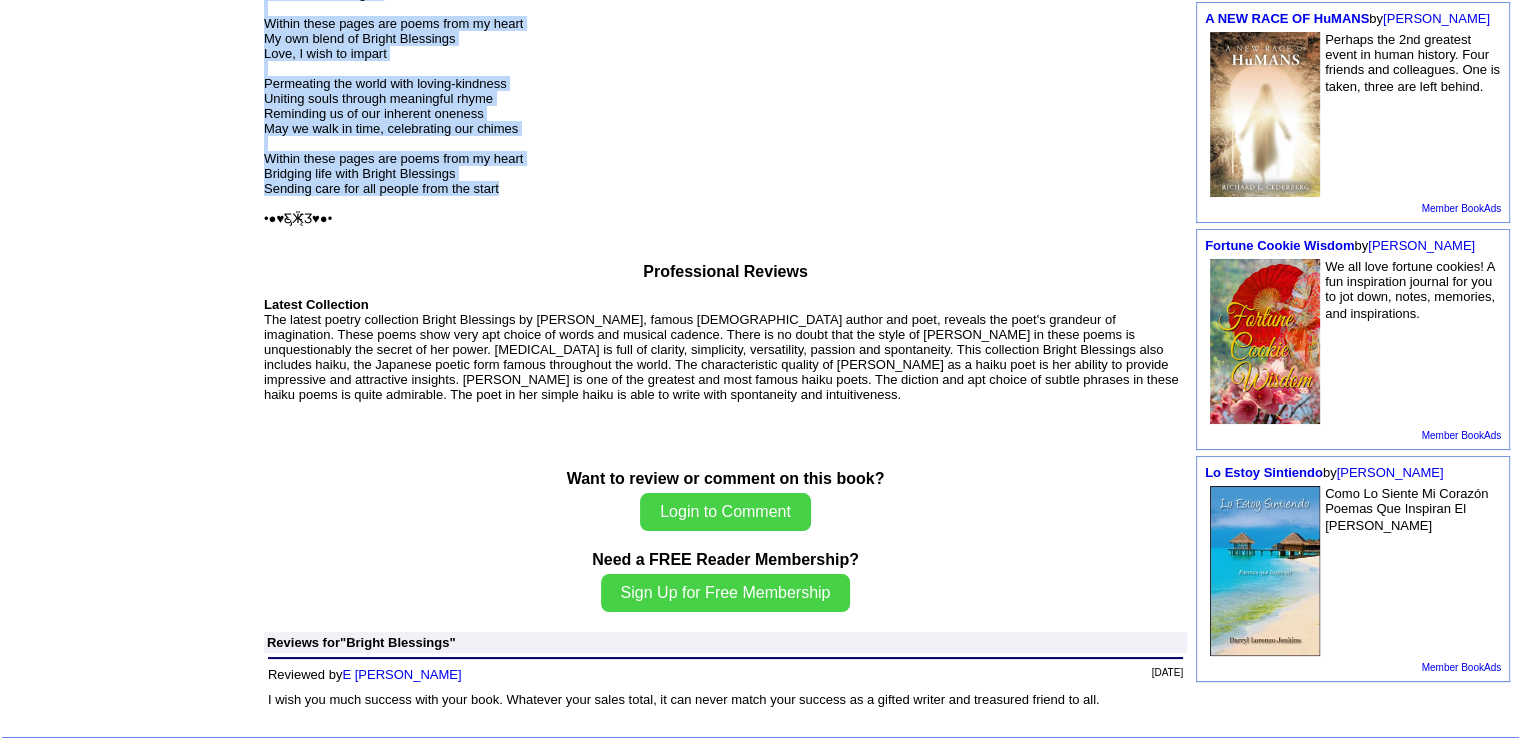 drag, startPoint x: 280, startPoint y: 39, endPoint x: 557, endPoint y: 158, distance: 301.47968 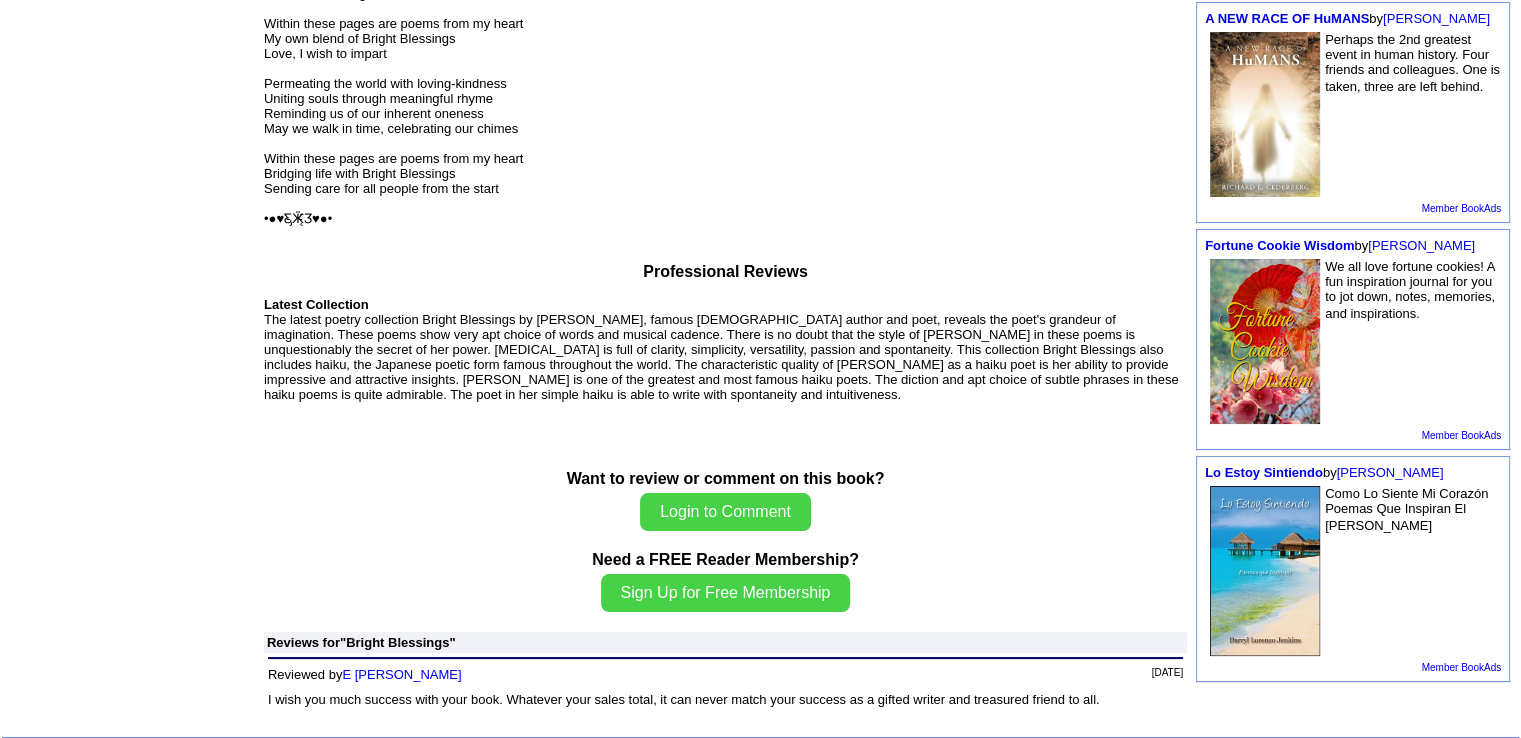 click on "Bright Blessings
by  Suzie  Palmer
Books by Suzie  Palmer
·  Adventures in Manifesting: Healing from Within ·  Adventures In Manifesting - Health and Happiness ·  Loving All
>>  View all
Amazon Suzie Palmer
Category:
Inspirational
Publisher:  Cyberwit.net
ISBN-10:   818253495X
Type:  Non-Fiction
Pages:  213
Copyright:  June 4, 2014
ISBN-13:  9788182534957
Price:   $15.00  (eBook)
Themes explore life, human nature, our inherent oneness, and true selves...
Excerpt
Within These Pages
Within these pages are poems from my heart
My own blend of Bright Blessings
Love, I wish to impart" at bounding box center [725, 95] 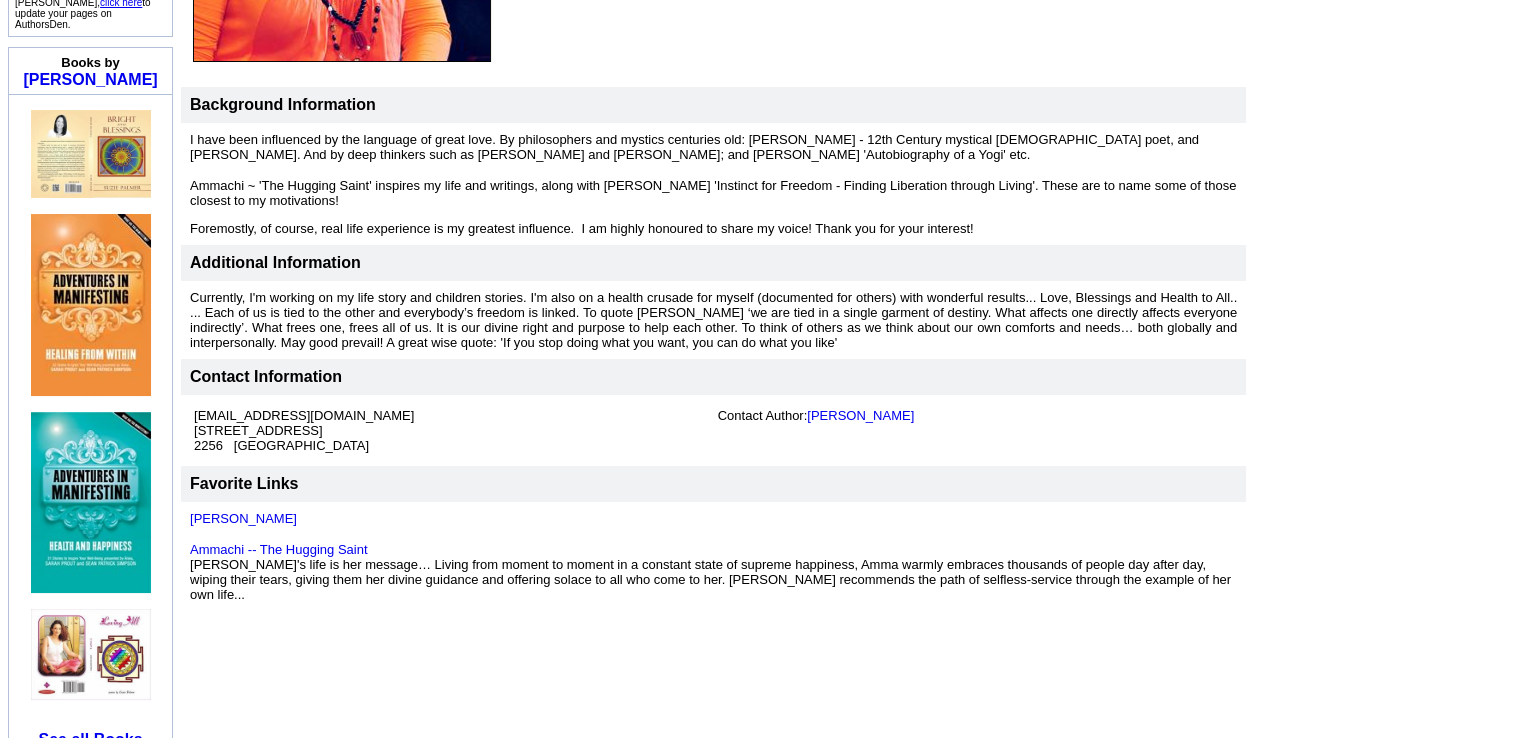scroll, scrollTop: 558, scrollLeft: 0, axis: vertical 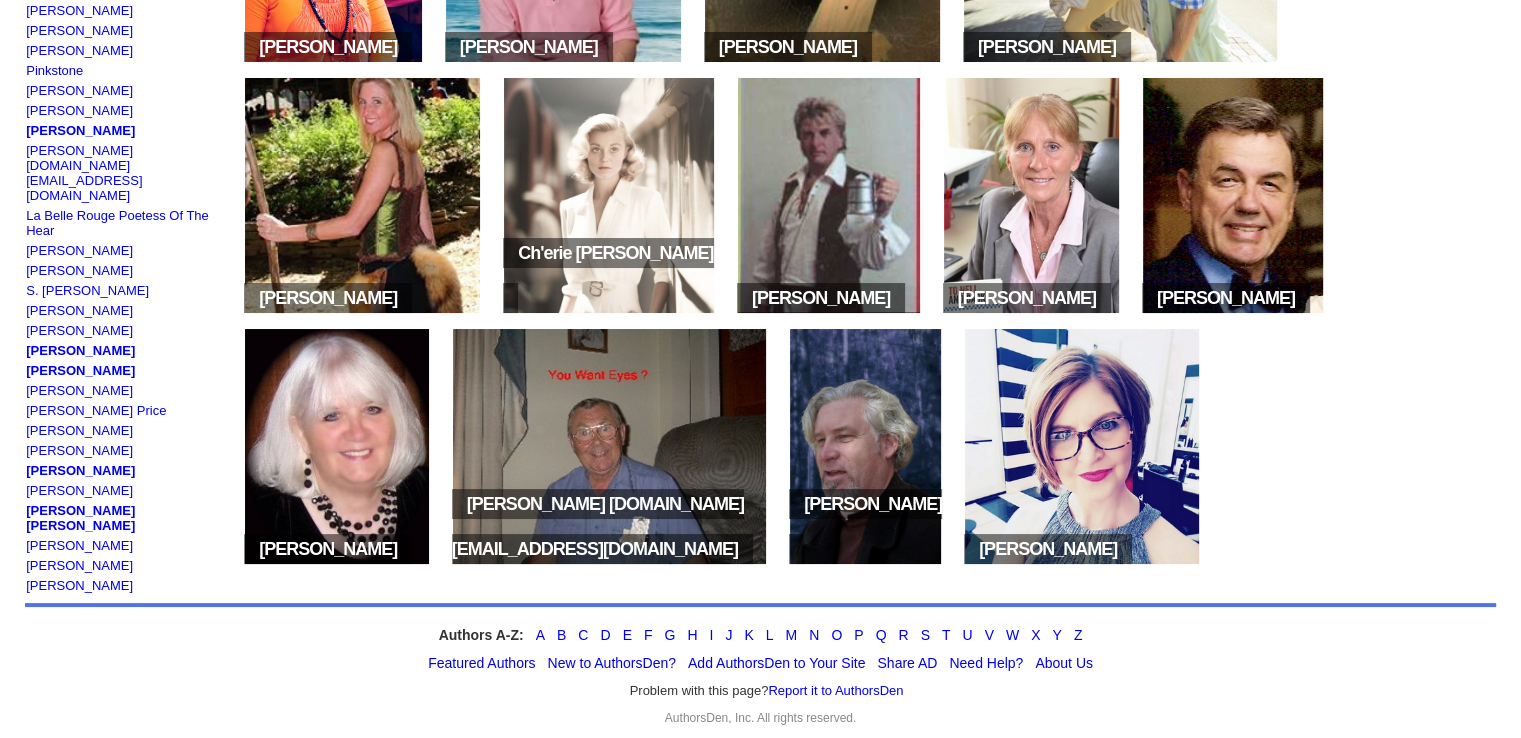 click at bounding box center [362, 195] 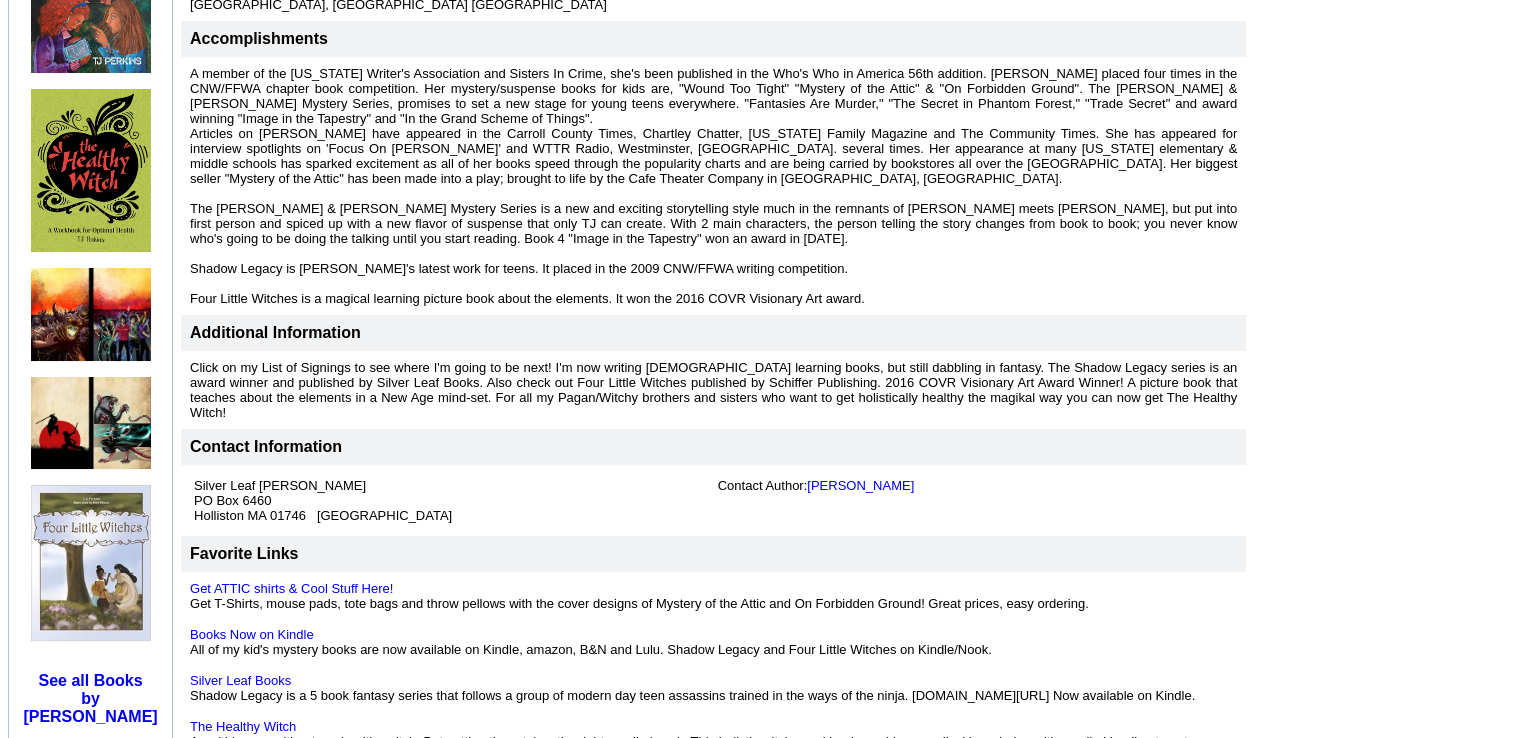 scroll, scrollTop: 1093, scrollLeft: 0, axis: vertical 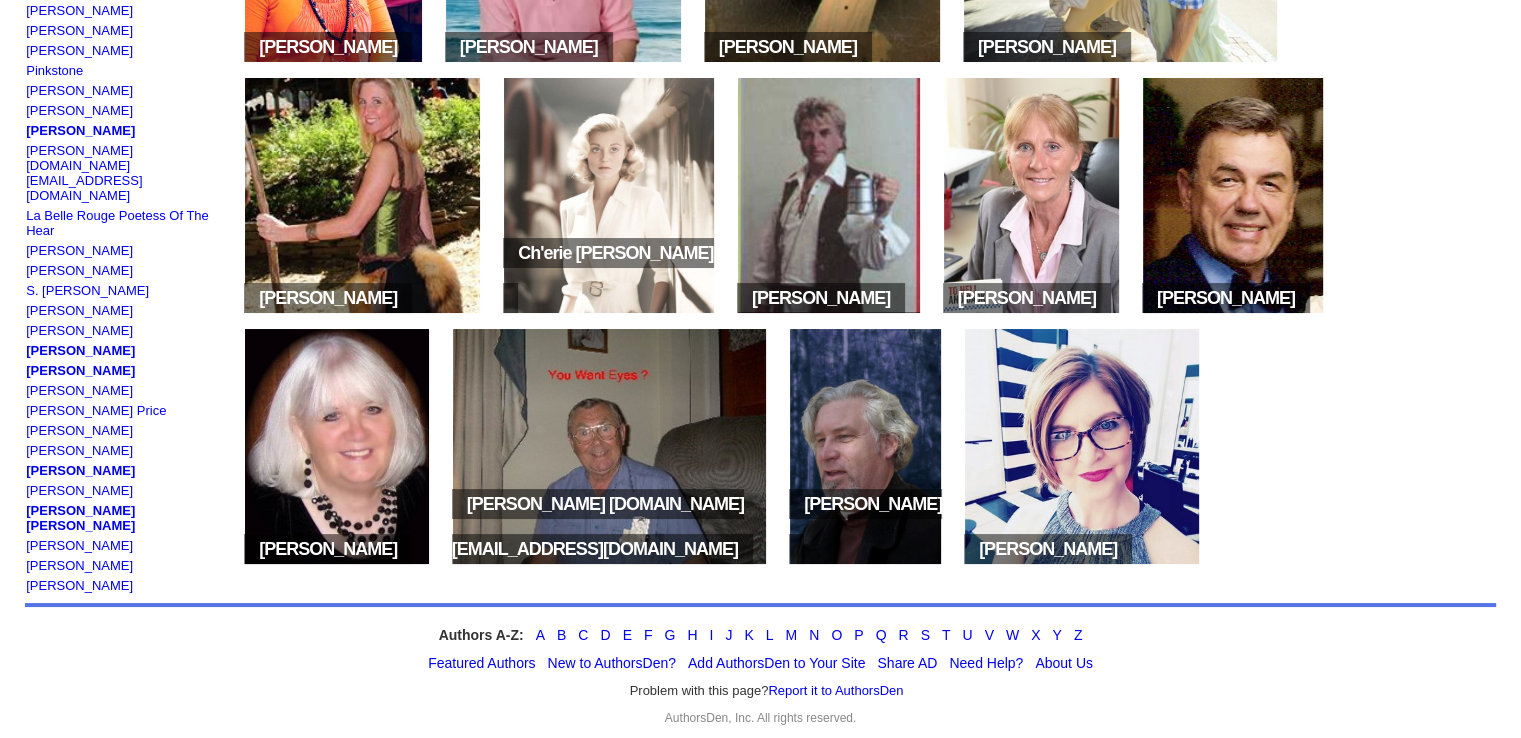 click at bounding box center (609, 195) 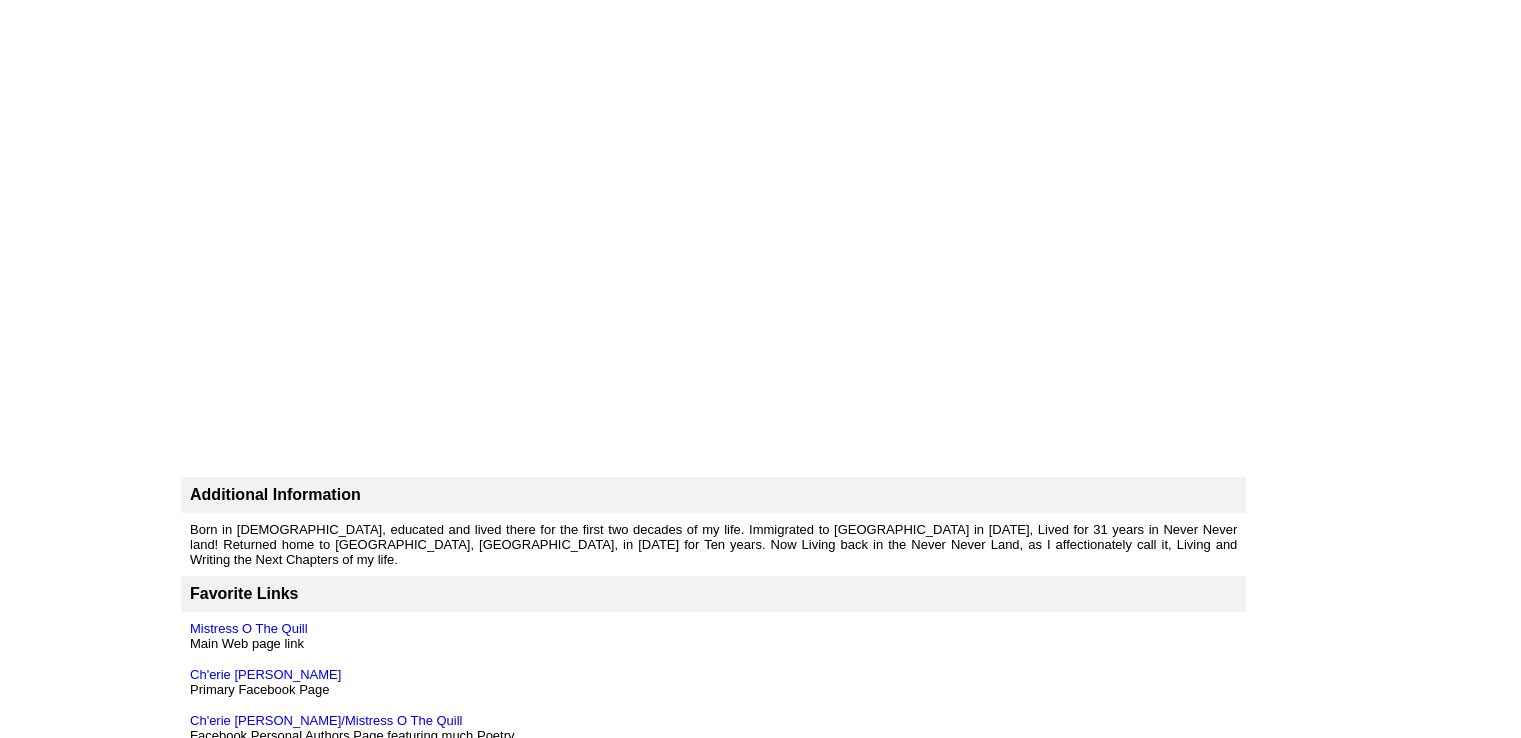 scroll, scrollTop: 3680, scrollLeft: 0, axis: vertical 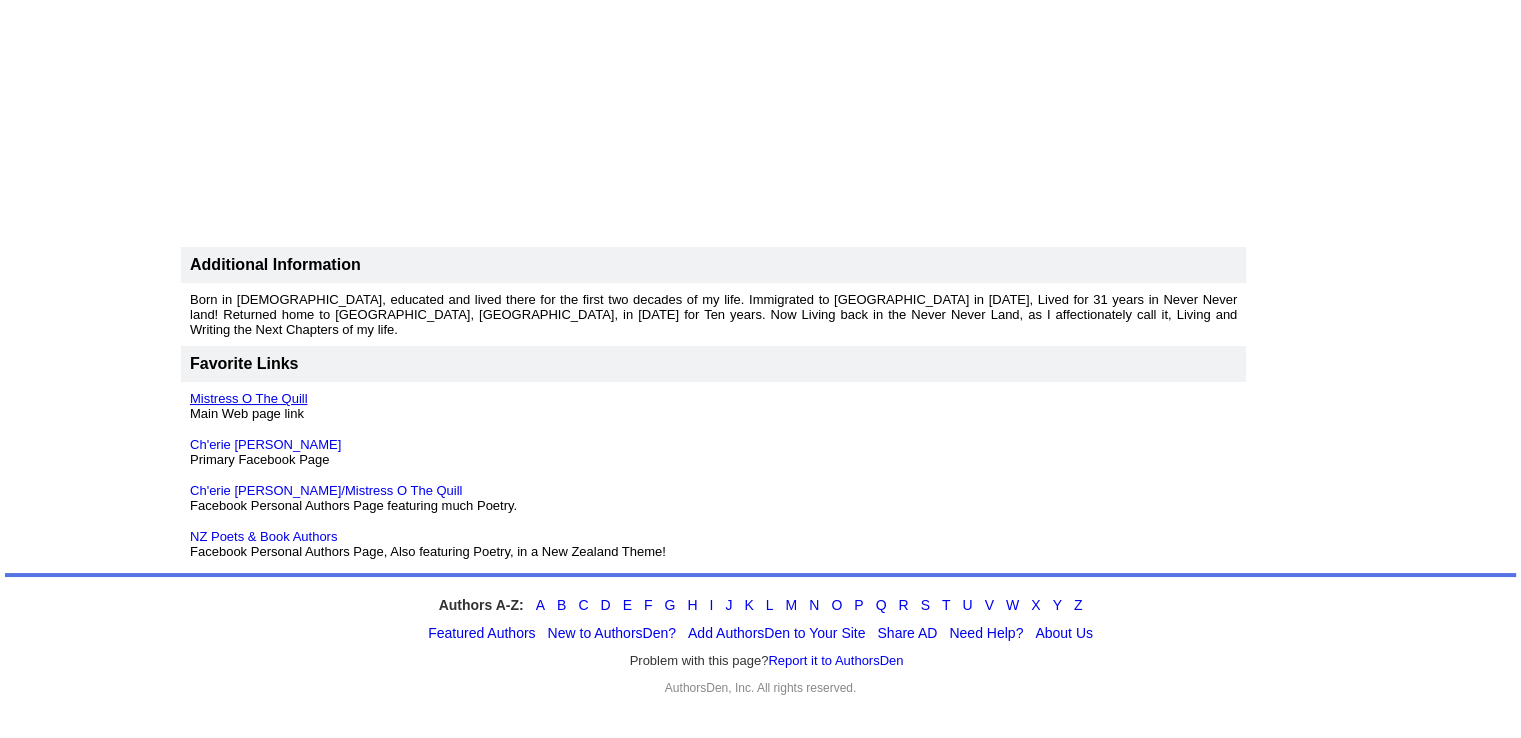 click on "Mistress O The Quill" at bounding box center [249, 398] 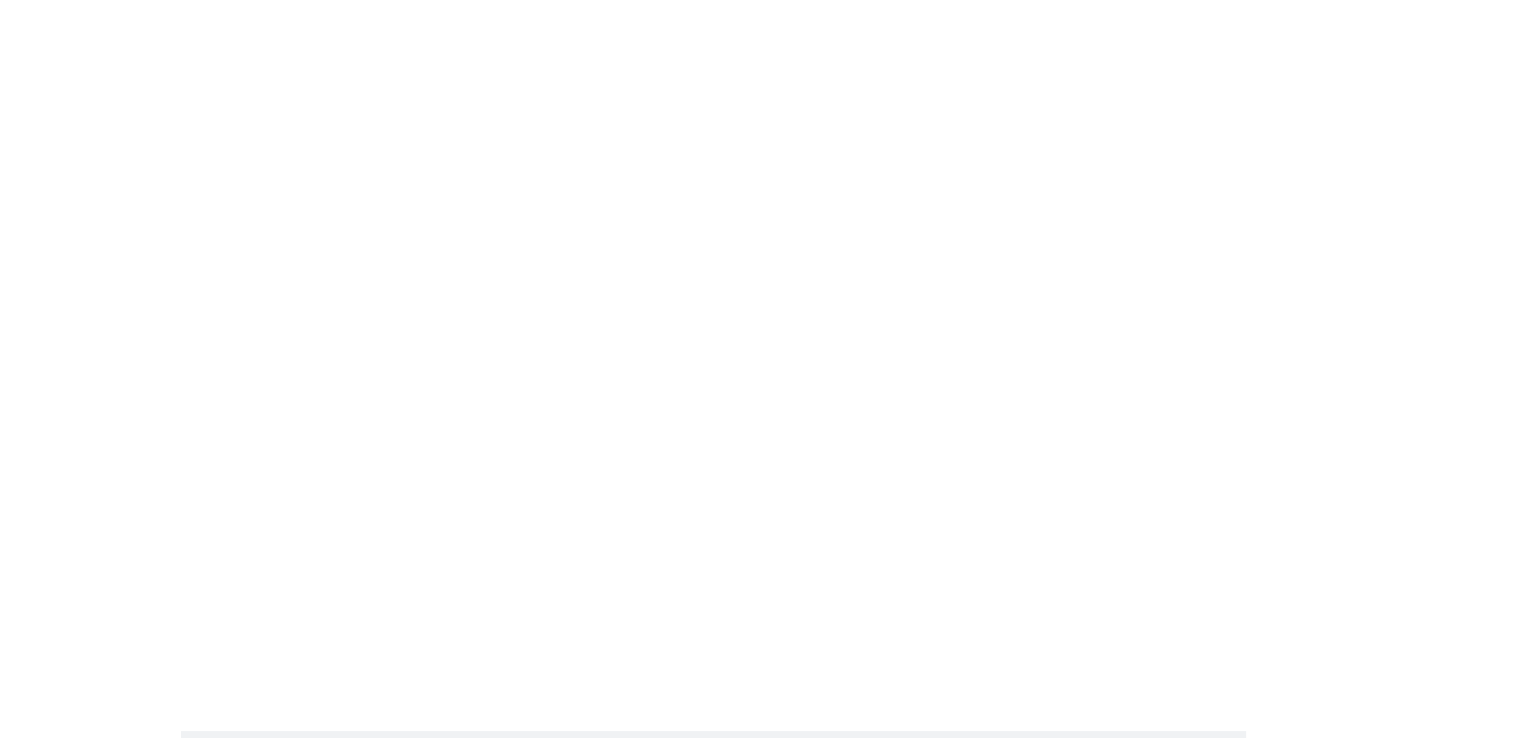 scroll, scrollTop: 3167, scrollLeft: 0, axis: vertical 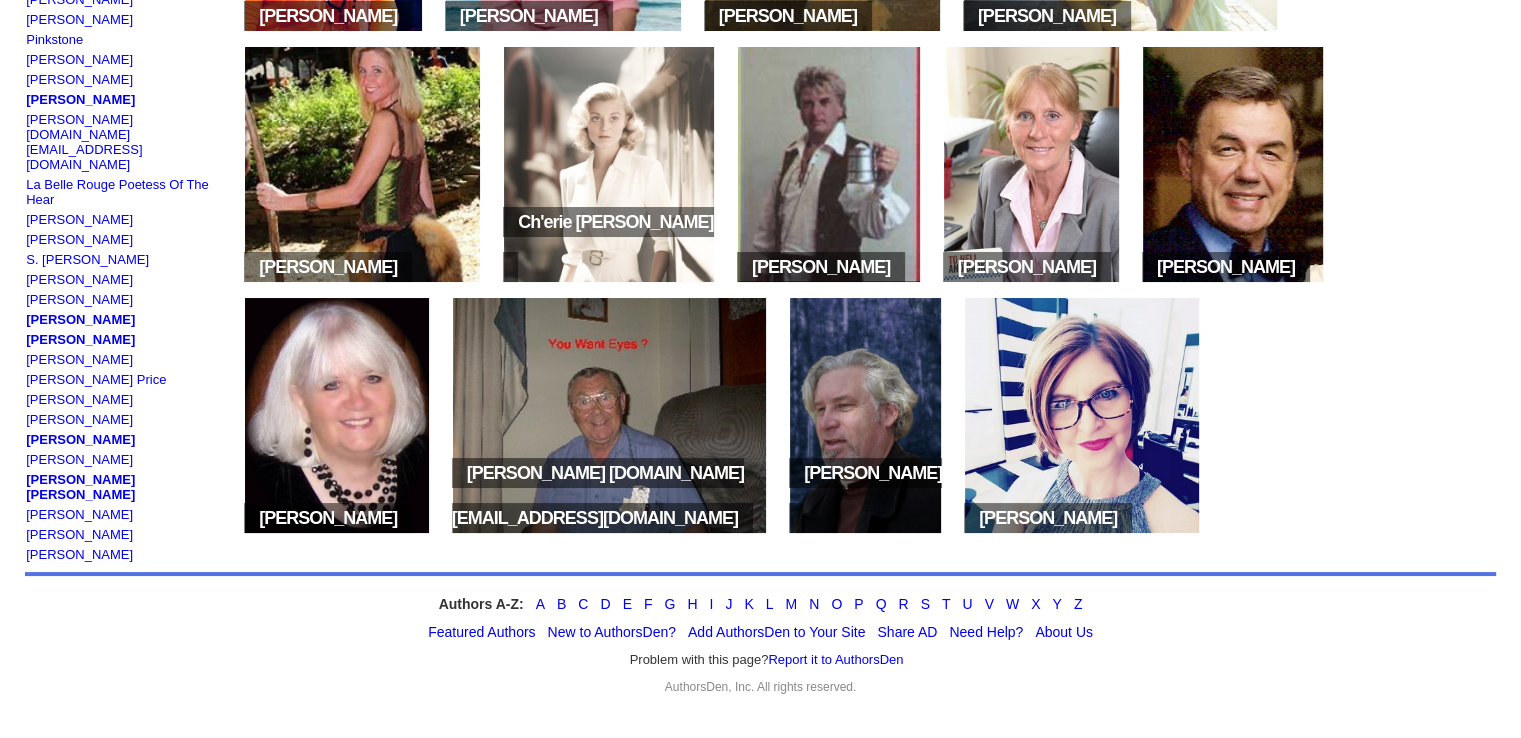 click at bounding box center (1233, 164) 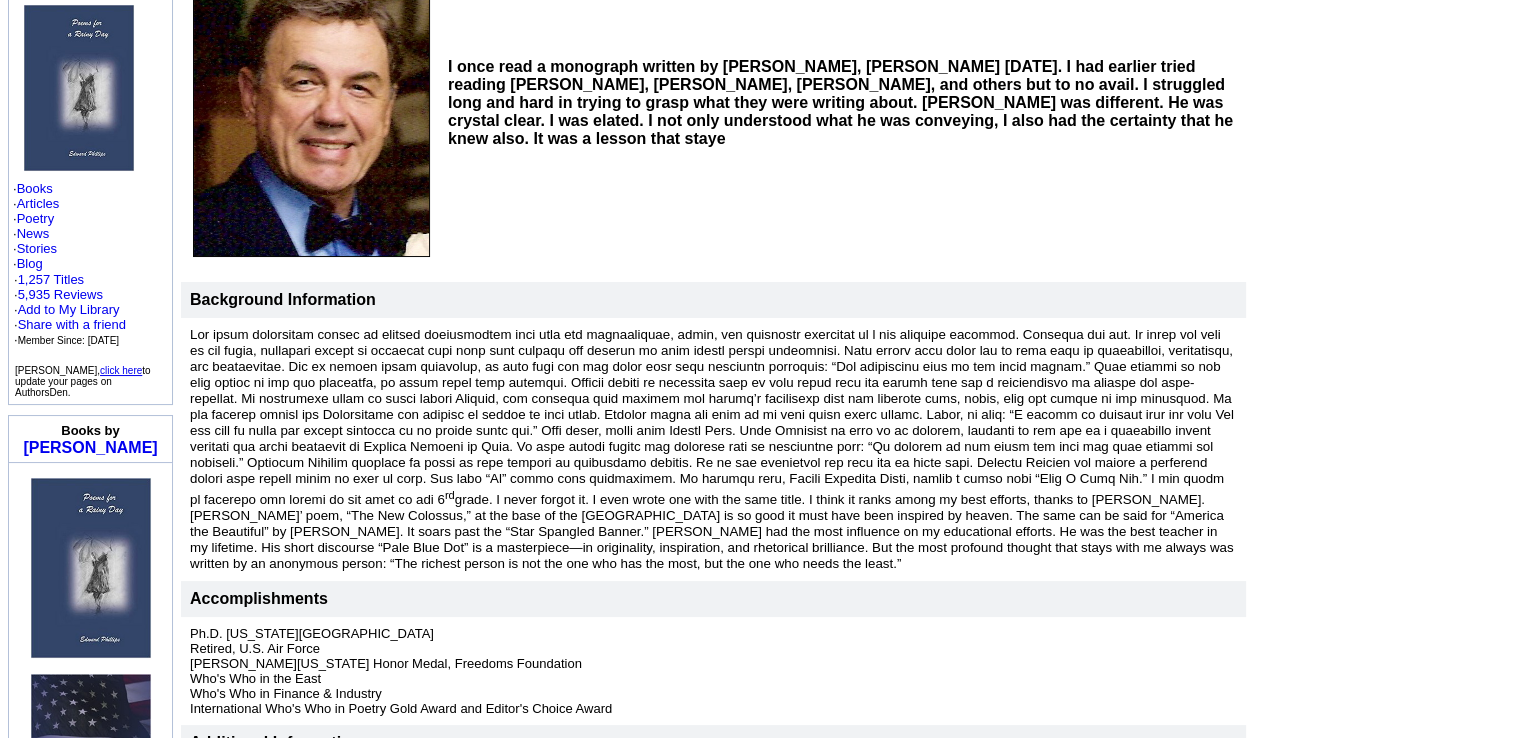 scroll, scrollTop: 275, scrollLeft: 0, axis: vertical 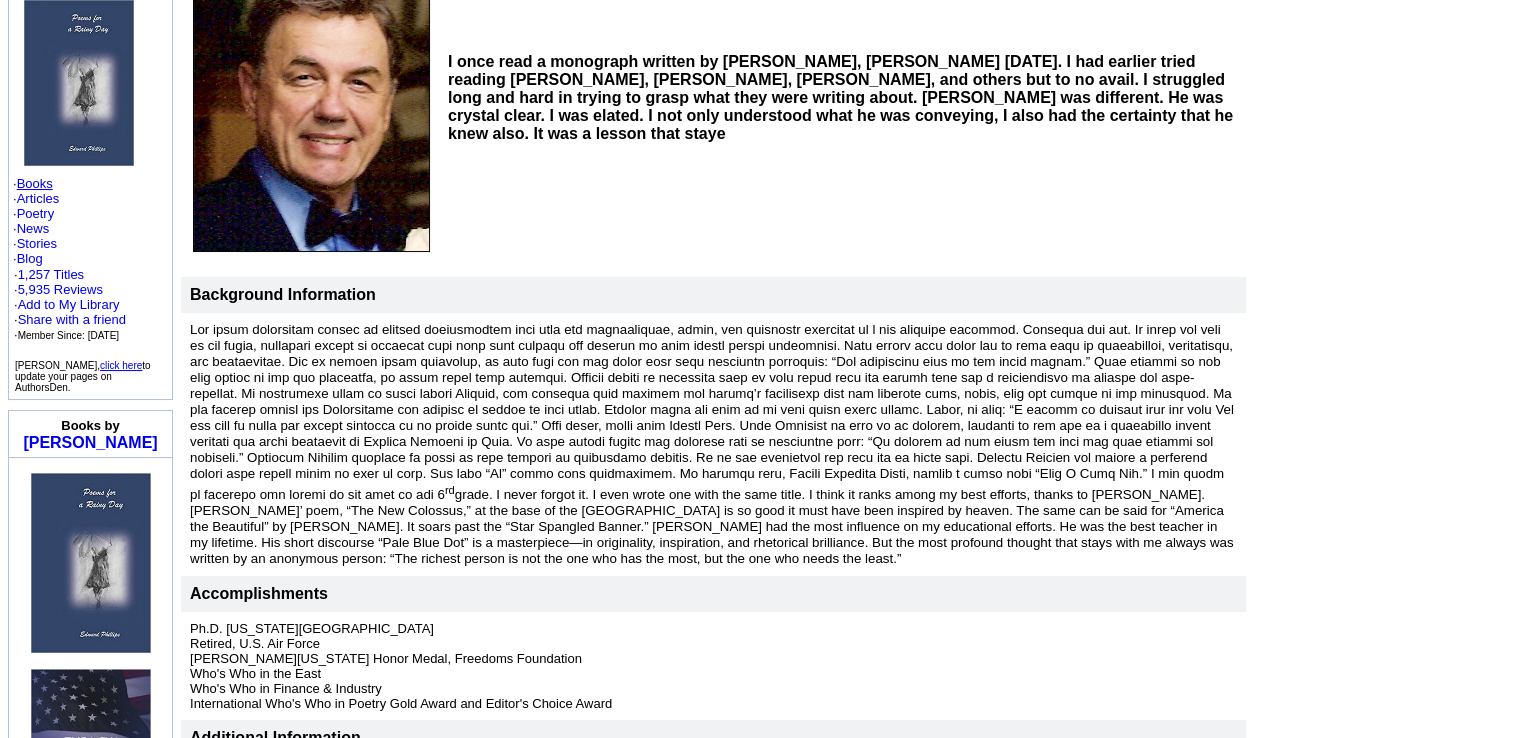 click on "Books" at bounding box center (35, 183) 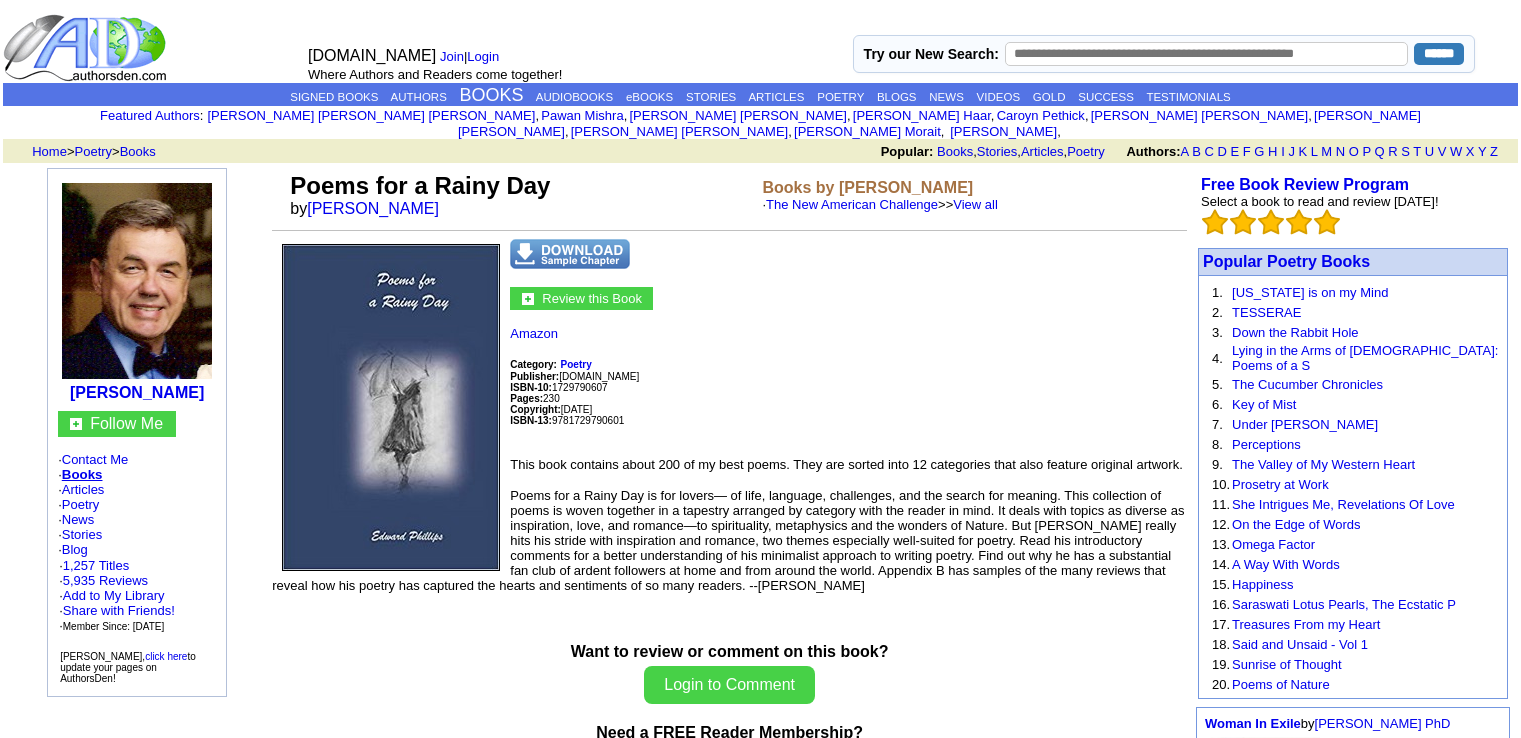 scroll, scrollTop: 0, scrollLeft: 0, axis: both 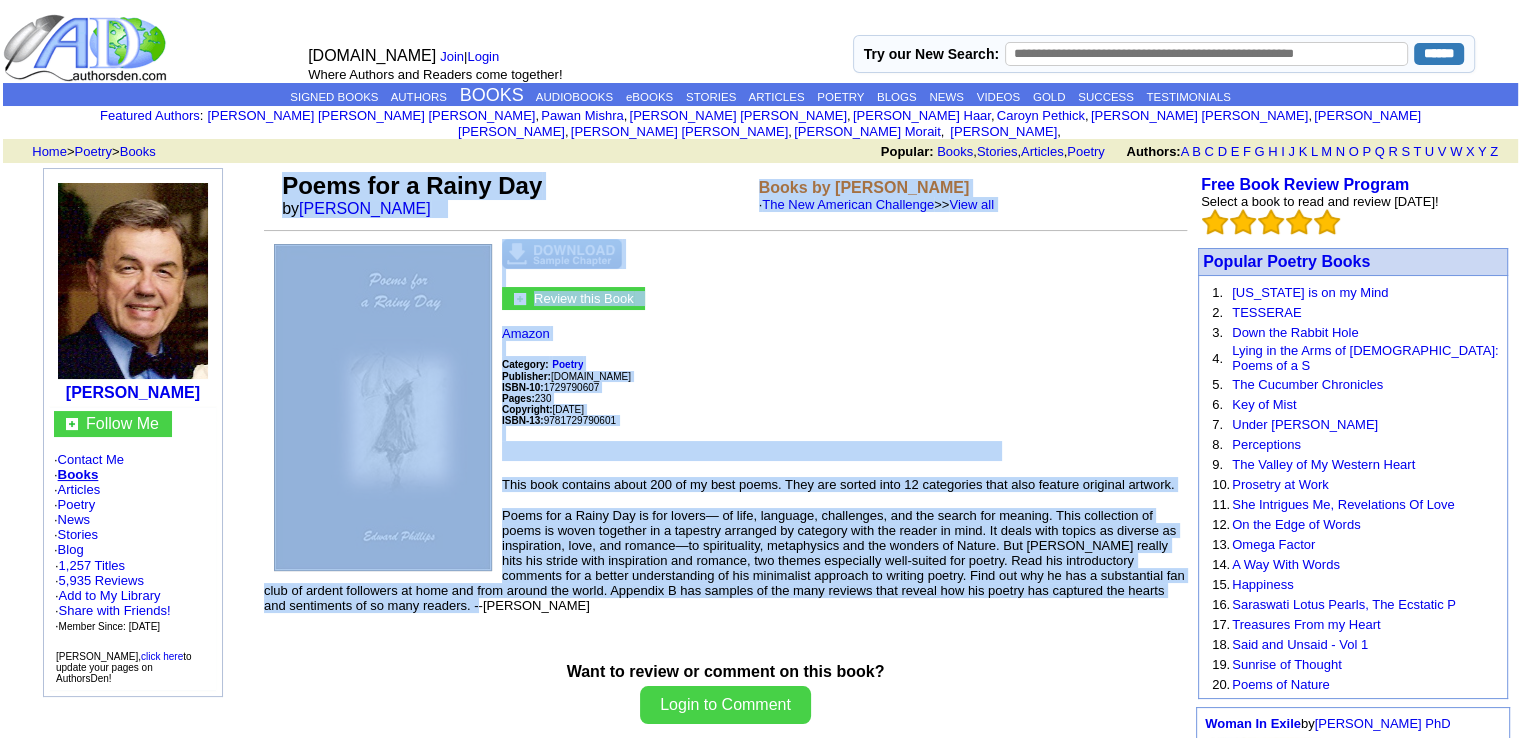 drag, startPoint x: 284, startPoint y: 159, endPoint x: 730, endPoint y: 597, distance: 625.108 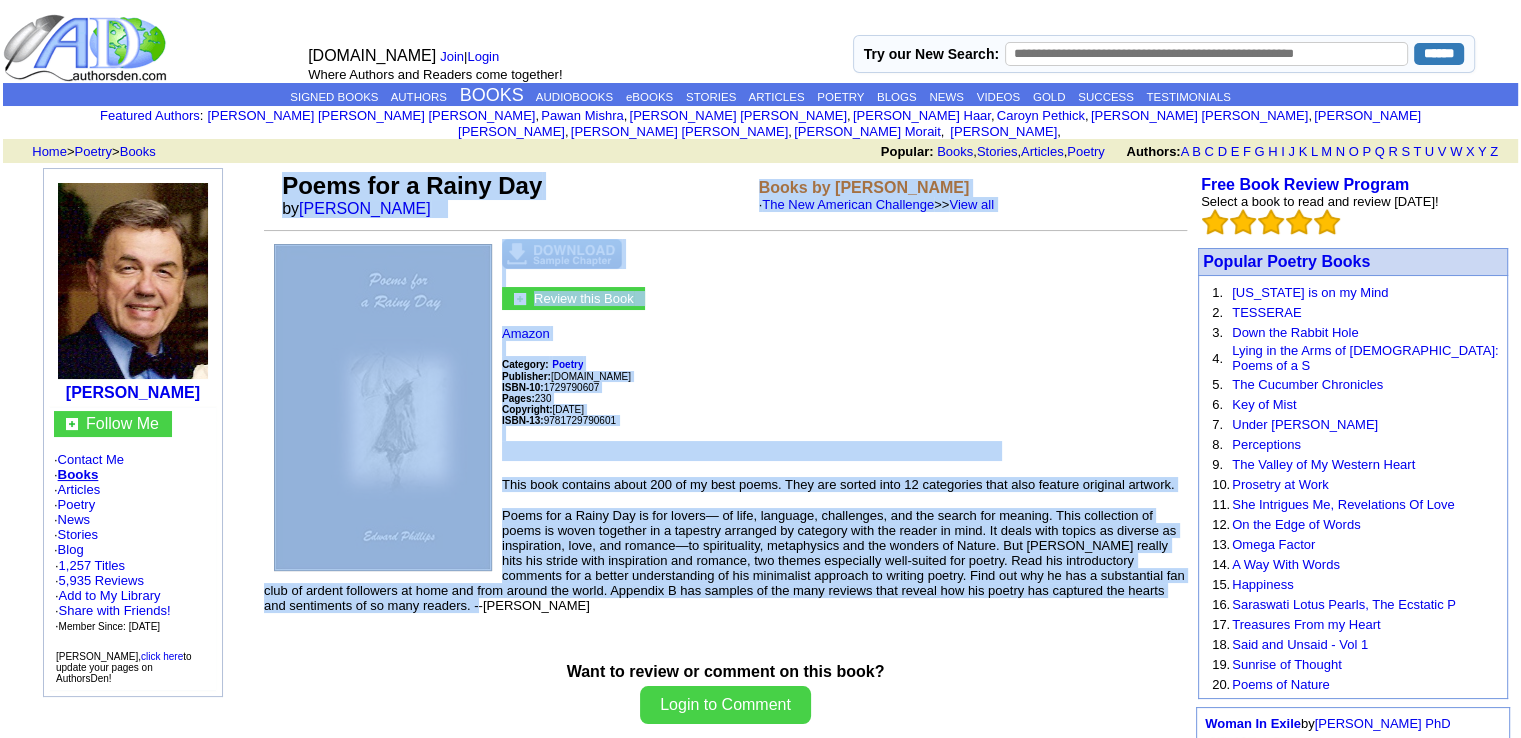 click on "Poems for a Rainy Day
by  E D Phillips
Books by E D Phillips
·  The New American Challenge
>>  View all
Review this Book
Amazon
Category:
Poetry
Publisher:  Amazon.com
ISBN-10:   1729790607
Pages:  230
Copyright:  Dec. 3, 2018
ISBN-13:  9781729790601
This book contains about 200 of my best poems. They are sorted into 12 categories that also feature original artwork.
Want to review or comment on this book?
Login to Comment" at bounding box center (725, 926) 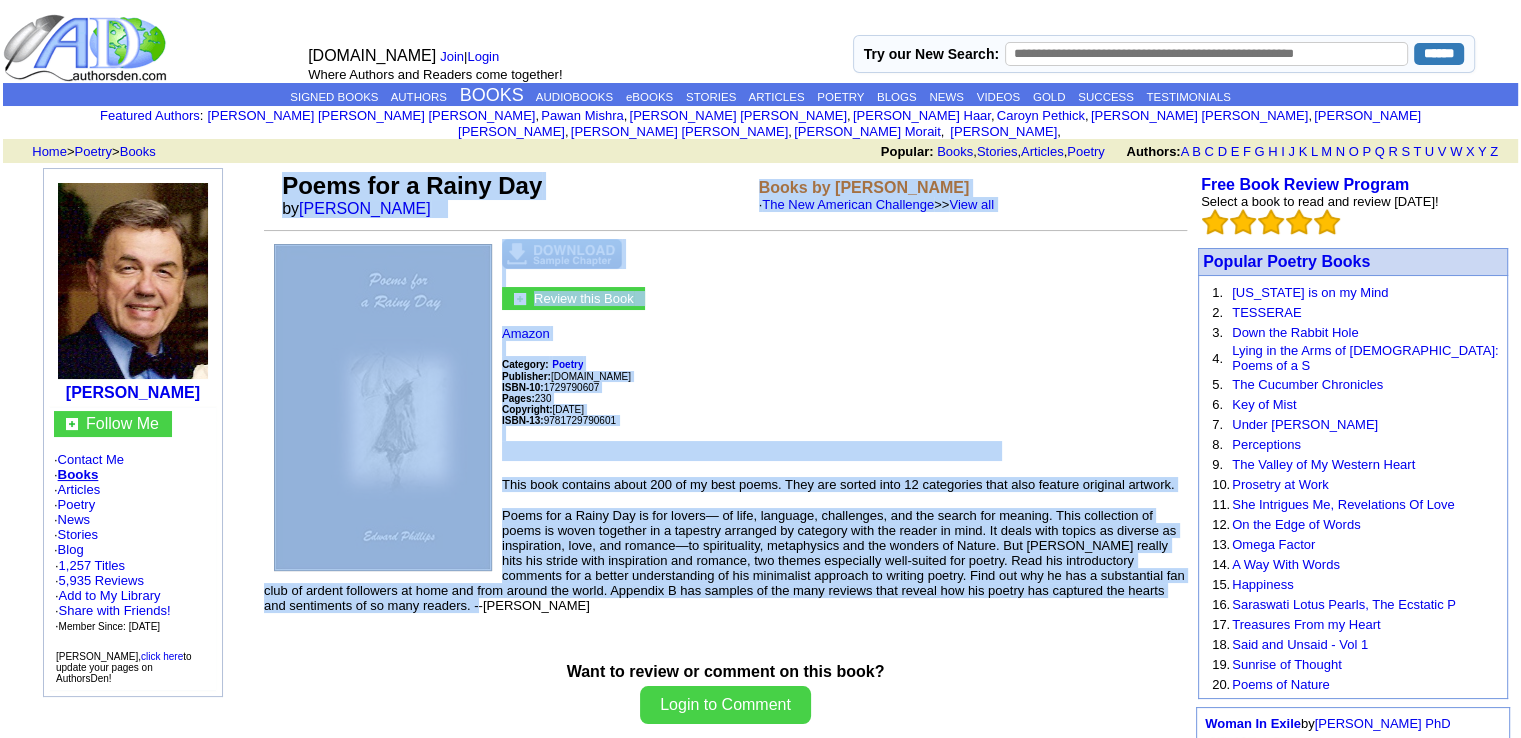 copy on "Poems for a Rainy Day
by  E D Phillips
Books by E D Phillips
·  The New American Challenge
>>  View all
Review this Book
Amazon
Category:
Poetry
Publisher:  Amazon.com
ISBN-10:   1729790607
Pages:  230
Copyright:  Dec. 3, 2018
ISBN-13:  9781729790601
This book contains about 200 of my best poems. They are sorted into 12 categories that also feature original artwork.
Poems for a Rainy Day is for lovers— of life, language, challenges, and the search for meaning. This collection of poems is woven together in a tapestry arranged by category with the reader in mind. It deals with topics as diverse as inspiration, love, and romance—to spirituality, metaphysics and the wonders of Nature. But Ed really hits his stride with inspiration and romance, two themes especially well-suited for poetry. Read his introductory comments for a better understanding of his minimalist approach to writing poetry. Find out why he has a substantial fan club of ardent followers at home and f..." 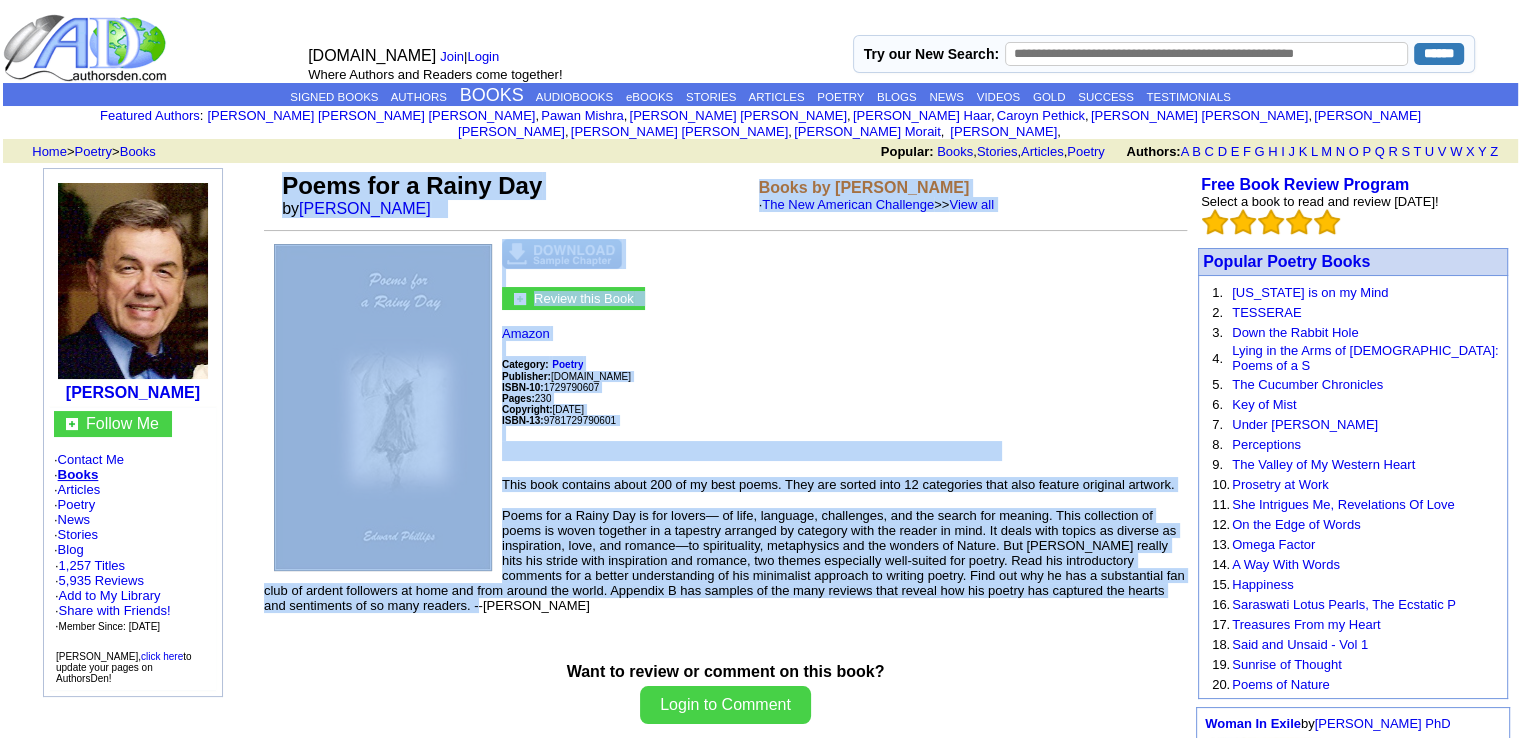 click on "Amazon
Category:
Poetry
Publisher:  Amazon.com
ISBN-10:   1729790607
Pages:  230
Copyright:  Dec. 3, 2018
ISBN-13:  9781729790601" at bounding box center (725, 393) 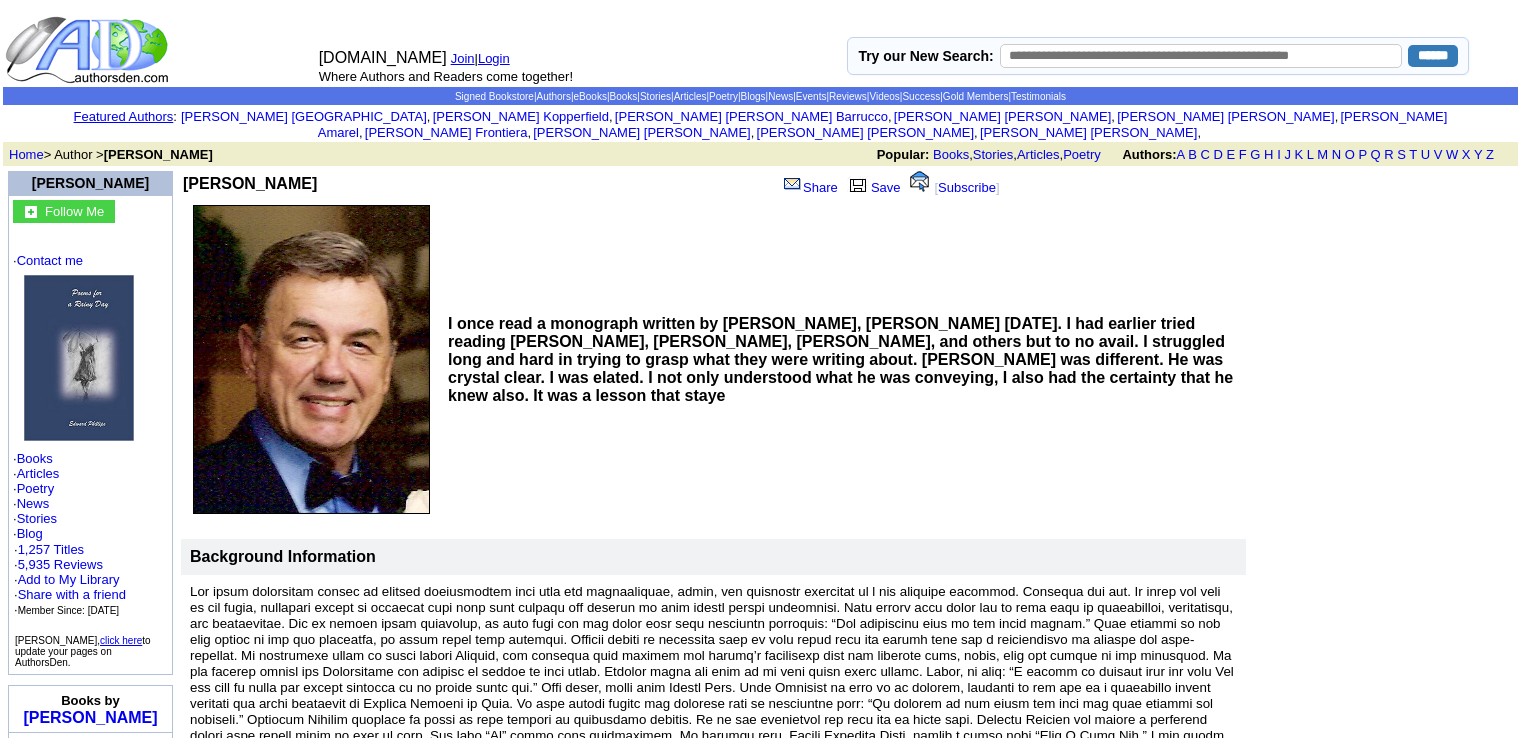 scroll, scrollTop: 92, scrollLeft: 0, axis: vertical 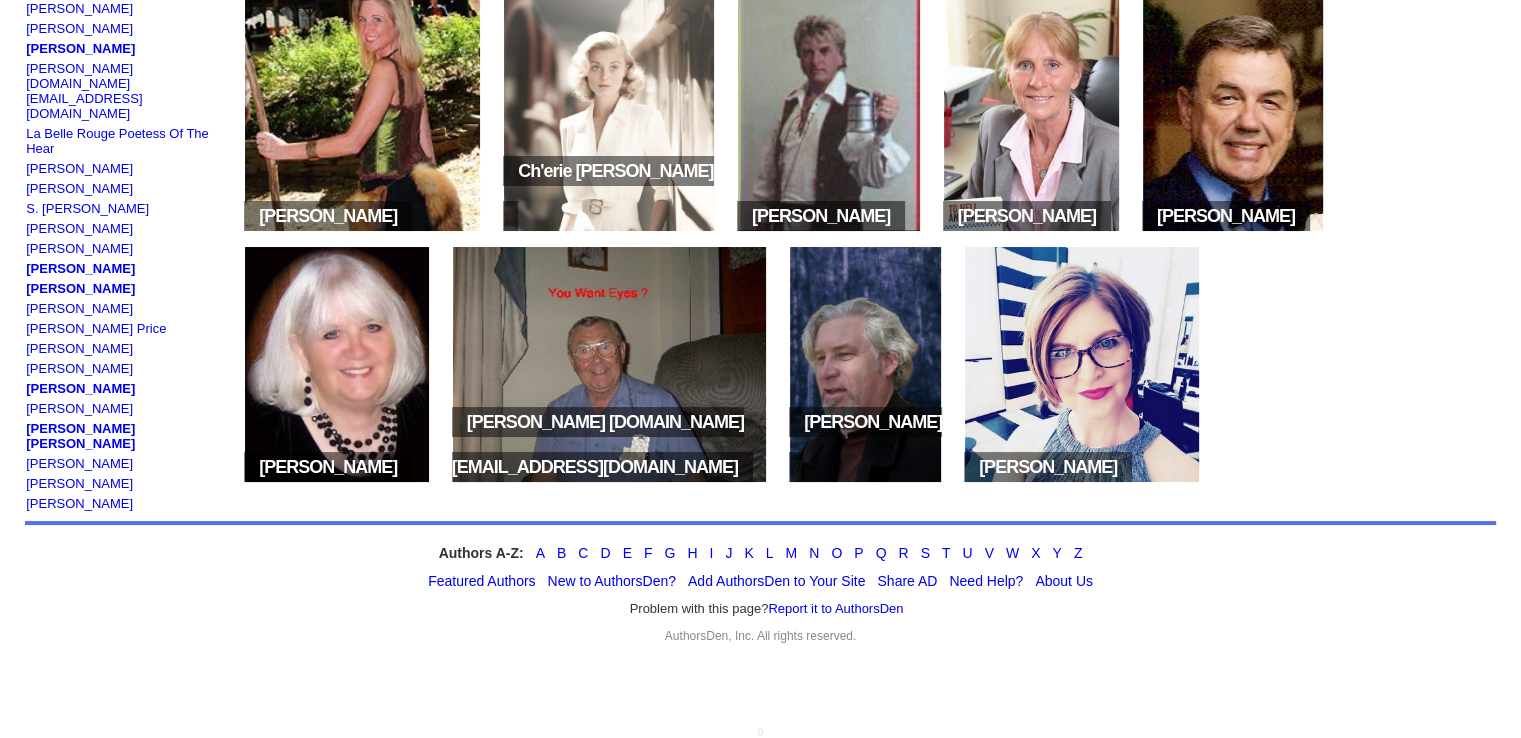 click at bounding box center [609, 364] 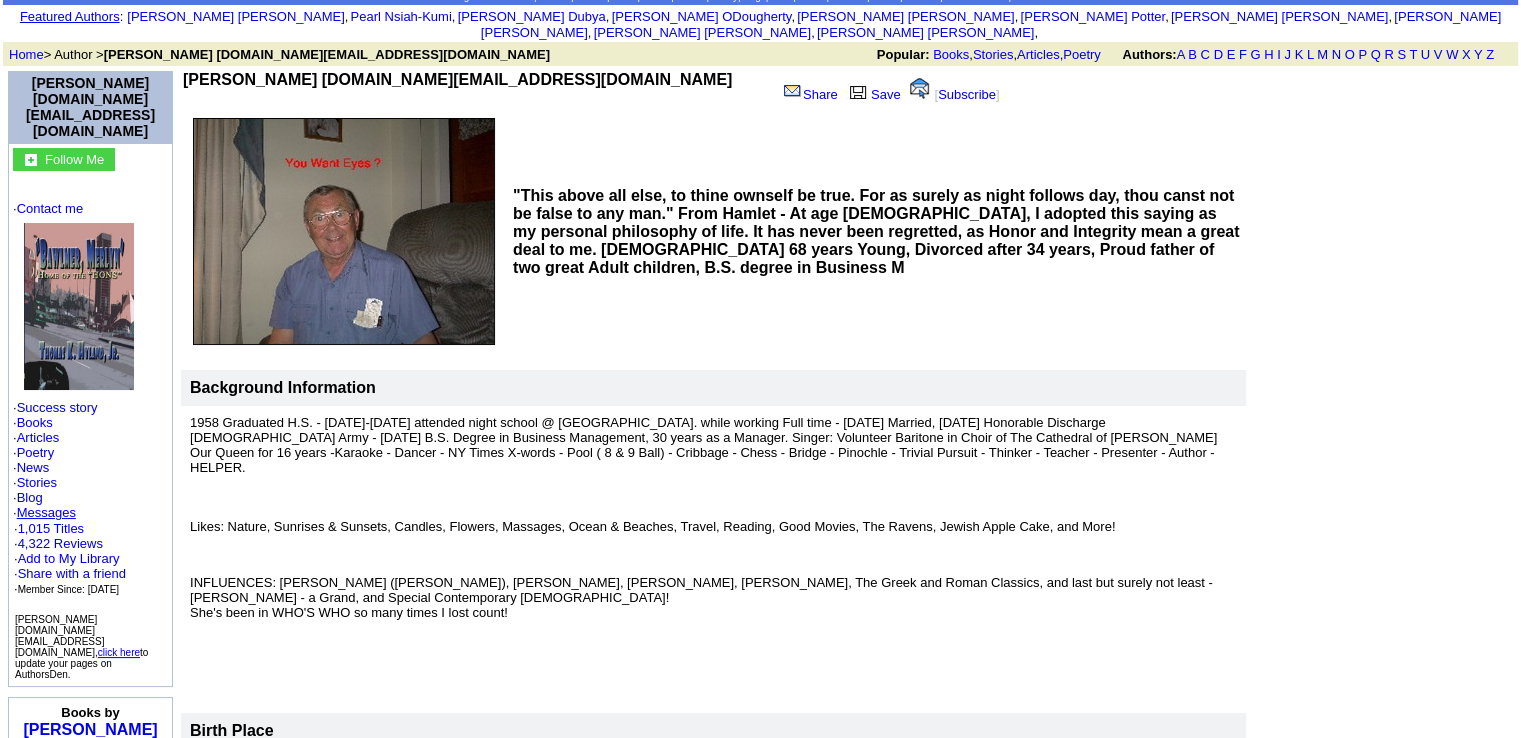 scroll, scrollTop: 100, scrollLeft: 0, axis: vertical 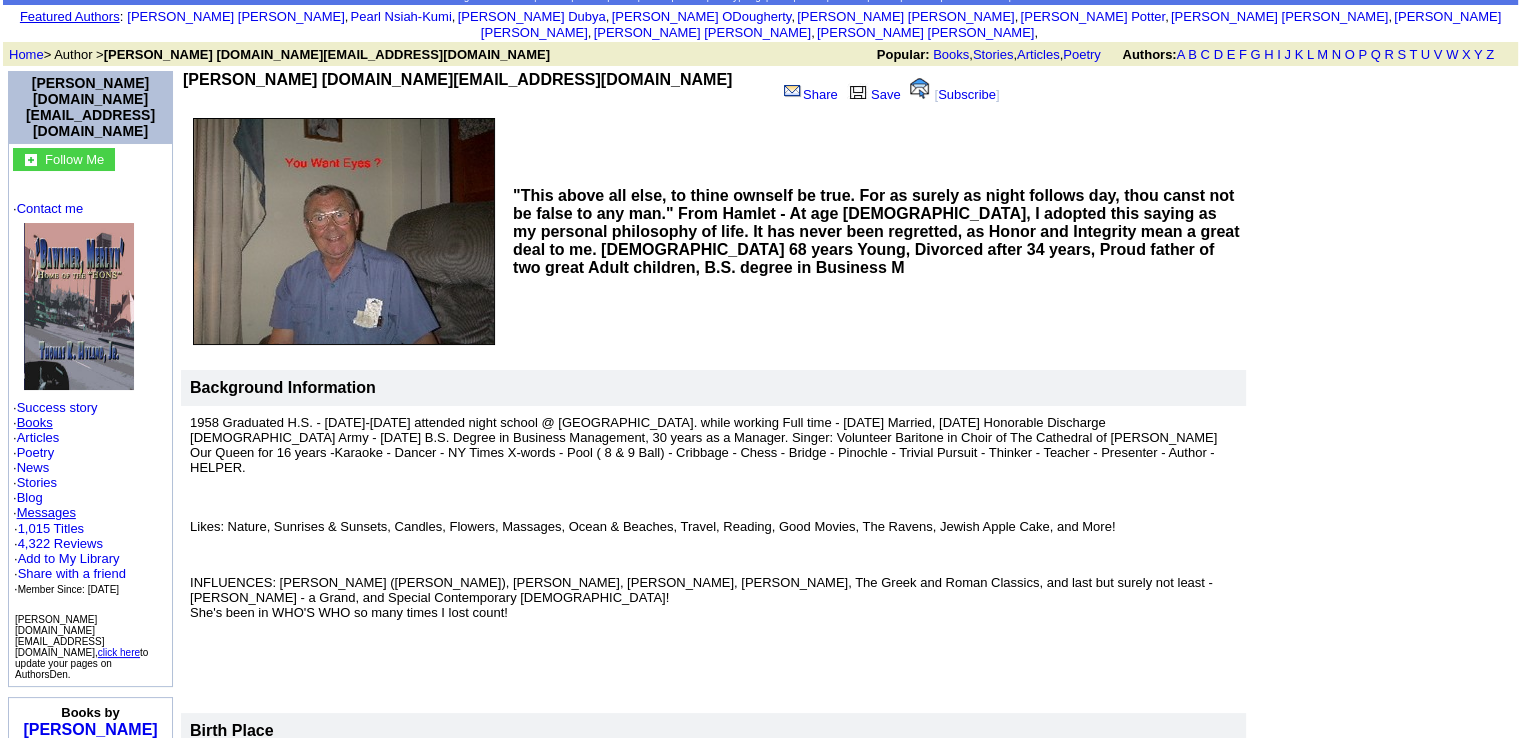 click on "Books" at bounding box center (35, 422) 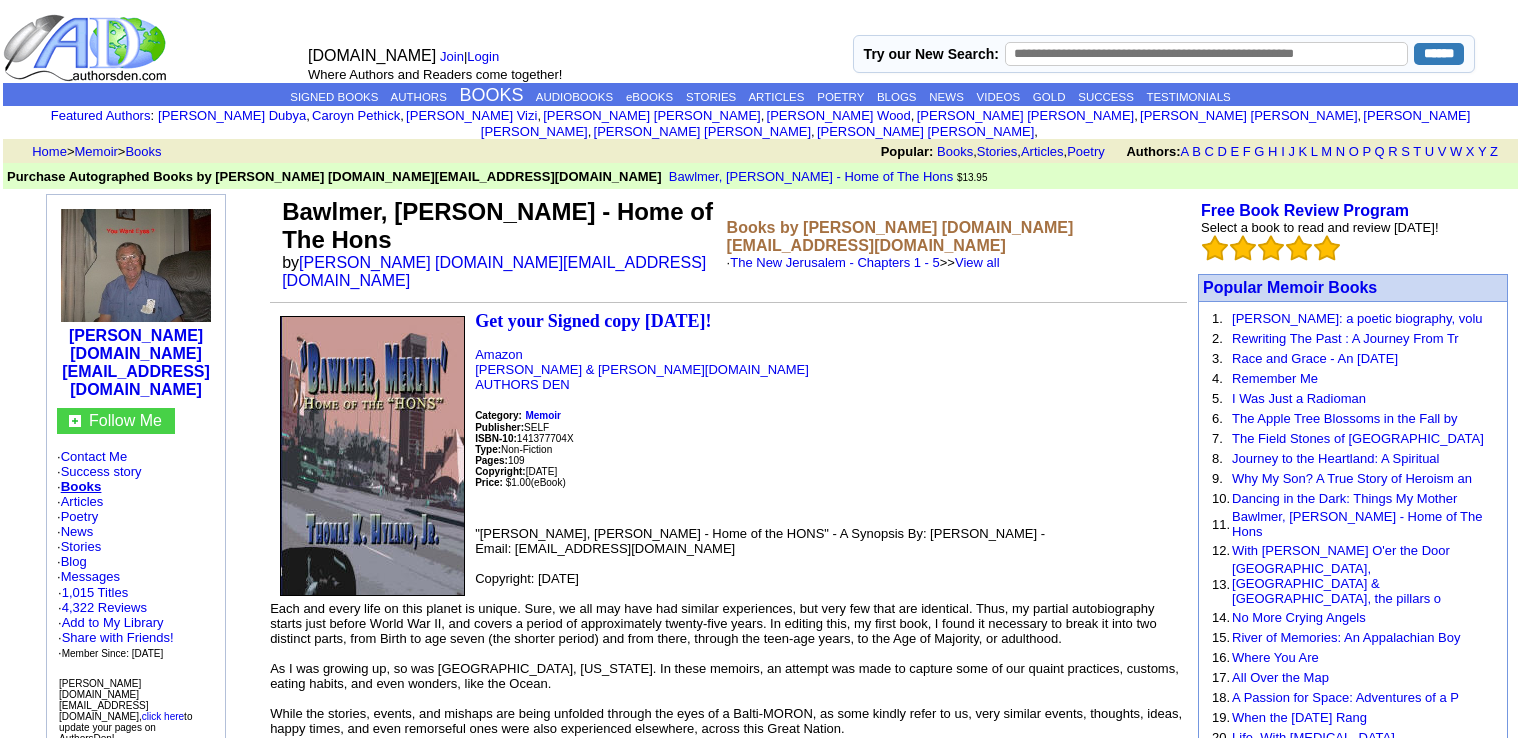 scroll, scrollTop: 0, scrollLeft: 0, axis: both 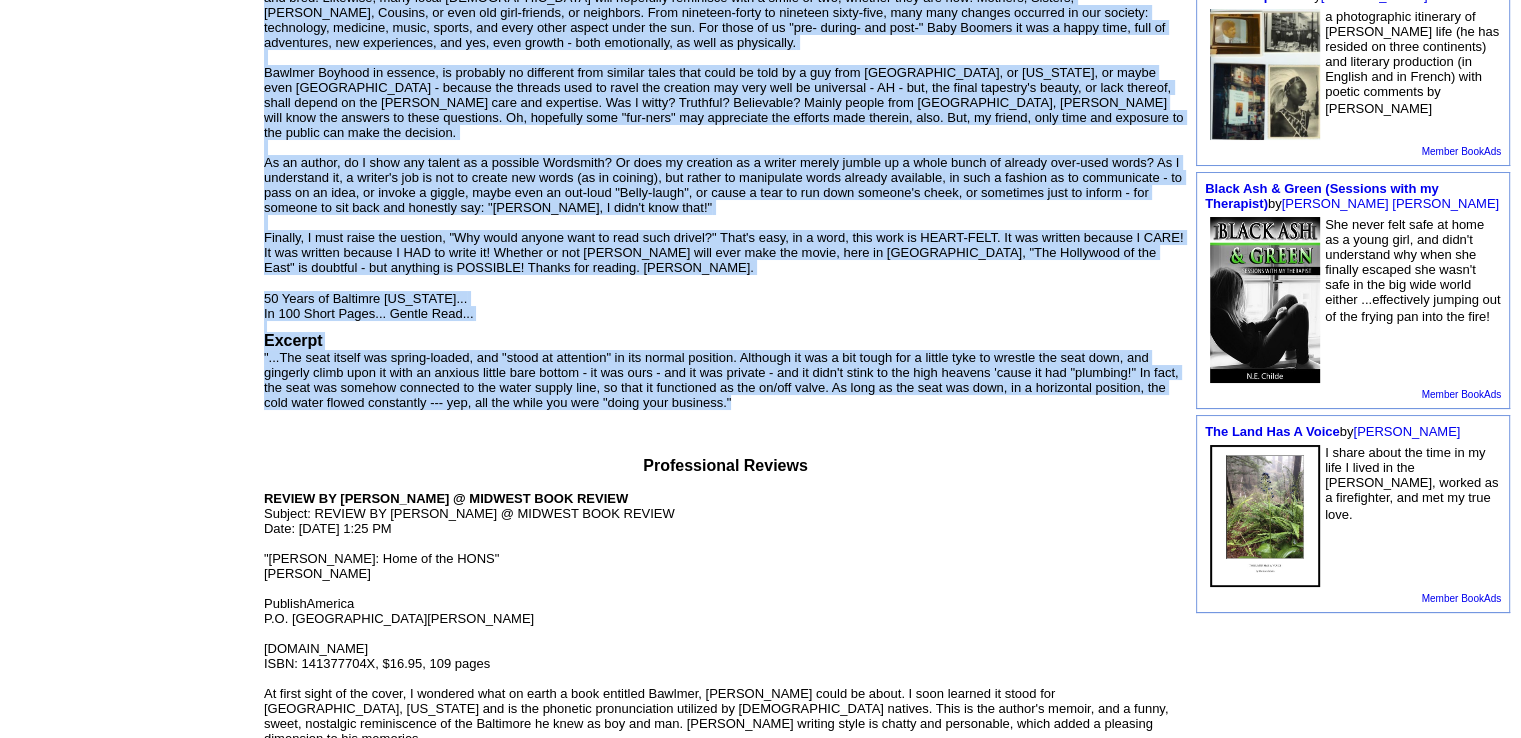 drag, startPoint x: 280, startPoint y: 185, endPoint x: 884, endPoint y: 341, distance: 623.8205 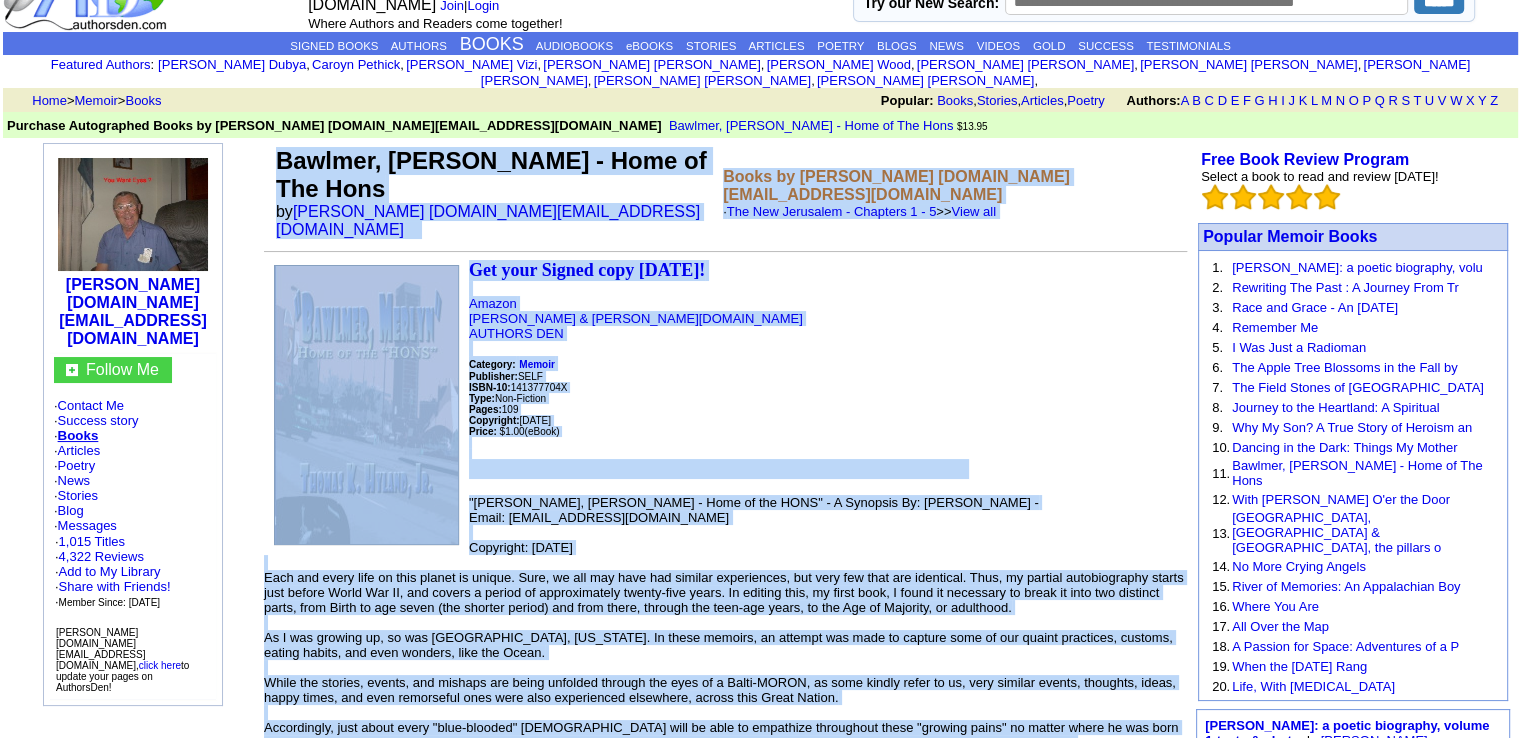 scroll, scrollTop: 0, scrollLeft: 0, axis: both 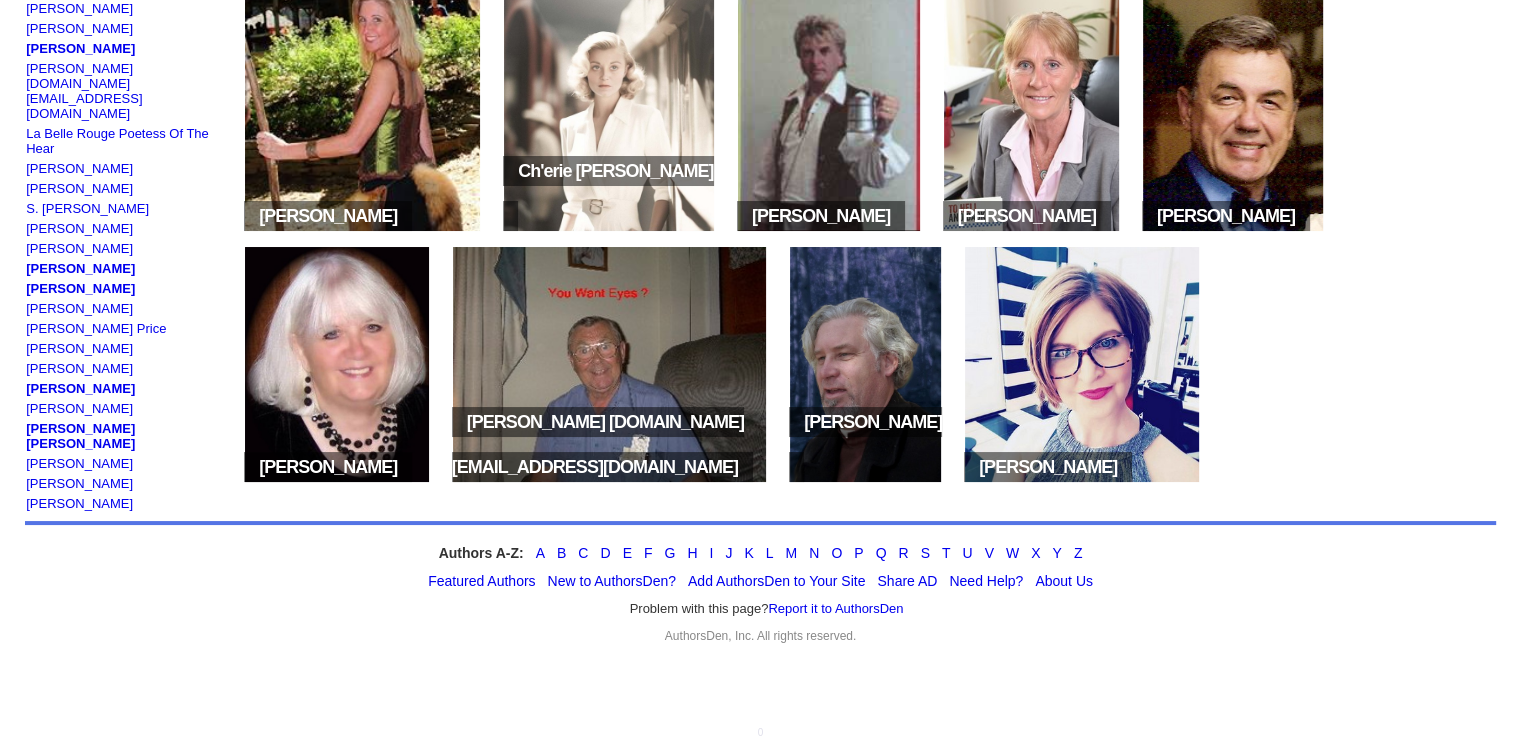 click at bounding box center [1082, 364] 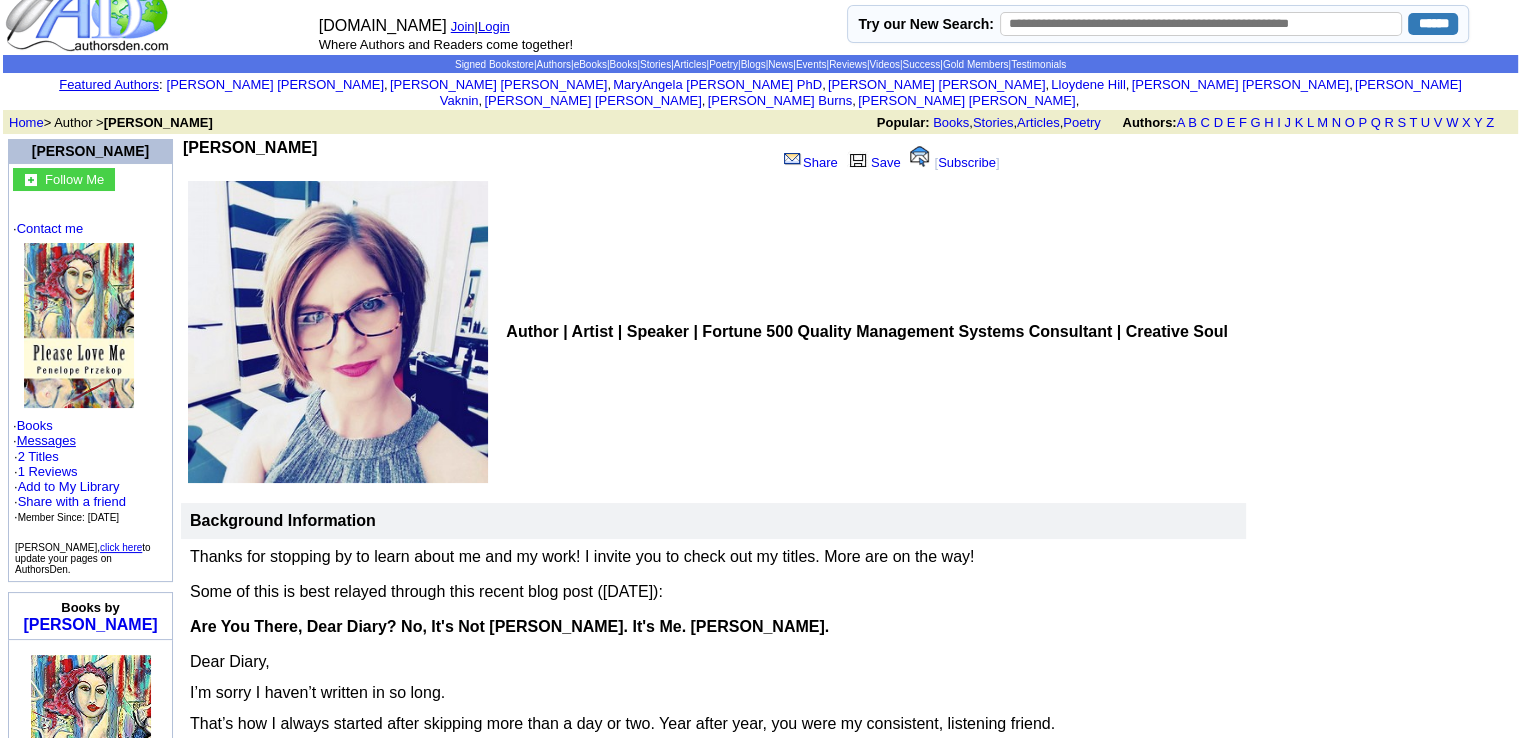 scroll, scrollTop: 0, scrollLeft: 0, axis: both 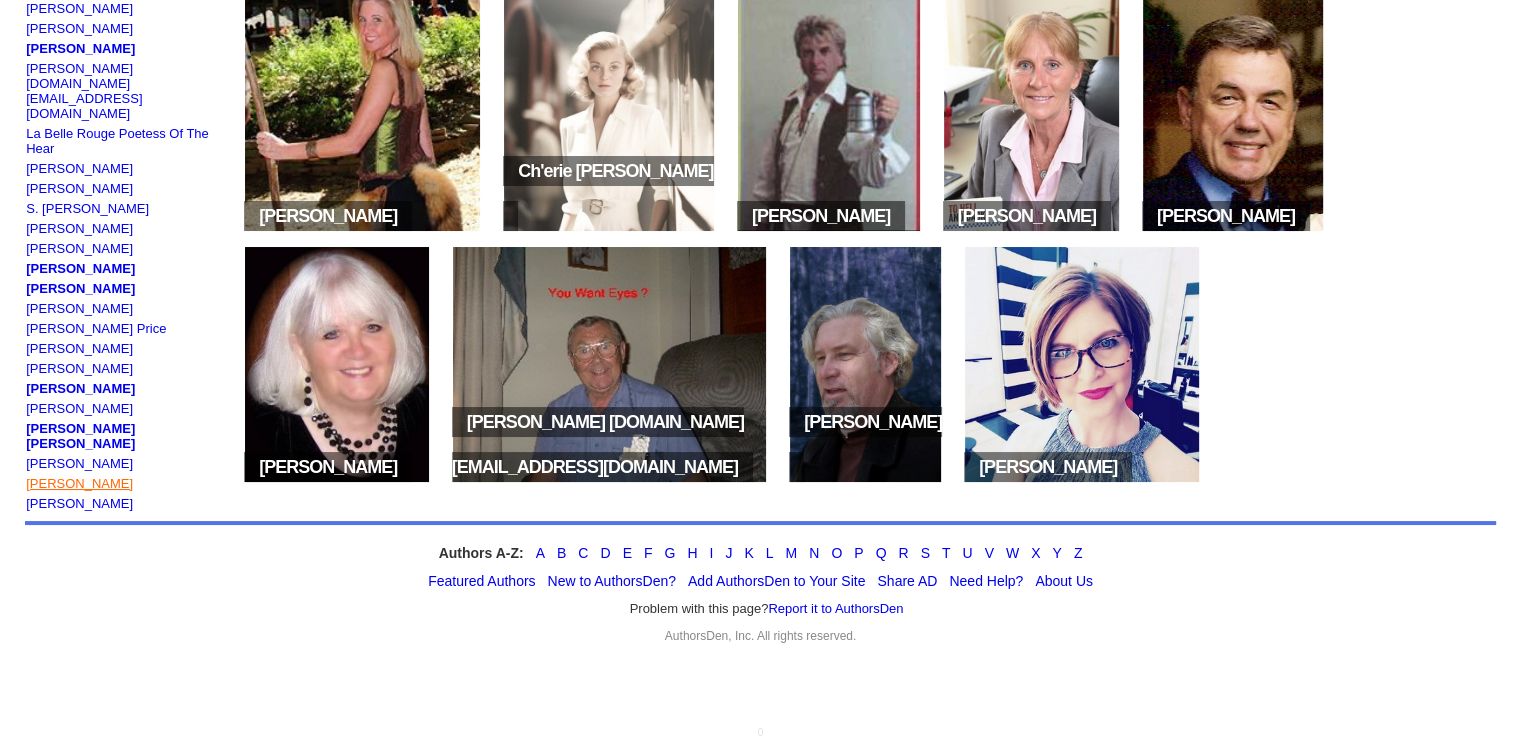 click on "[PERSON_NAME]" at bounding box center [79, 483] 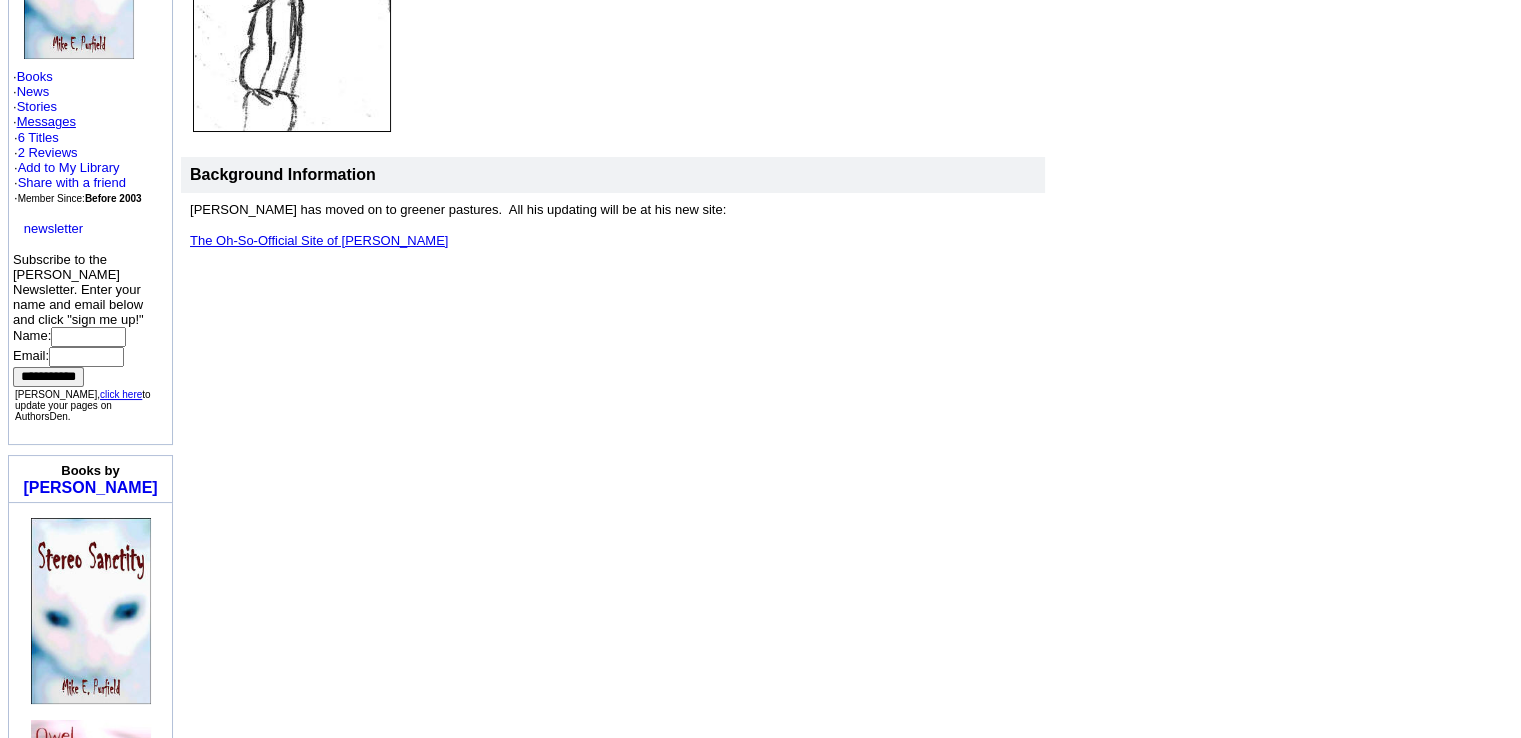 scroll, scrollTop: 390, scrollLeft: 0, axis: vertical 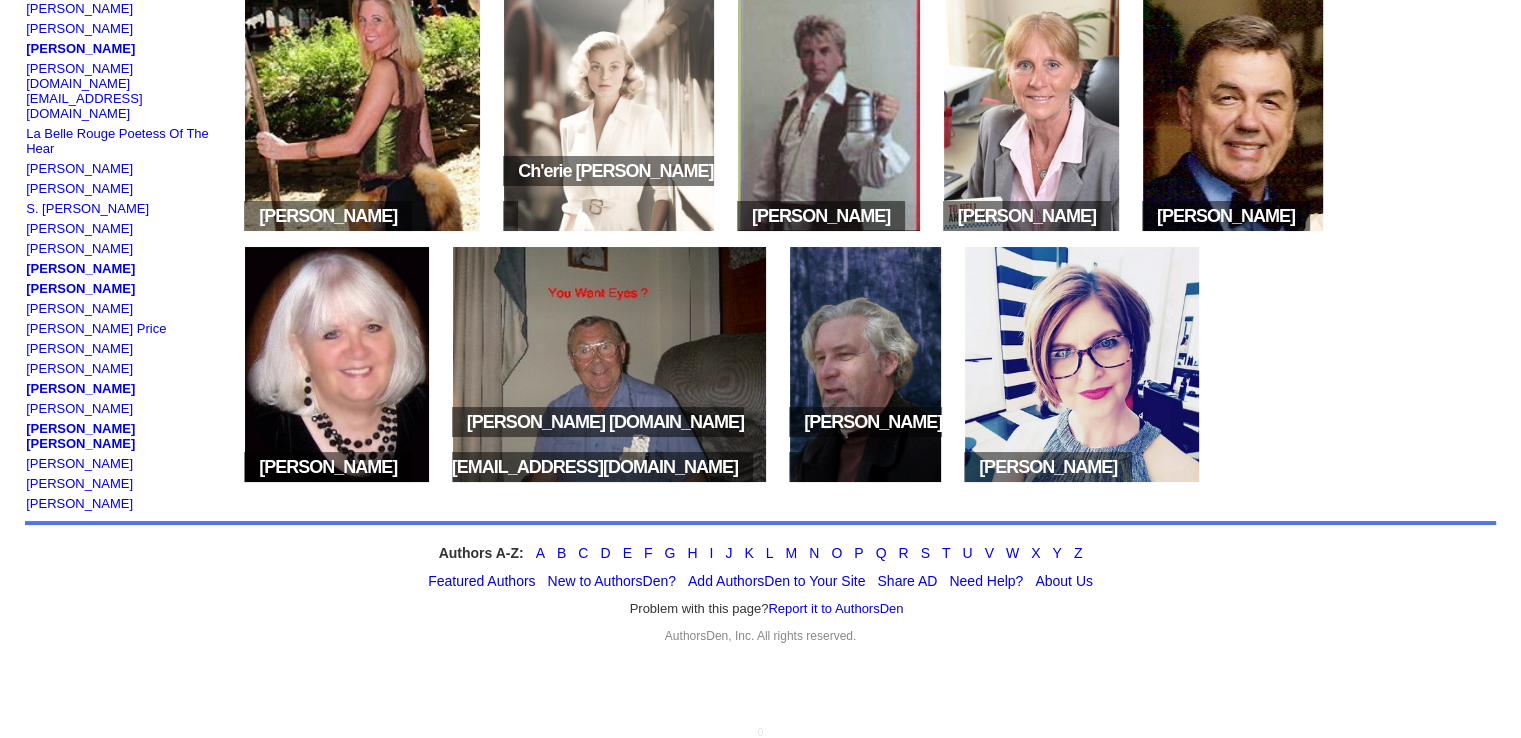 click on "[PERSON_NAME] A Page [PERSON_NAME] aka [PERSON_NAME] [PERSON_NAME] [PERSON_NAME] [PERSON_NAME] [PERSON_NAME]  [PERSON_NAME] [PERSON_NAME] [PERSON_NAME] [PERSON_NAME] dawordartist aka [PERSON_NAME] Mill [PERSON_NAME] [PERSON_NAME] [PERSON_NAME] Nataliae J [PERSON_NAME] [PERSON_NAME] [PERSON_NAME] [PERSON_NAME] Las Vegas  [PERSON_NAME] [PERSON_NAME]  [PERSON_NAME], LSW, CLFE, CT [PERSON_NAME] [PERSON_NAME] [PERSON_NAME] [PERSON_NAME] [PERSON_NAME] [PERSON_NAME] [PERSON_NAME] Ch'erie de  [PERSON_NAME] [PERSON_NAME] [PERSON_NAME] [PERSON_NAME] [PERSON_NAME] [PERSON_NAME] [PERSON_NAME] [PERSON_NAME]  PhD [PERSON_NAME] [PERSON_NAME] [PERSON_NAME] [PERSON_NAME] [PERSON_NAME] [PERSON_NAME]   [PERSON_NAME] [PERSON_NAME] [PERSON_NAME] [PERSON_NAME]  [PERSON_NAME]  [DOMAIN_NAME][EMAIL_ADDRESS][DOMAIN_NAME] La Belle Rouge  Poetess Of The Hear [PERSON_NAME] [PERSON_NAME] S. [PERSON_NAME] [PERSON_NAME] [PERSON_NAME] [PERSON_NAME] [PERSON_NAME] [PERSON_NAME] [PERSON_NAME] Price" at bounding box center [126, -204] 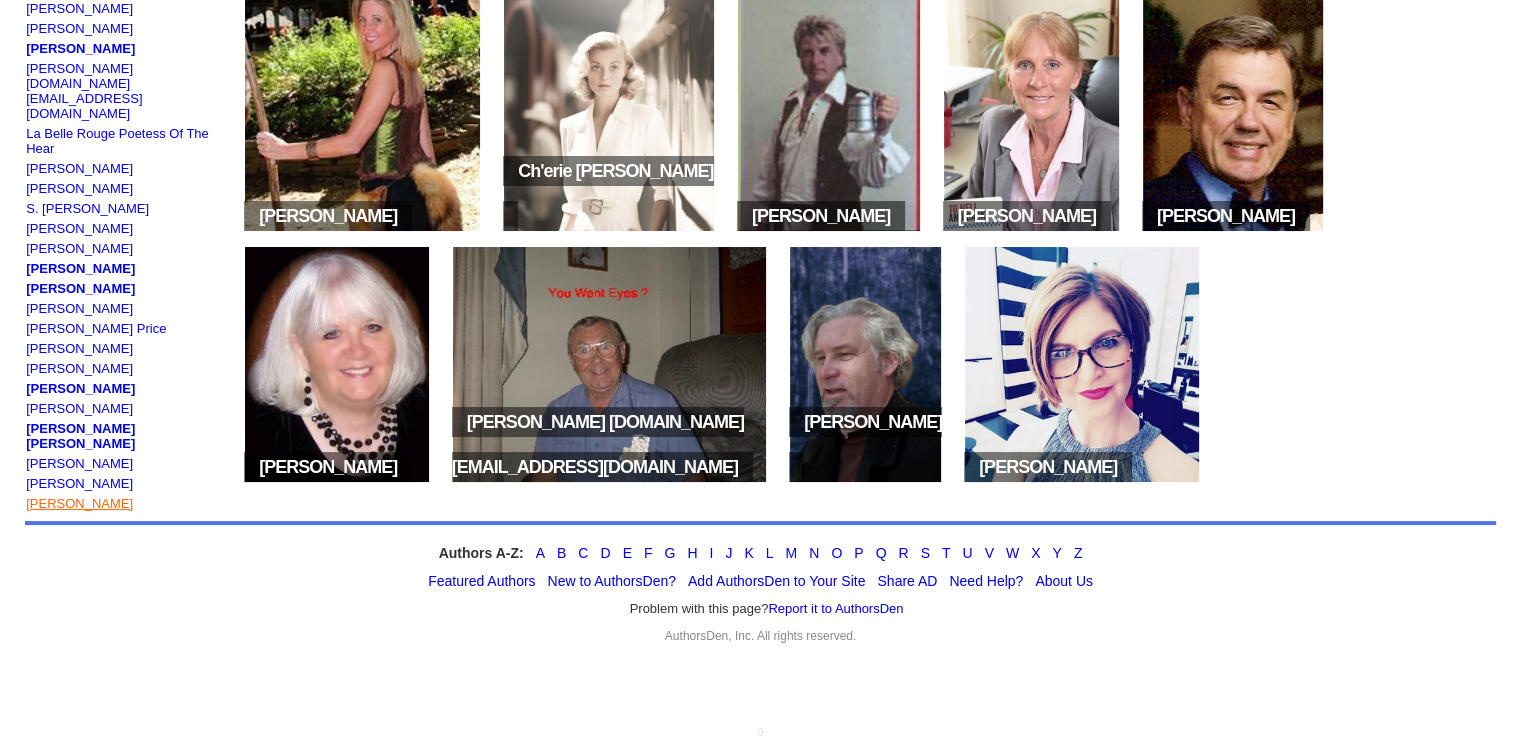 click on "[PERSON_NAME]" at bounding box center (79, 503) 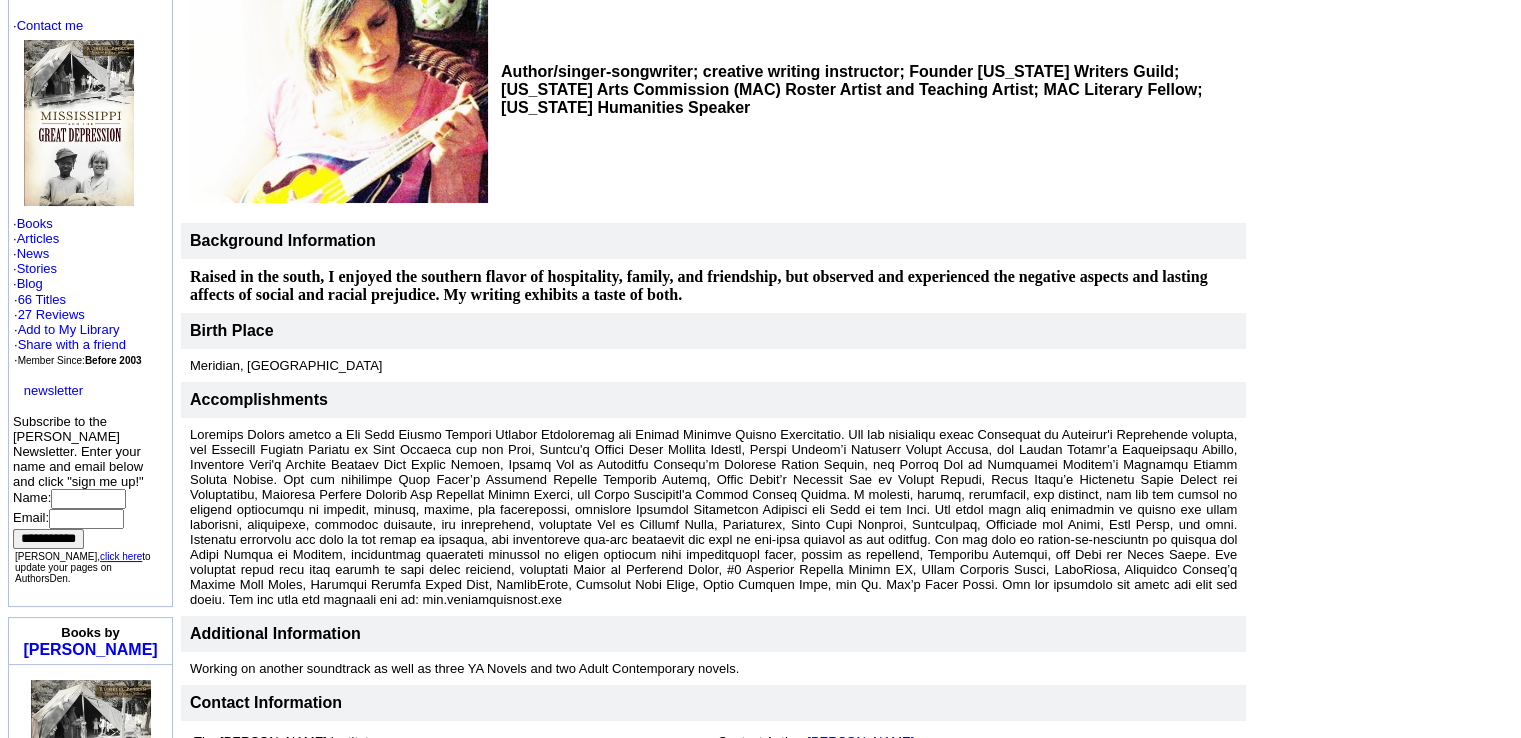 scroll, scrollTop: 259, scrollLeft: 0, axis: vertical 